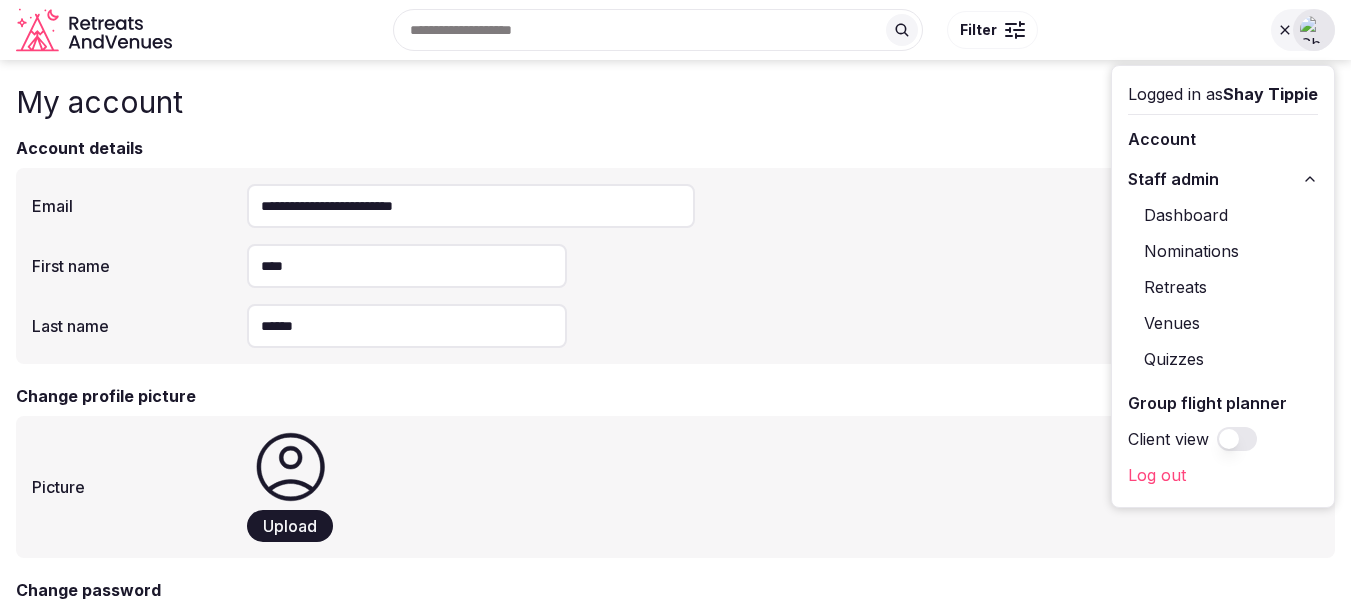 scroll, scrollTop: 0, scrollLeft: 0, axis: both 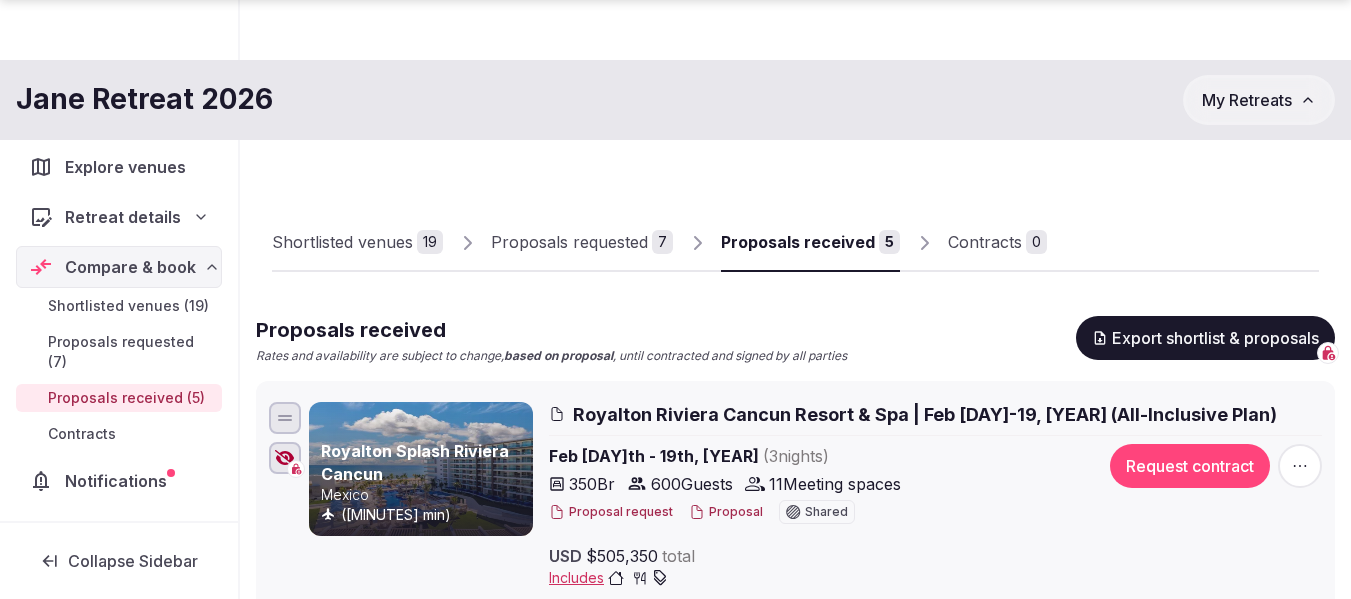 click on "My Retreats" at bounding box center [1247, 100] 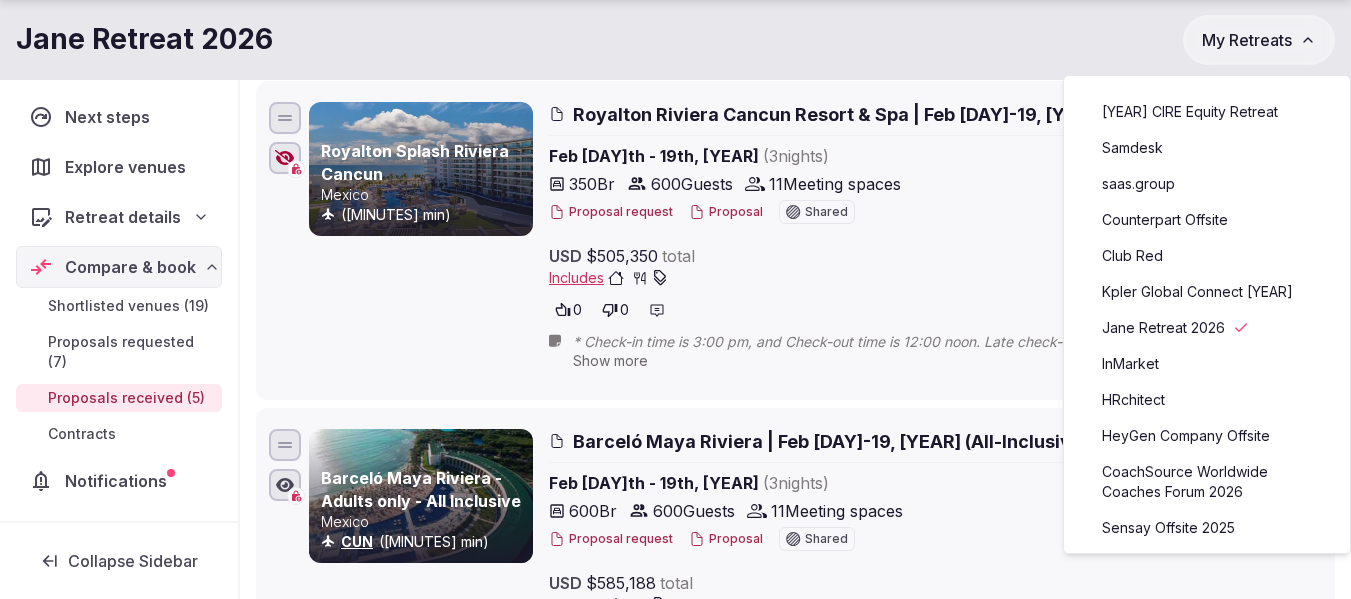 click on "saas.group" at bounding box center [1207, 184] 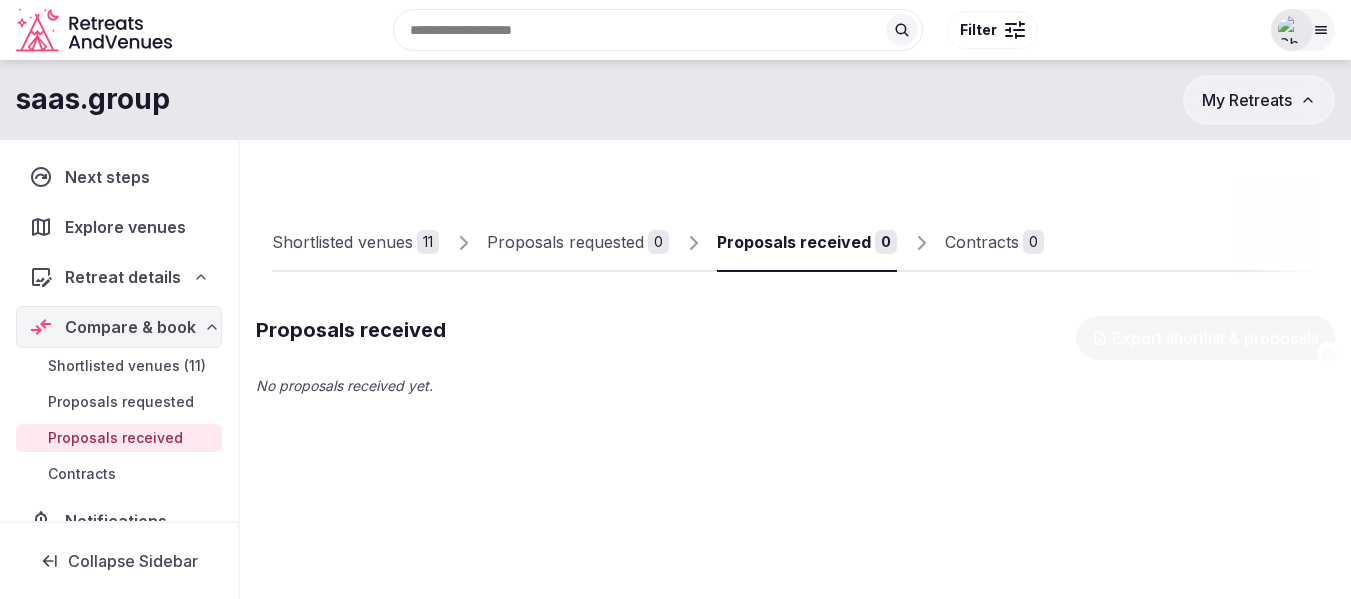 scroll, scrollTop: 0, scrollLeft: 0, axis: both 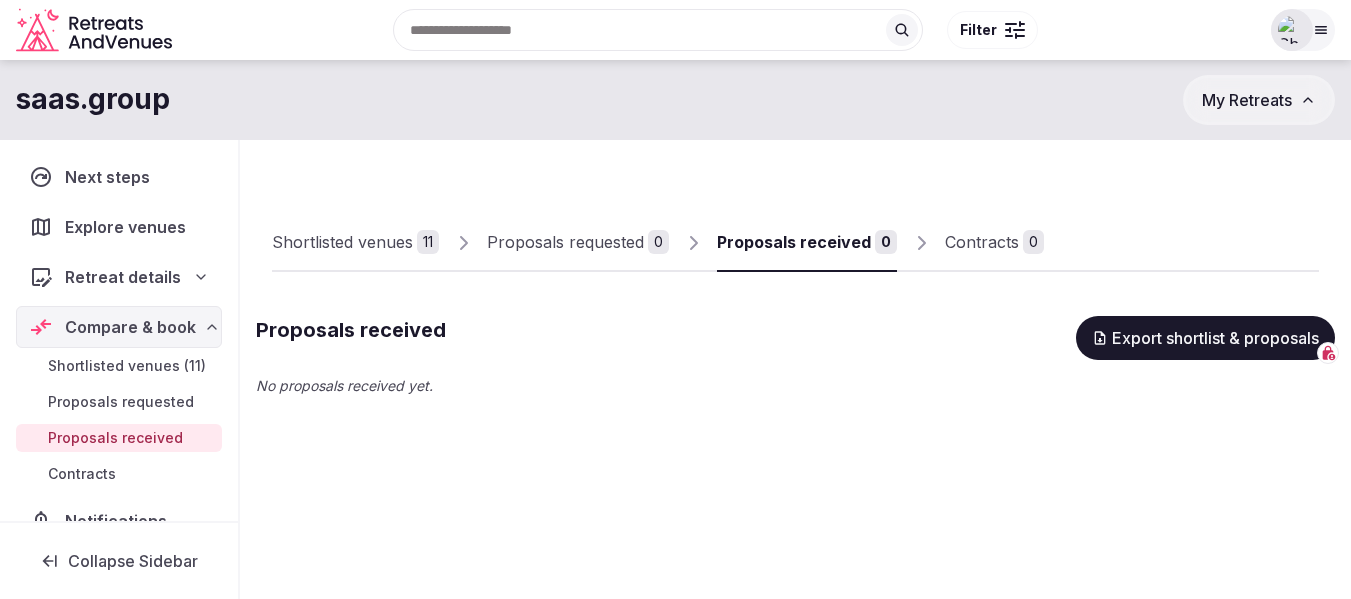 click on "Shortlisted venues" at bounding box center (342, 242) 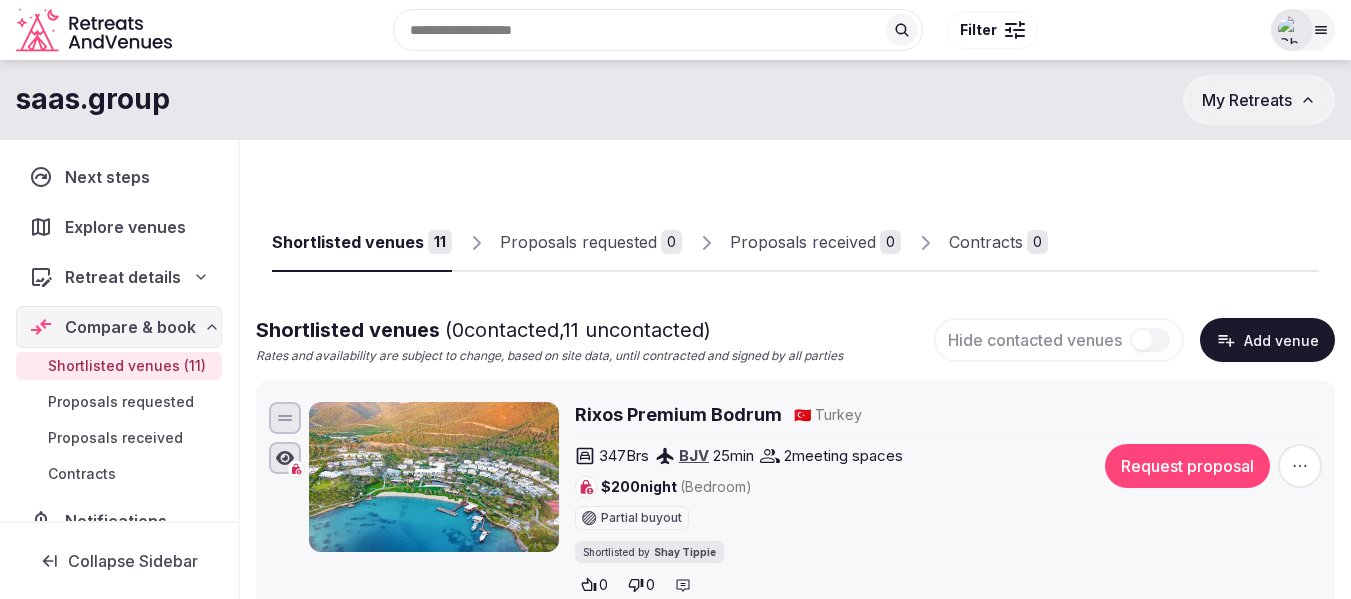 click on "Retreat details" at bounding box center [123, 277] 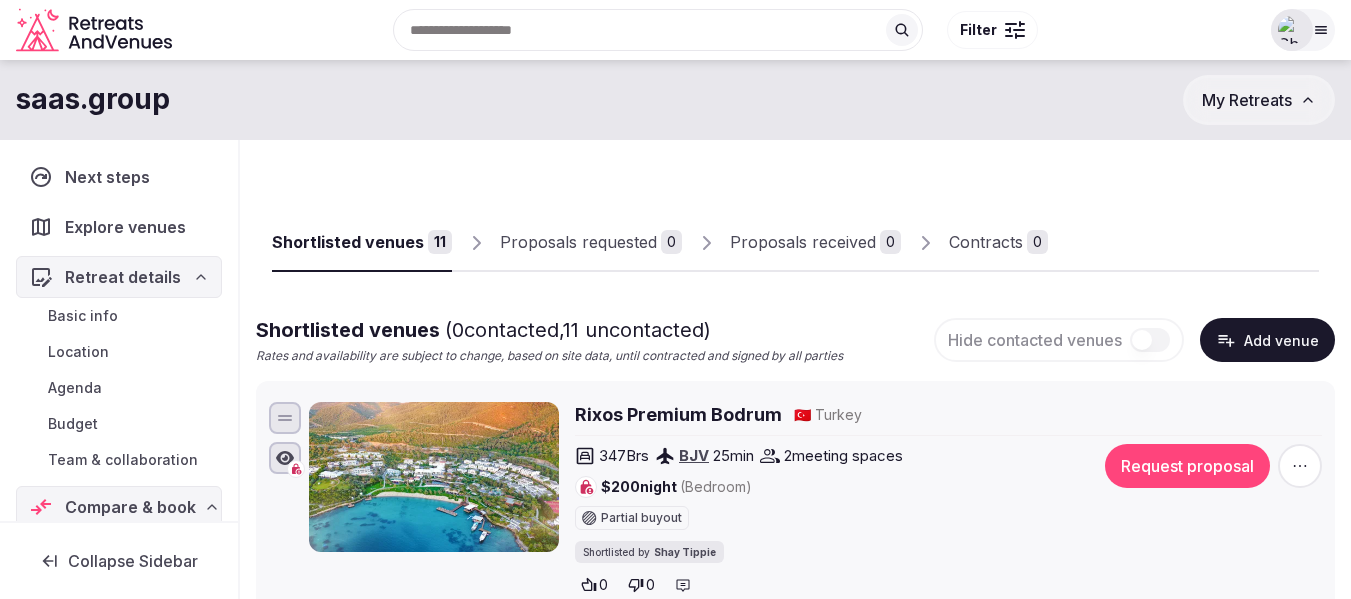 click on "Basic info" at bounding box center (83, 316) 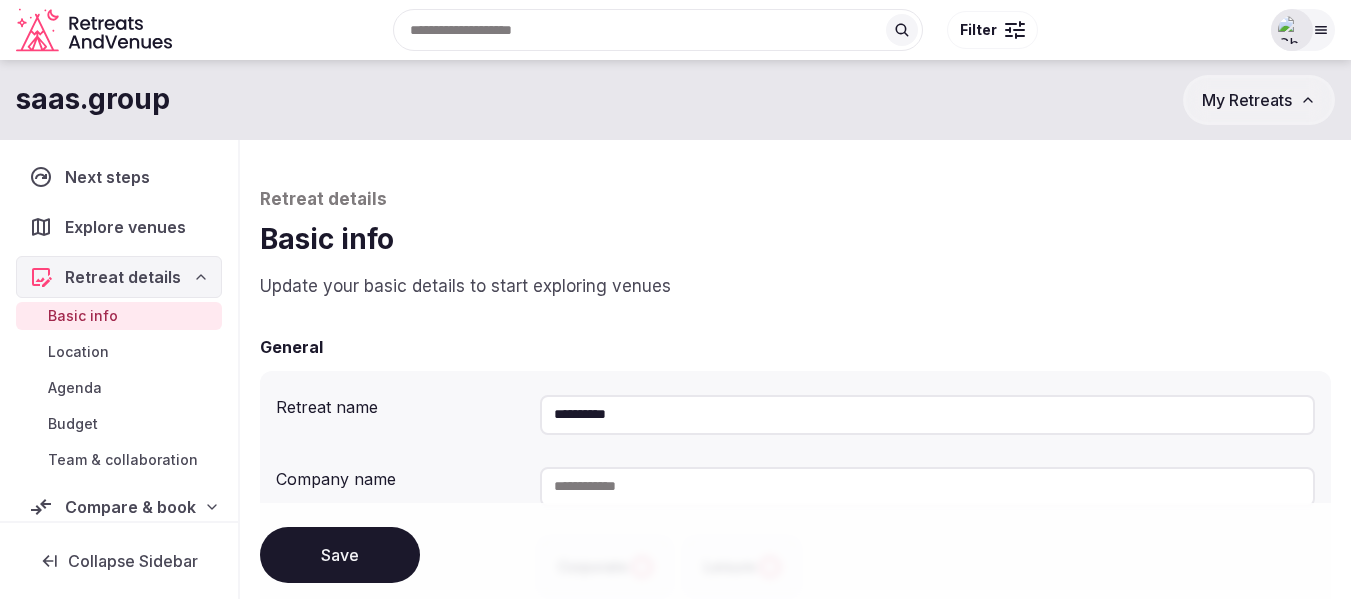 drag, startPoint x: 743, startPoint y: 409, endPoint x: 418, endPoint y: 423, distance: 325.3014 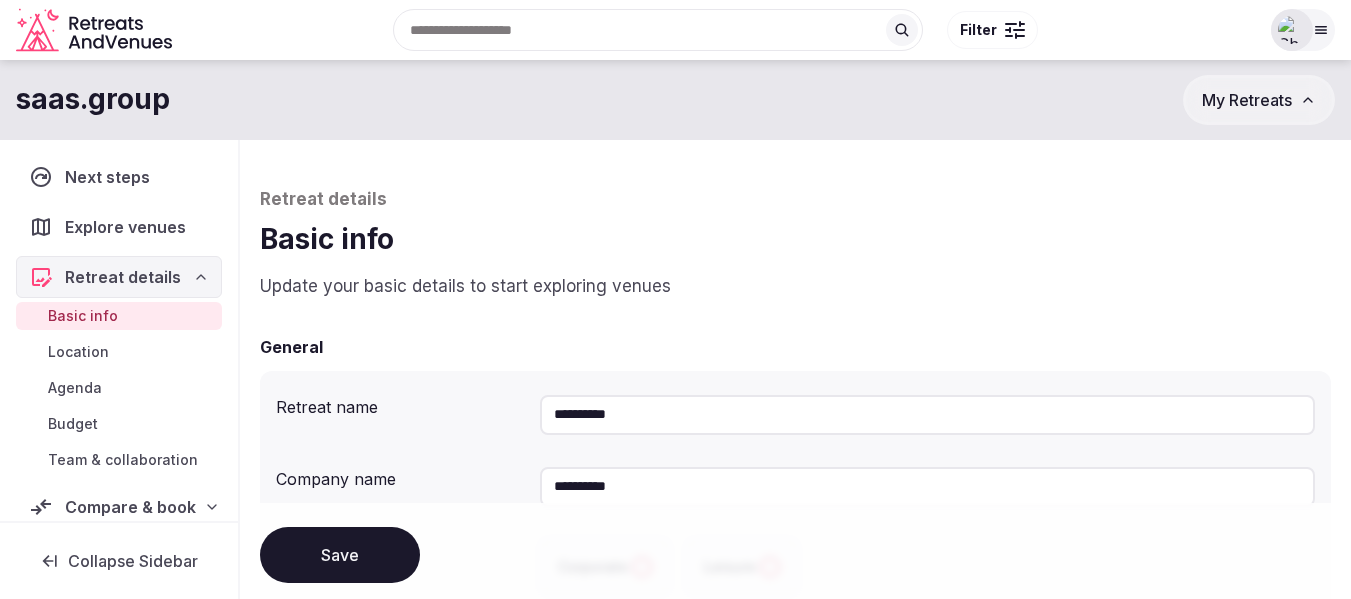 type on "**********" 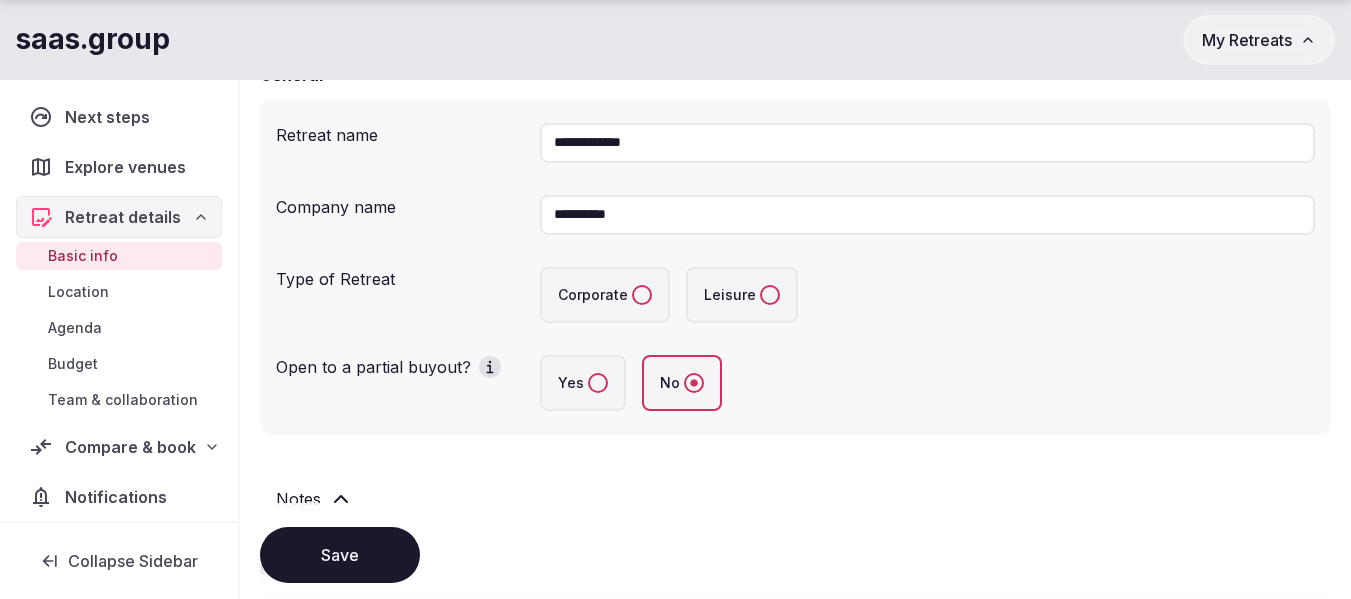 scroll, scrollTop: 300, scrollLeft: 0, axis: vertical 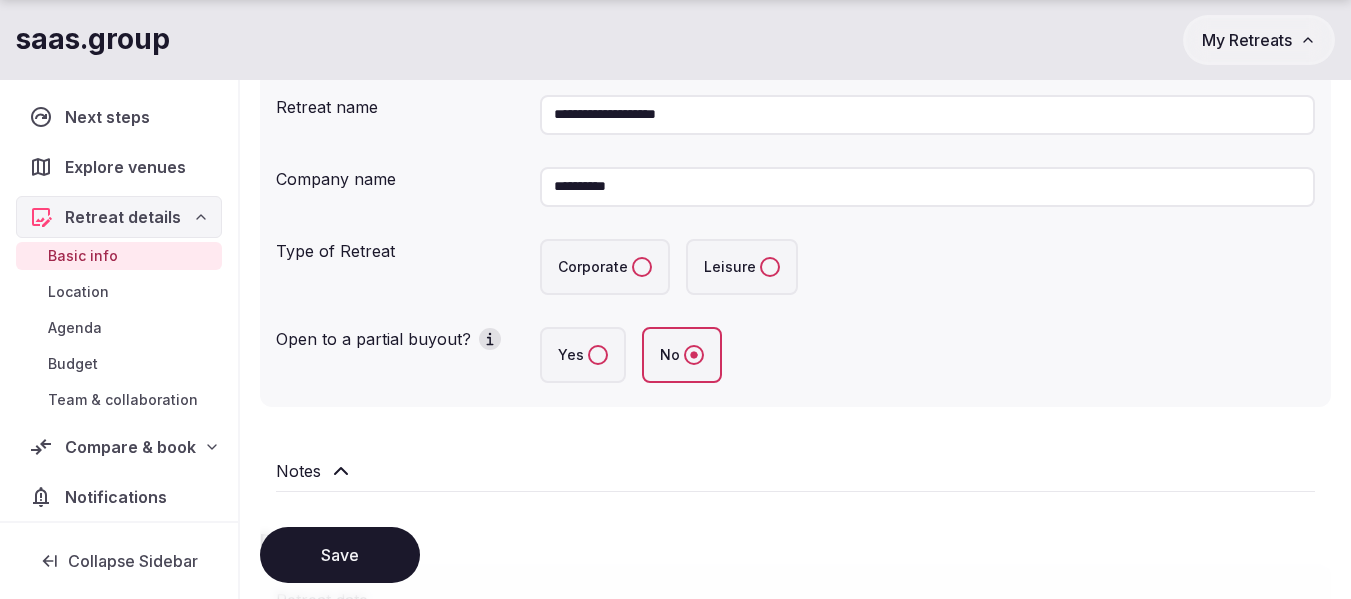 type on "**********" 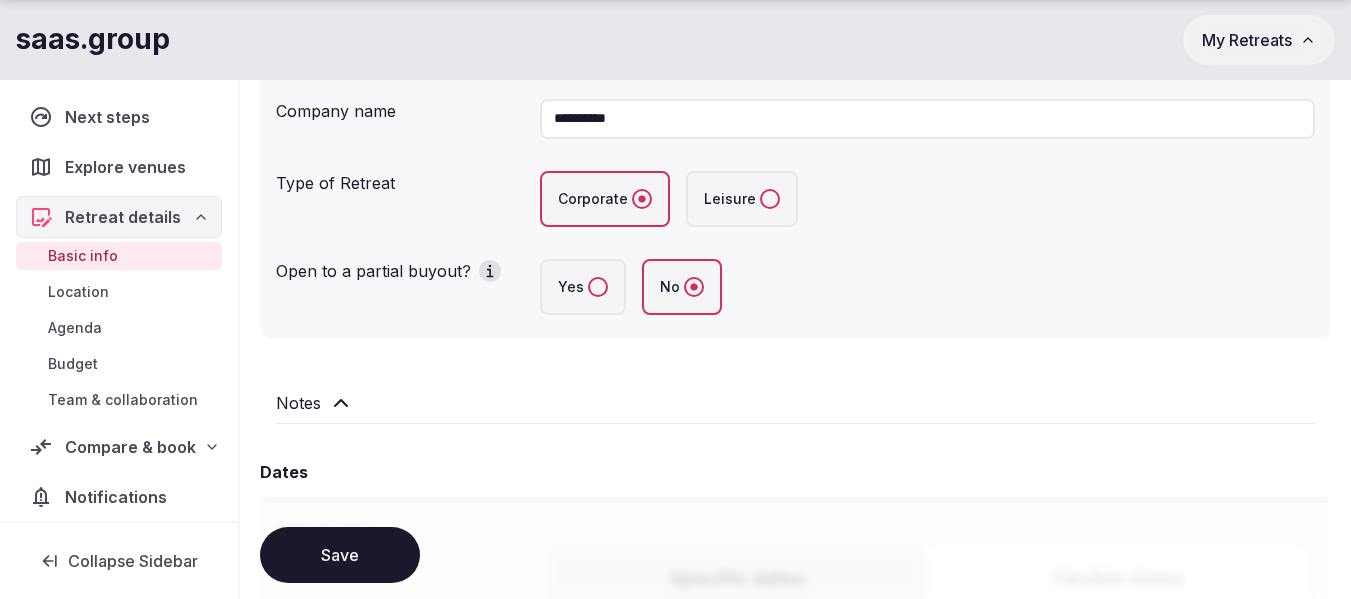 scroll, scrollTop: 400, scrollLeft: 0, axis: vertical 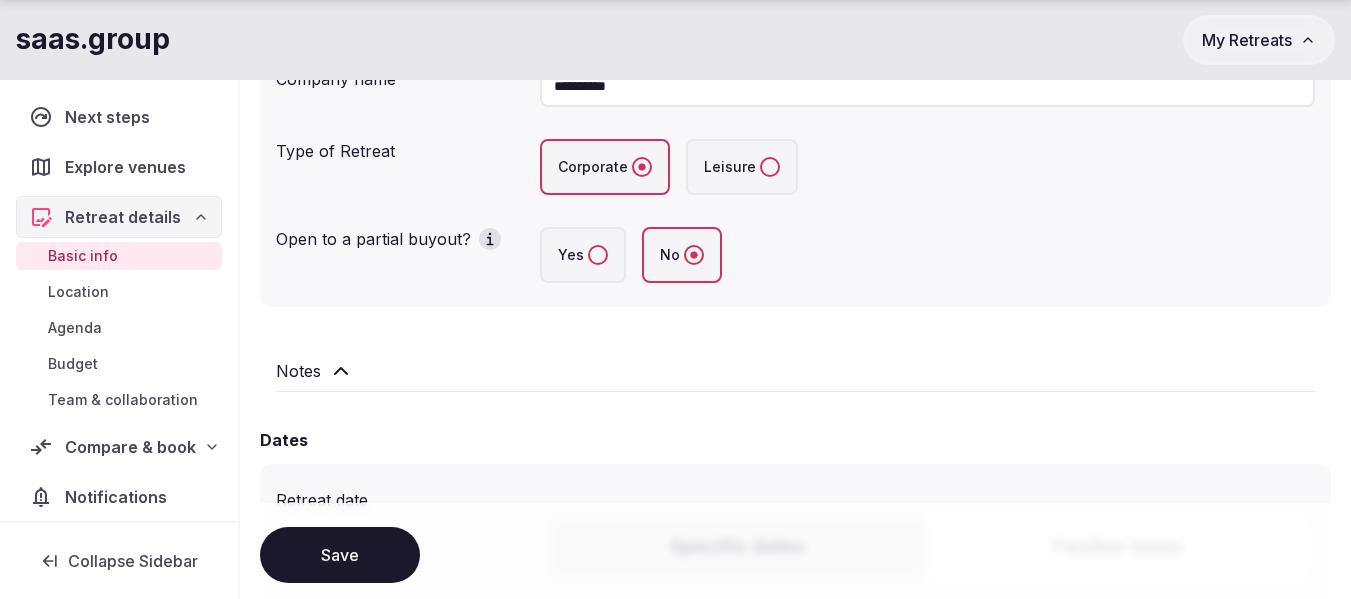 click on "Yes" at bounding box center [598, 255] 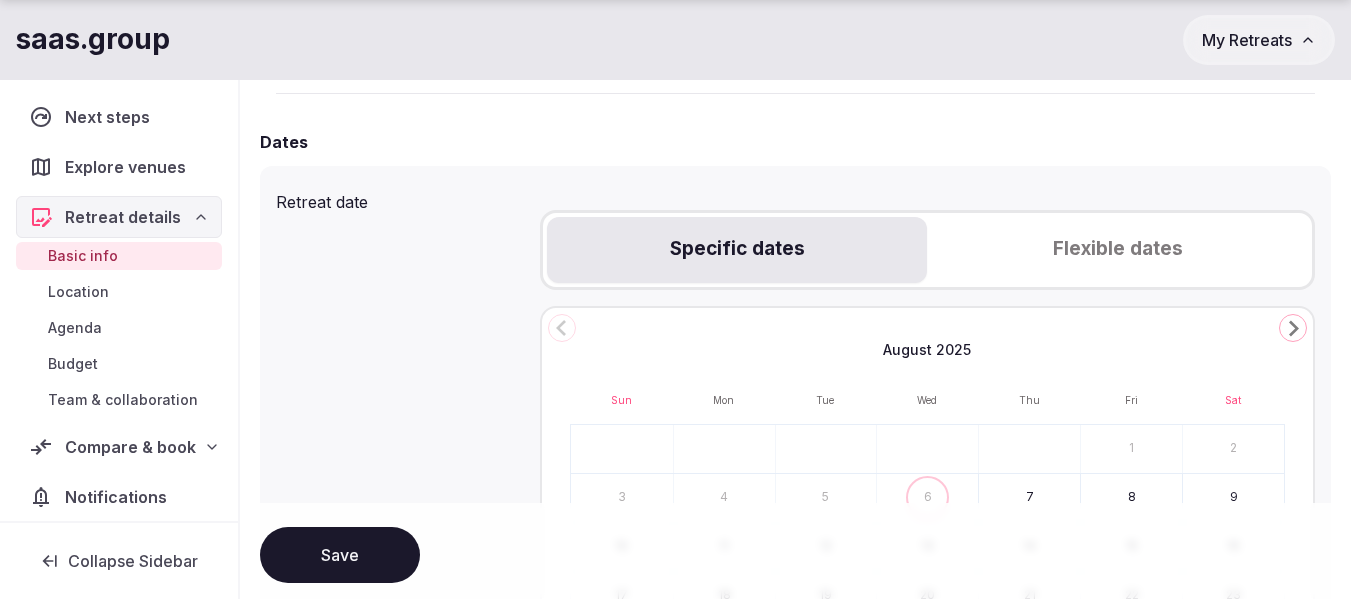 scroll, scrollTop: 700, scrollLeft: 0, axis: vertical 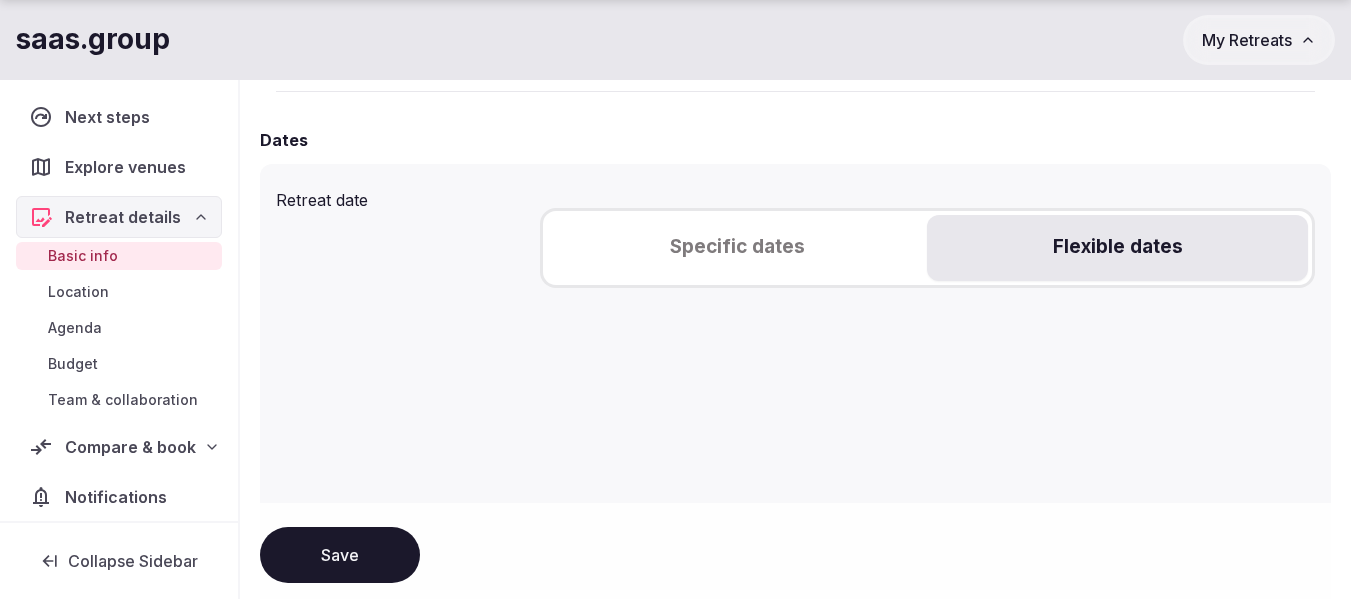 click on "Flexible dates" at bounding box center [1117, 248] 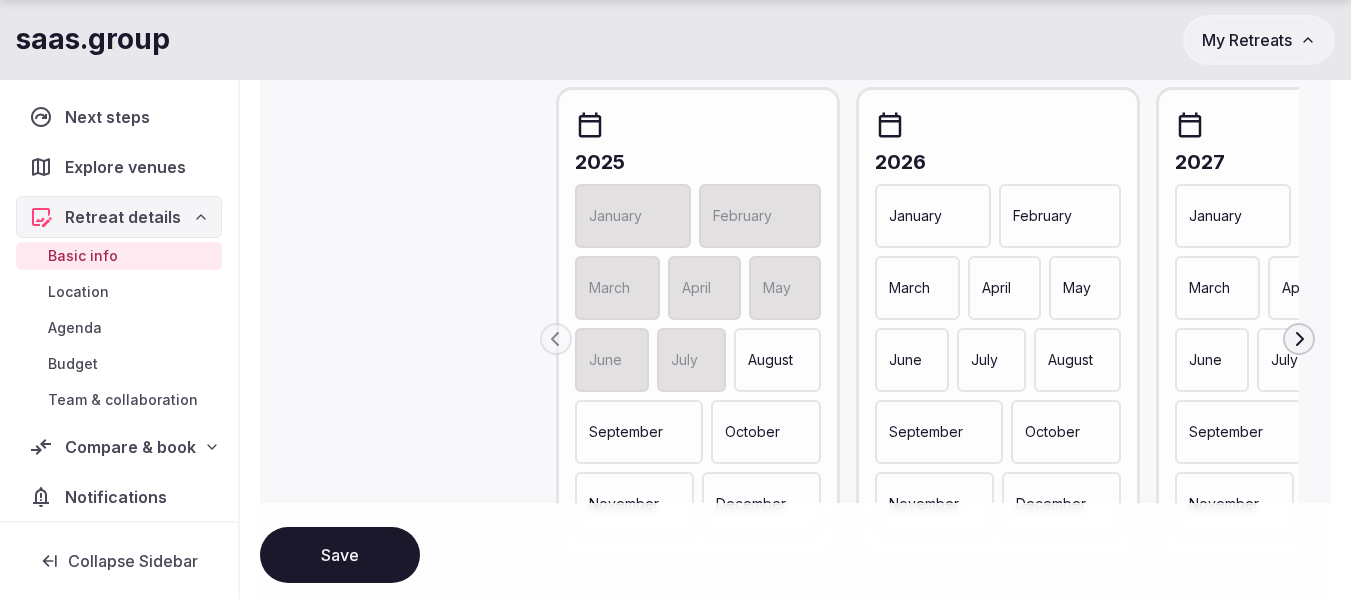 scroll, scrollTop: 1000, scrollLeft: 0, axis: vertical 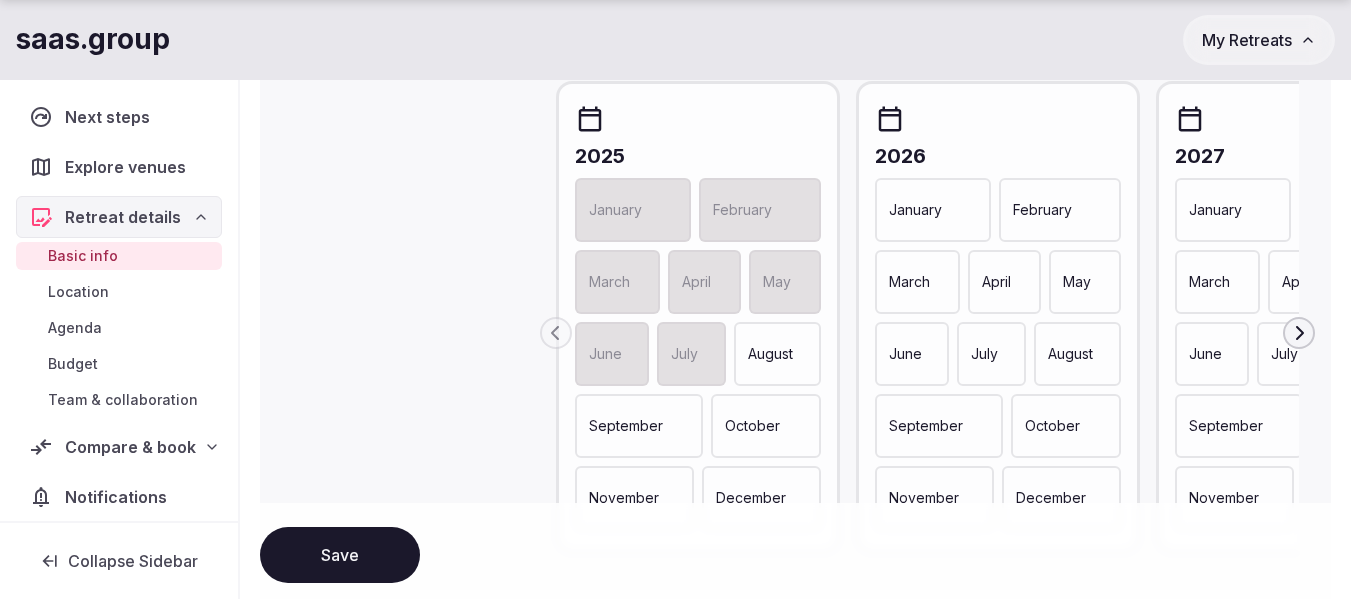 click on "October" at bounding box center (1066, 426) 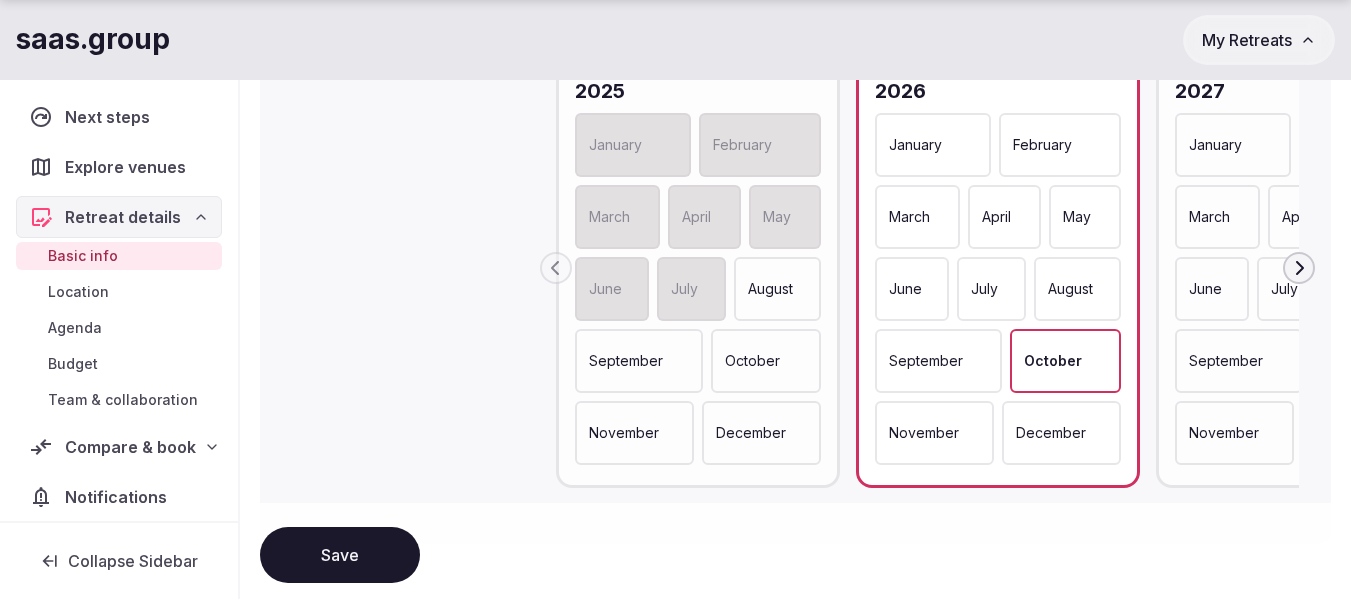 scroll, scrollTop: 1100, scrollLeft: 0, axis: vertical 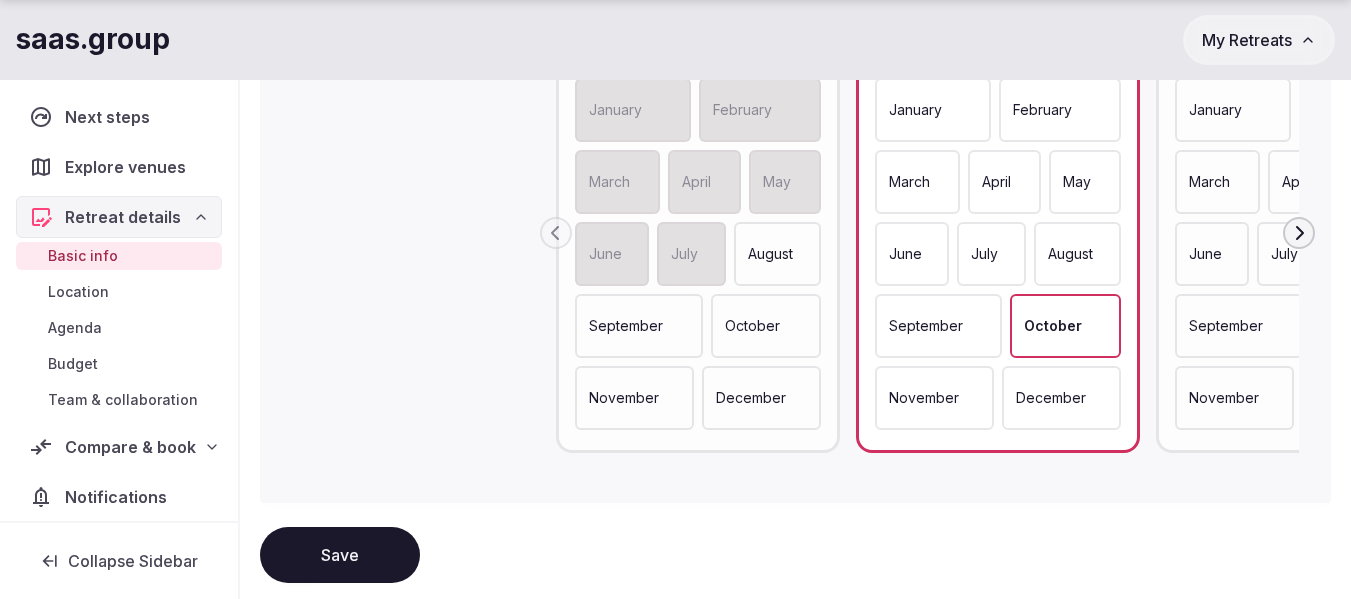 click on "November" at bounding box center [934, 398] 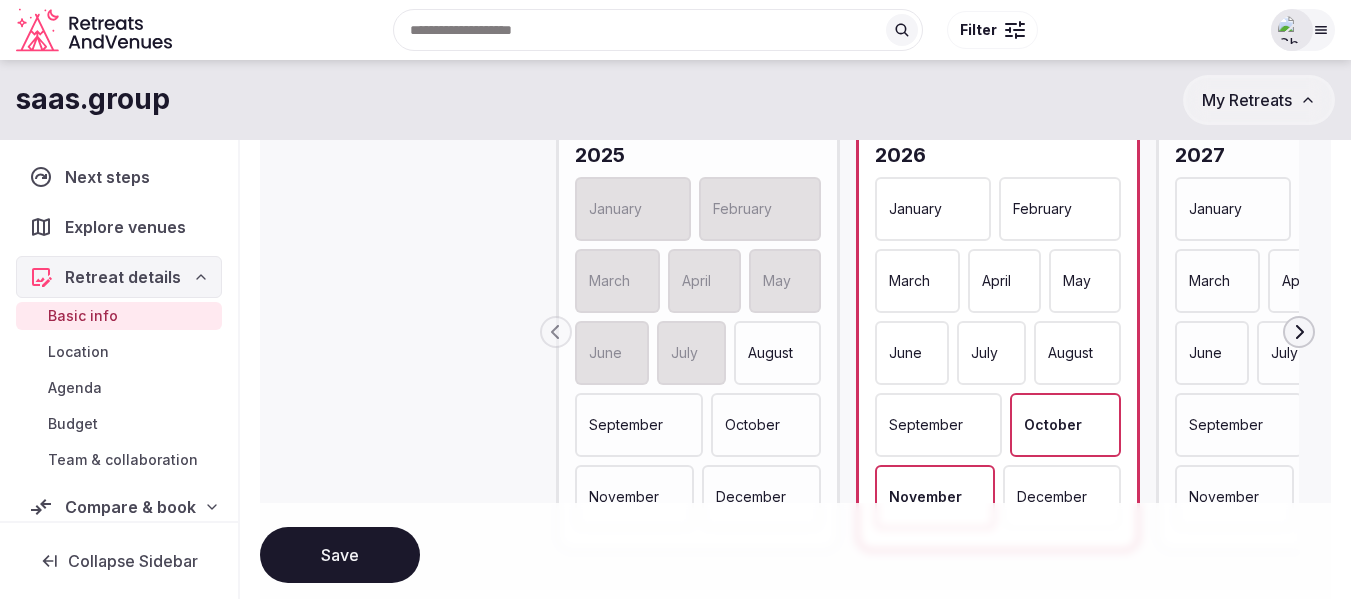 scroll, scrollTop: 1000, scrollLeft: 0, axis: vertical 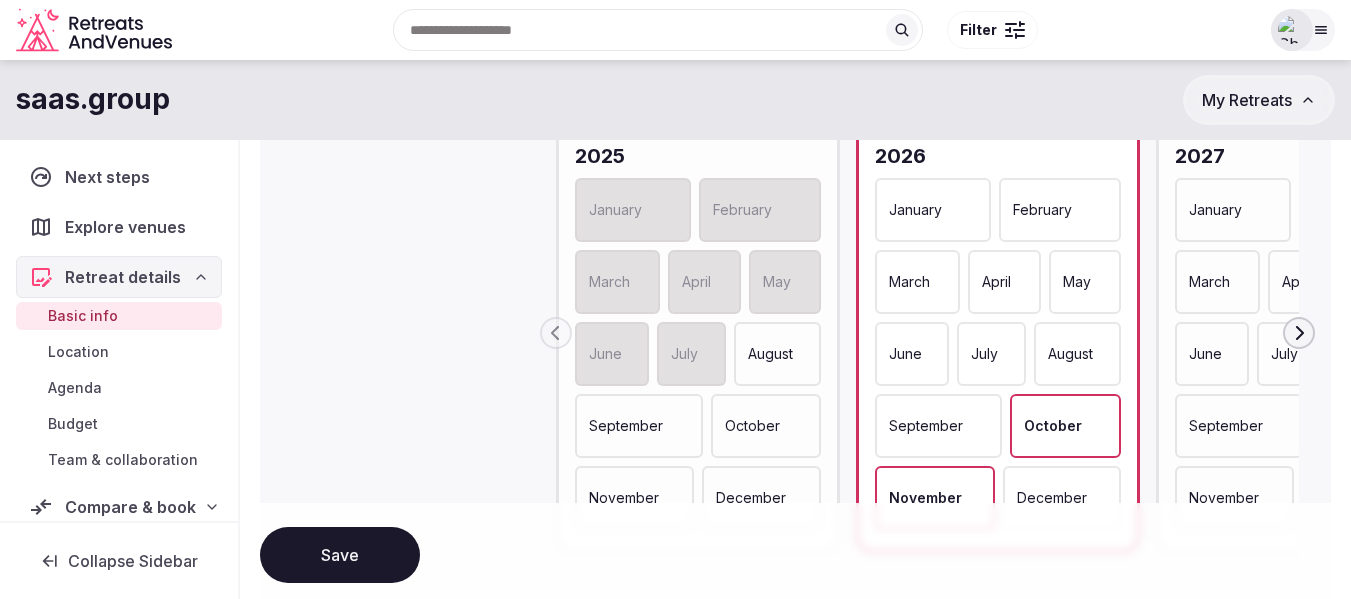 click on "January" at bounding box center (1233, 210) 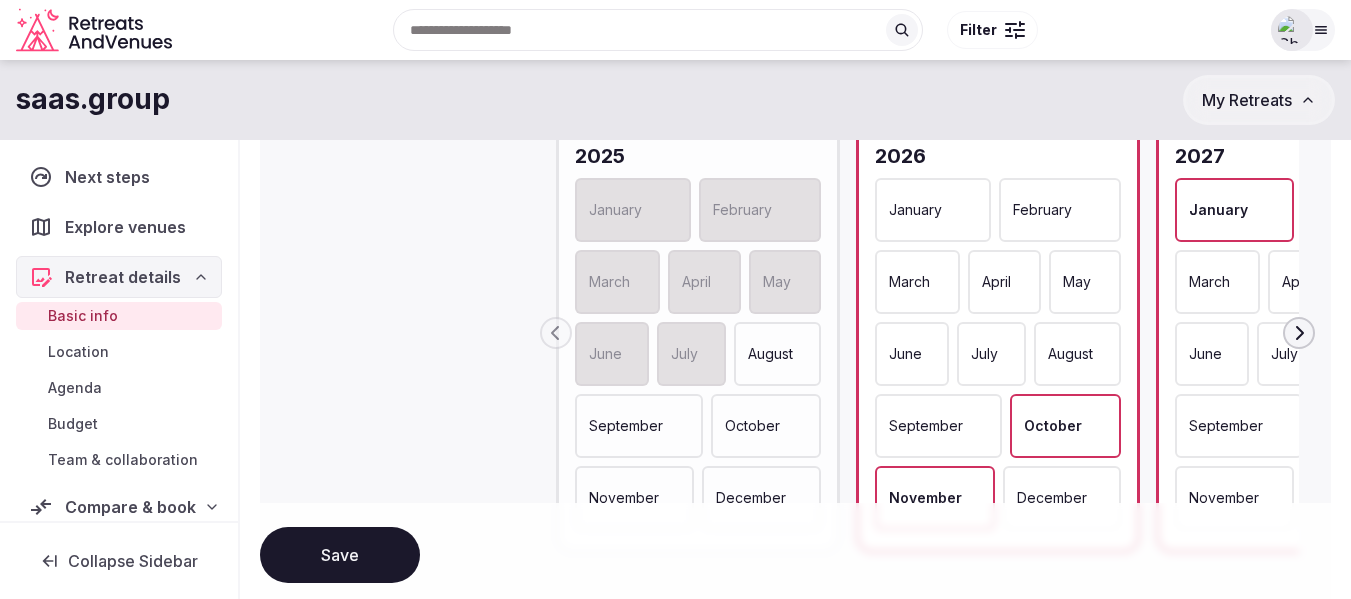 click 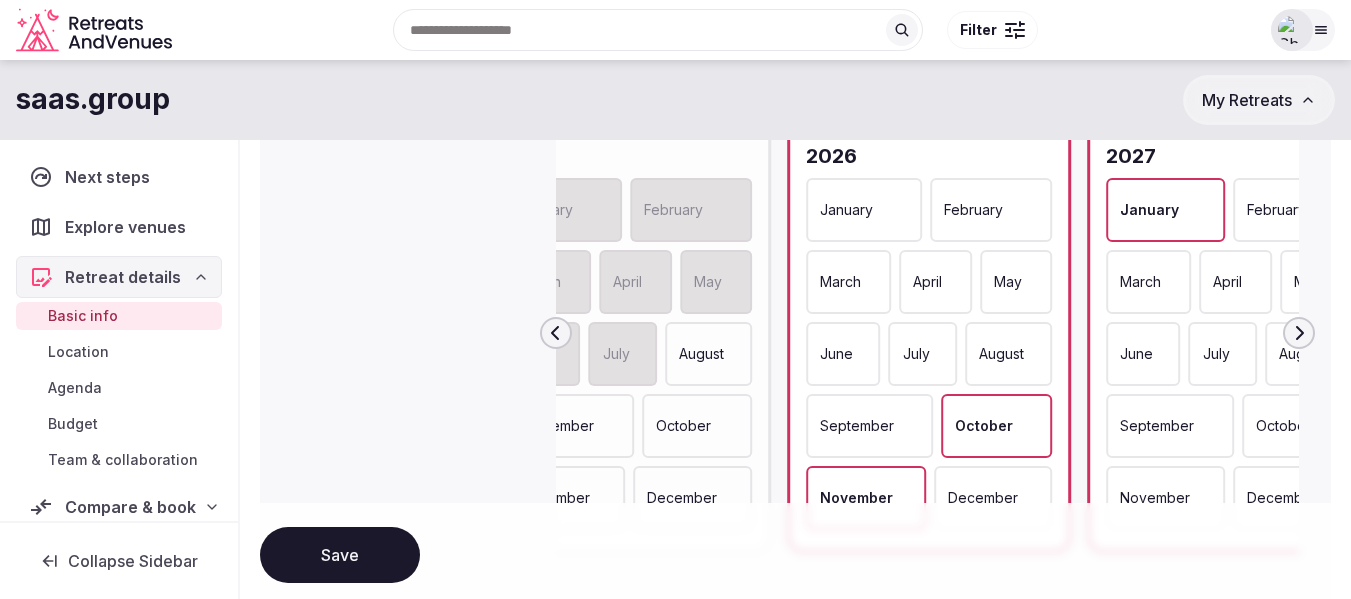 click on "February" at bounding box center (1276, 210) 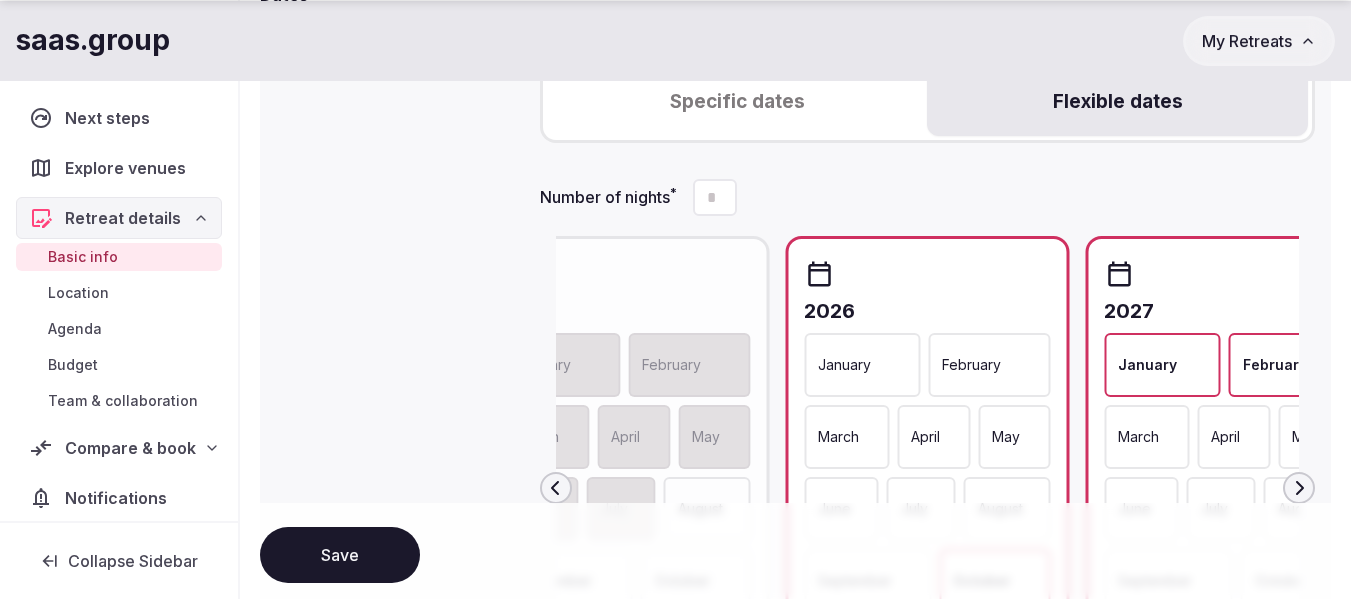 scroll, scrollTop: 900, scrollLeft: 0, axis: vertical 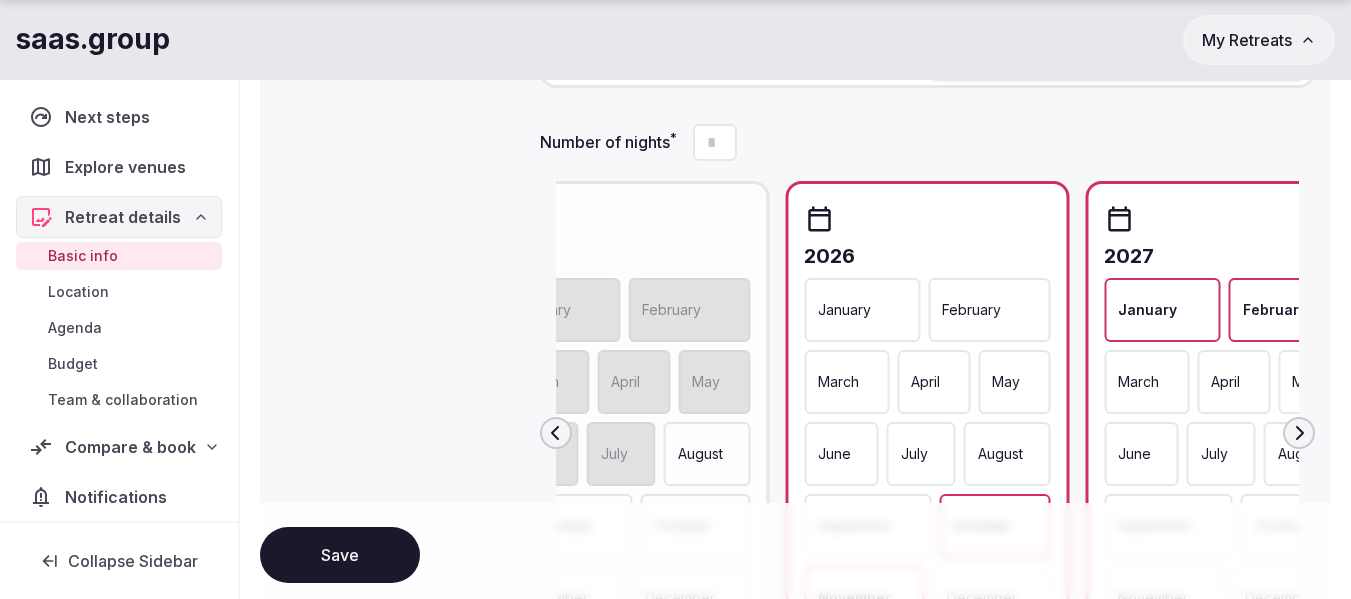 click at bounding box center [715, 142] 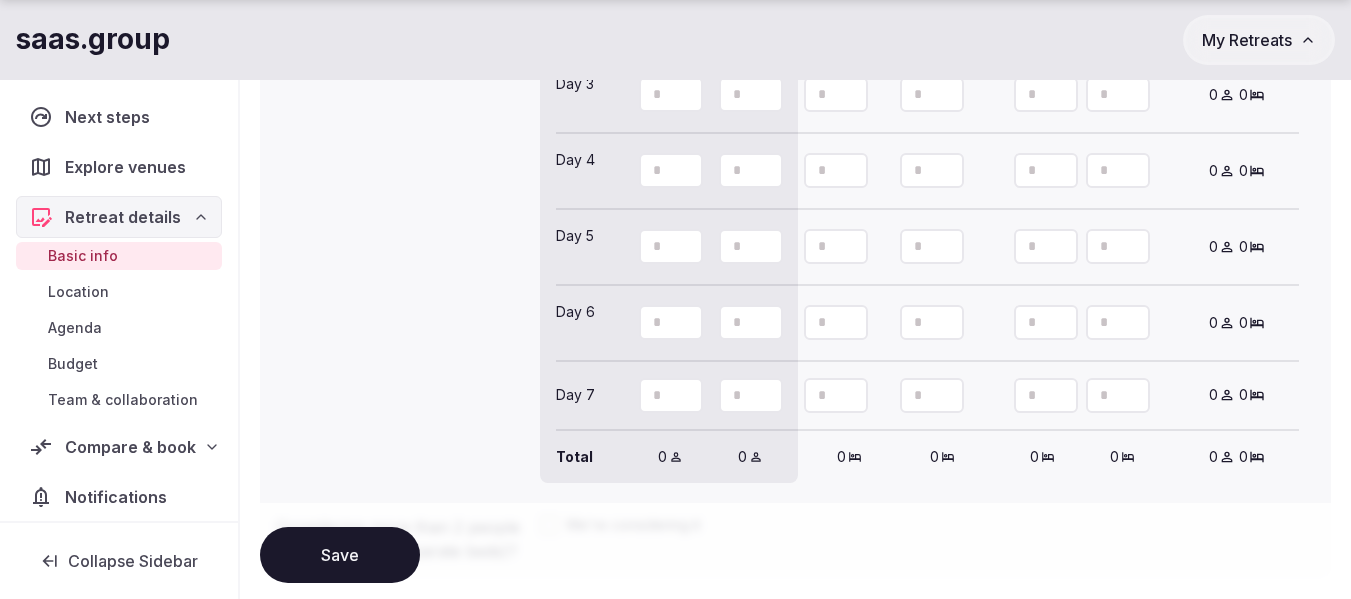 scroll, scrollTop: 2380, scrollLeft: 0, axis: vertical 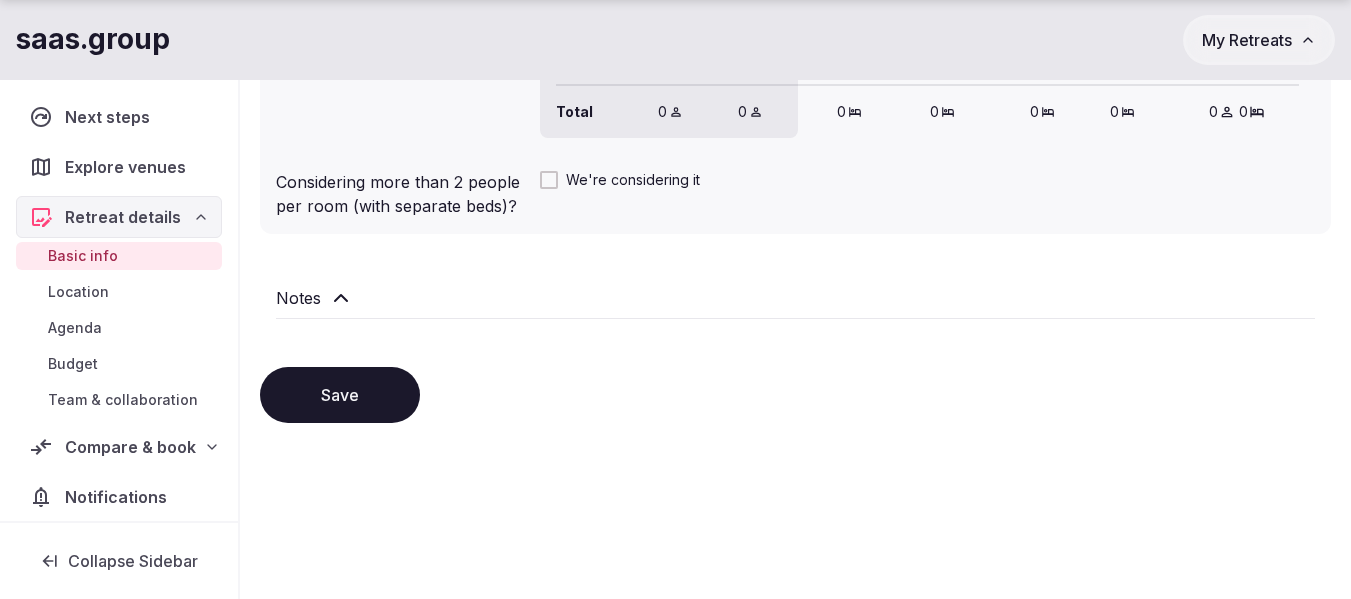 type on "*" 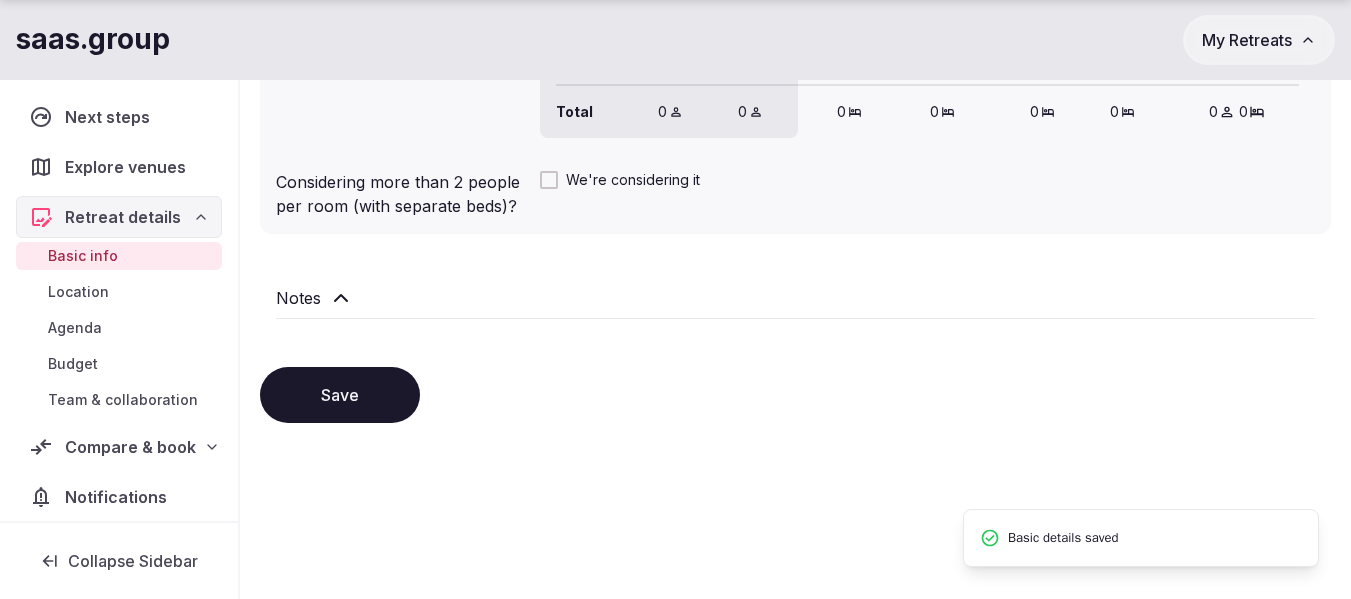 click on "Location" at bounding box center (78, 292) 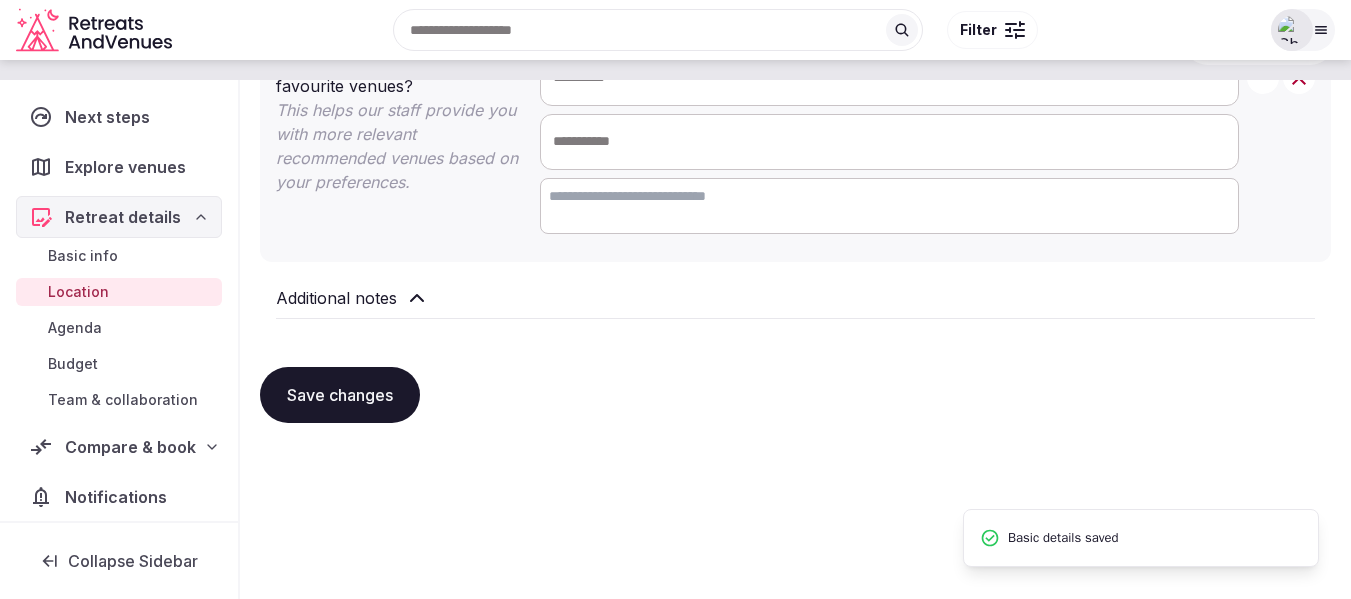 scroll, scrollTop: 0, scrollLeft: 0, axis: both 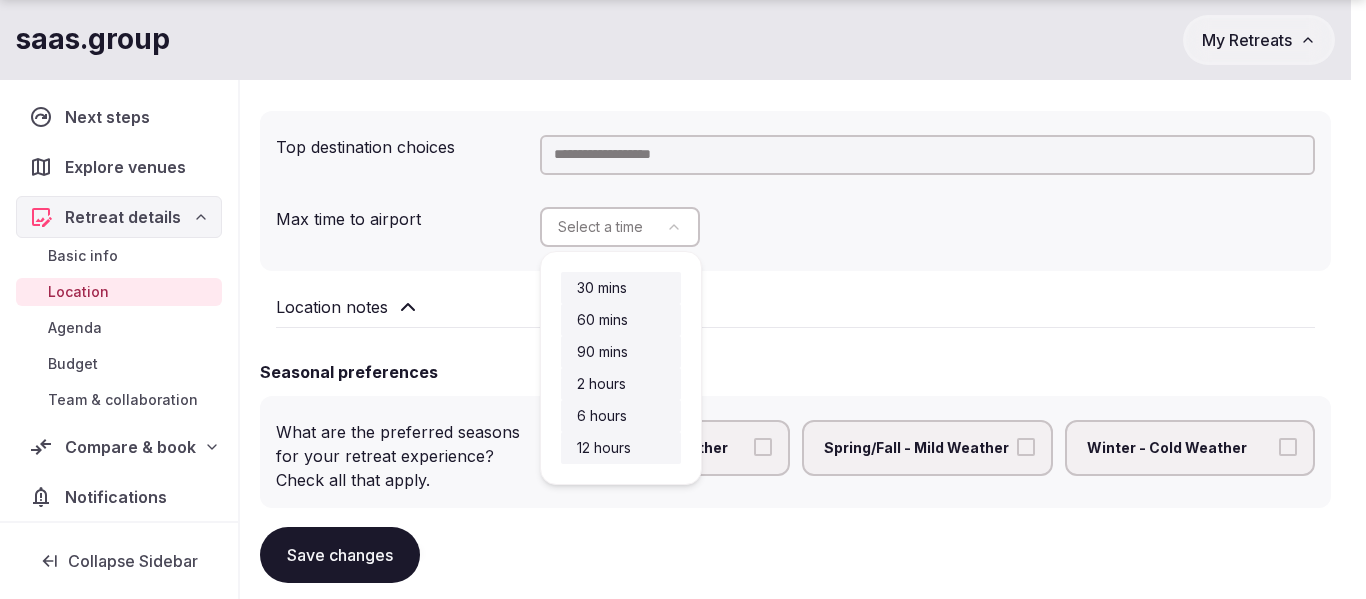 click on "Recent searches Lakeway, TX Amsterdam, Netherlands Türkiye Lisbon, Portugal Montenegro Search Popular Destinations Toscana, Italy Riviera Maya, Mexico Indonesia, Bali California, USA New York, USA Napa Valley, USA Beja, Portugal Canarias, Spain Filter Explore  destinations Filter Logged in as  Shay Tippie Account Staff admin Group flight planner Client view Log out Logged in as  Shay Tippie Account Staff admin Group flight planner Client view Log out saas.group My Retreats Next steps Explore venues Retreat details Basic info Location Agenda Budget Team & collaboration Compare & book Notifications Collapse Sidebar Retreat details Location Top destination choices   Max time to airport   Select a time Location notes Seasonal preferences What are the preferred seasons for your retreat experience?  Check all that apply.   Summer - Hot Weather Spring/Fall - Mild Weather Winter - Cold Weather Seasonal notes Environment What environment/setting are you looking for?   + Select environment Property type" at bounding box center [683, 99] 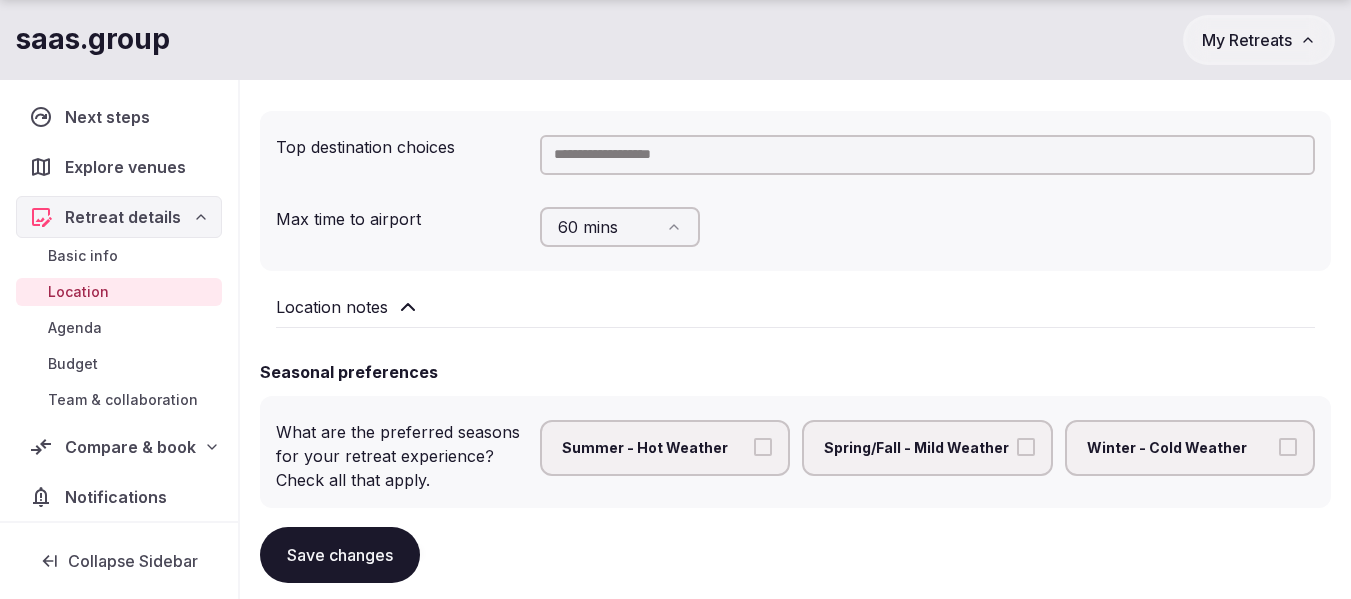 click on "Location notes" at bounding box center [795, 311] 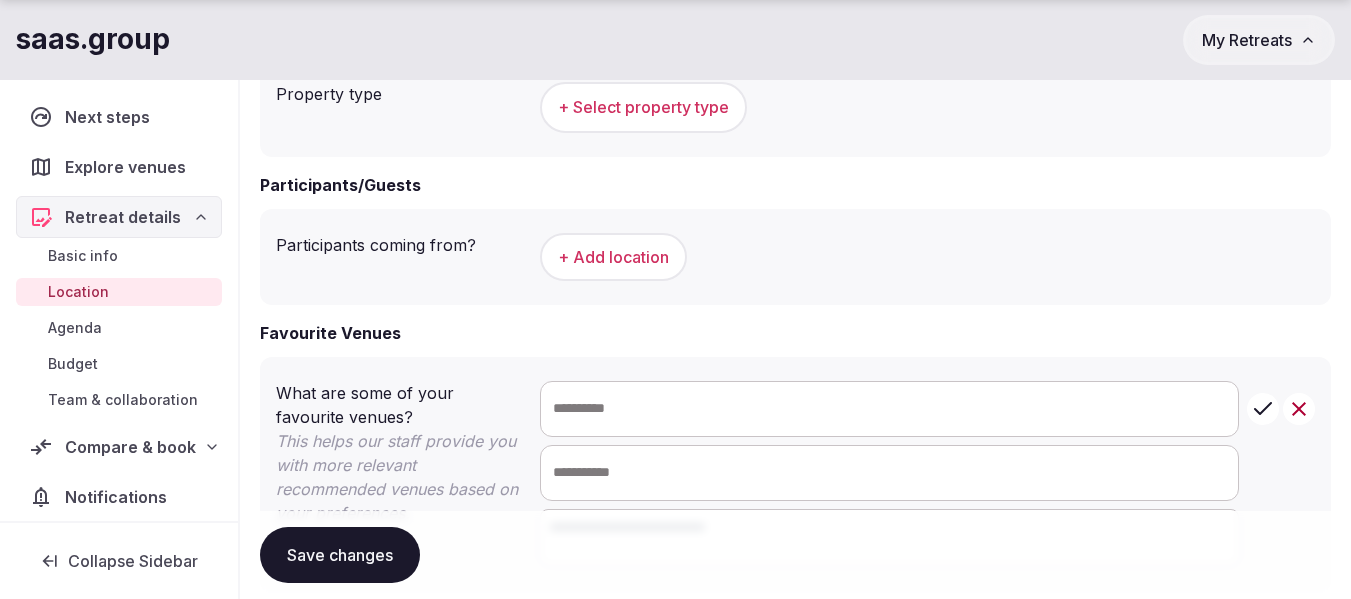 scroll, scrollTop: 1100, scrollLeft: 0, axis: vertical 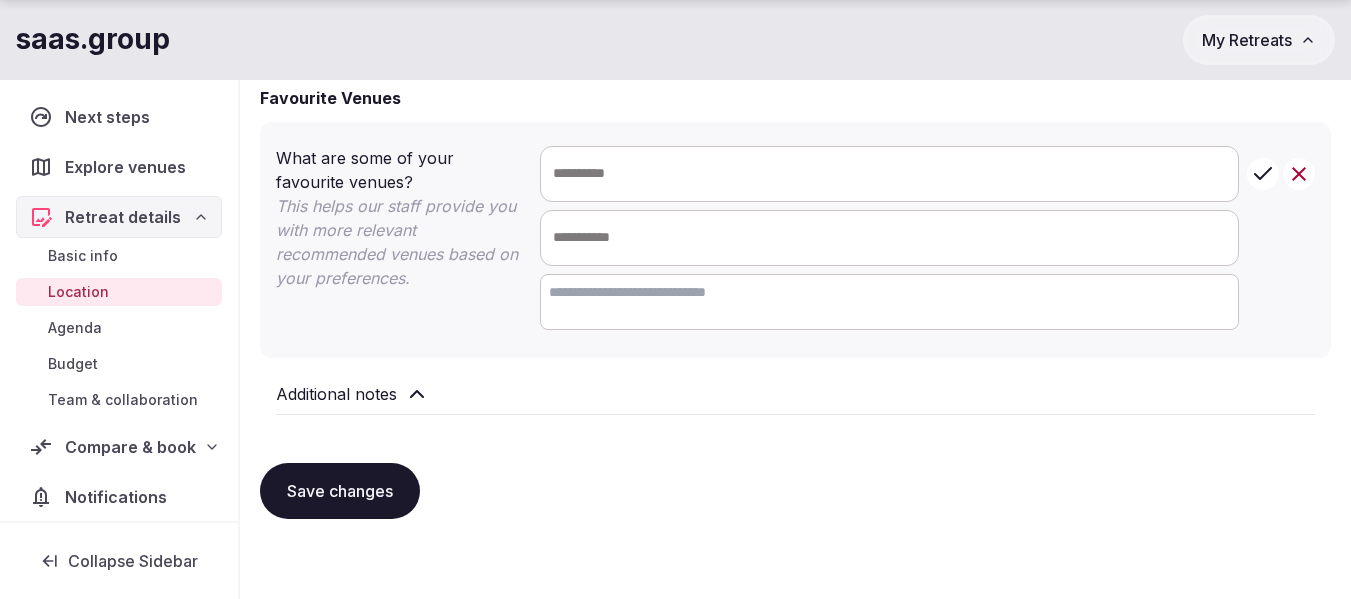 click on "Save changes" at bounding box center [340, 491] 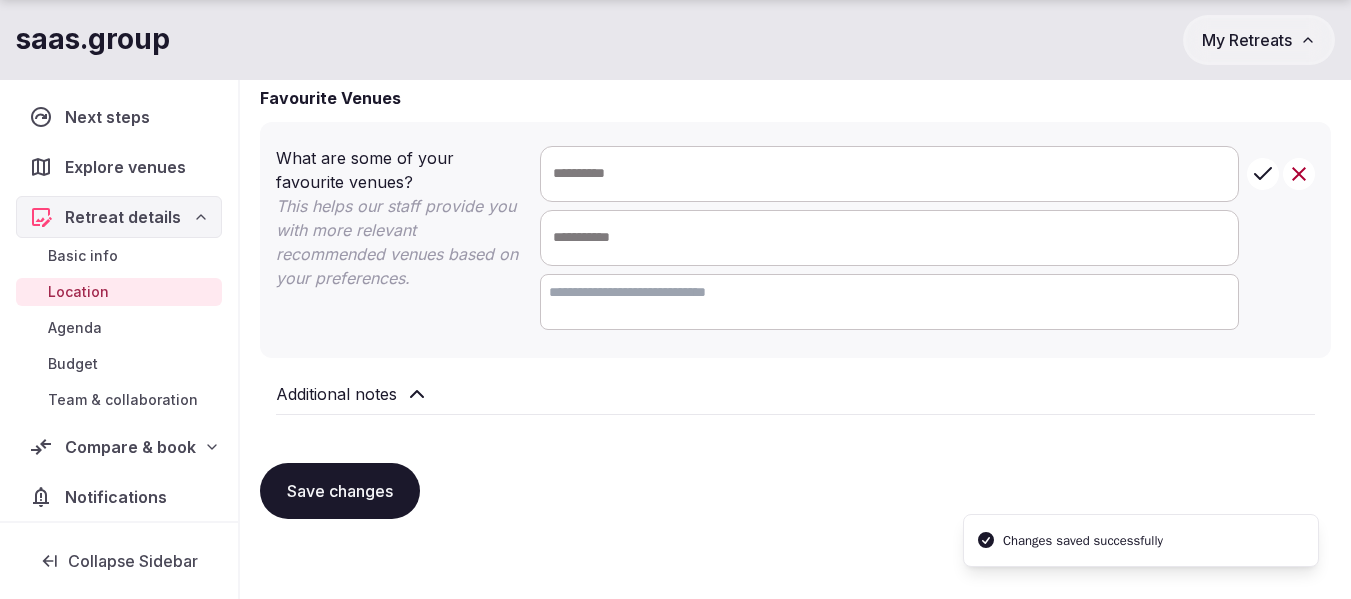 click at bounding box center [889, 174] 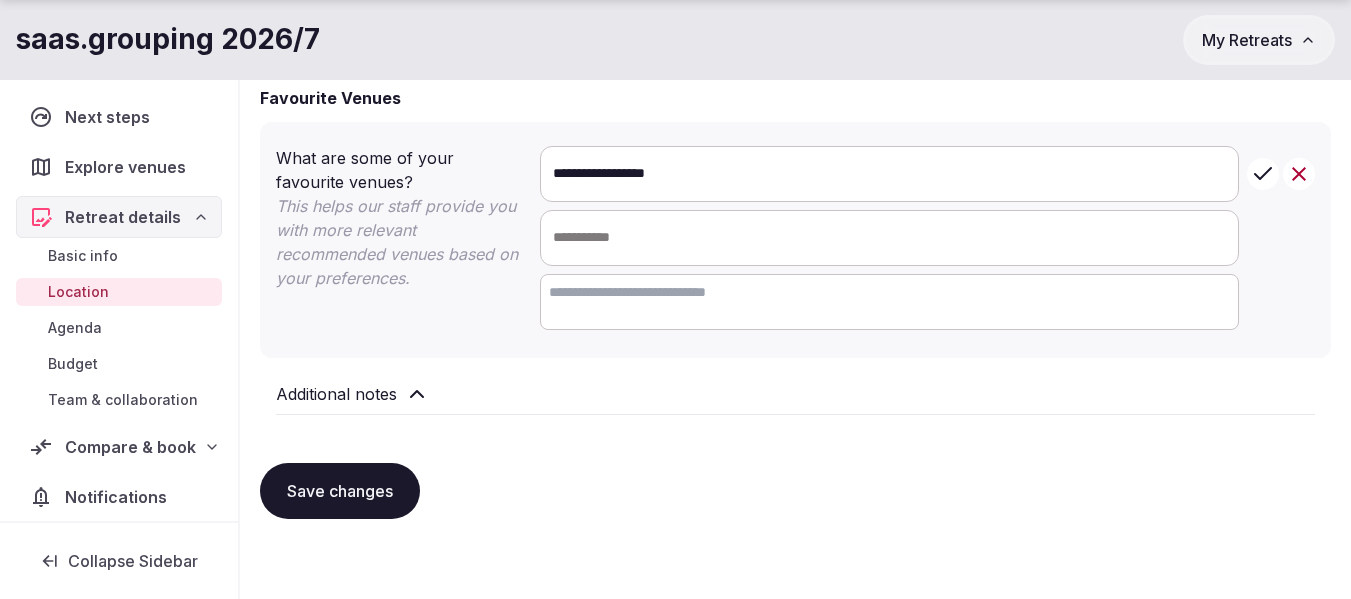 type on "**********" 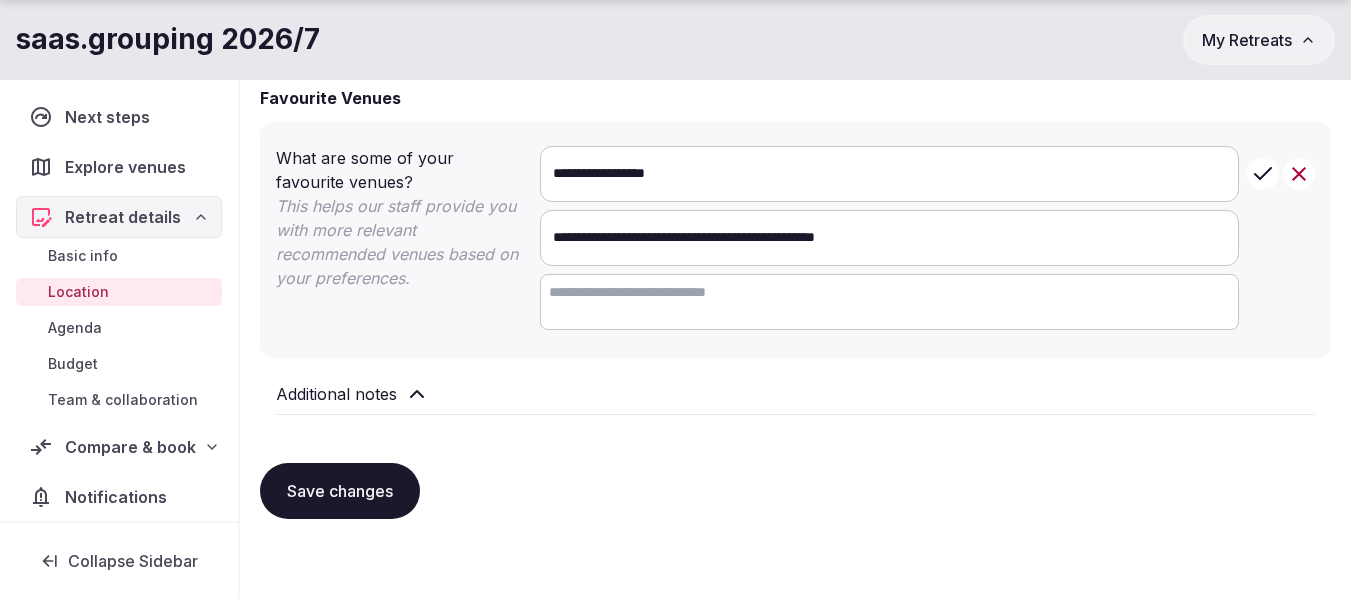 type on "**********" 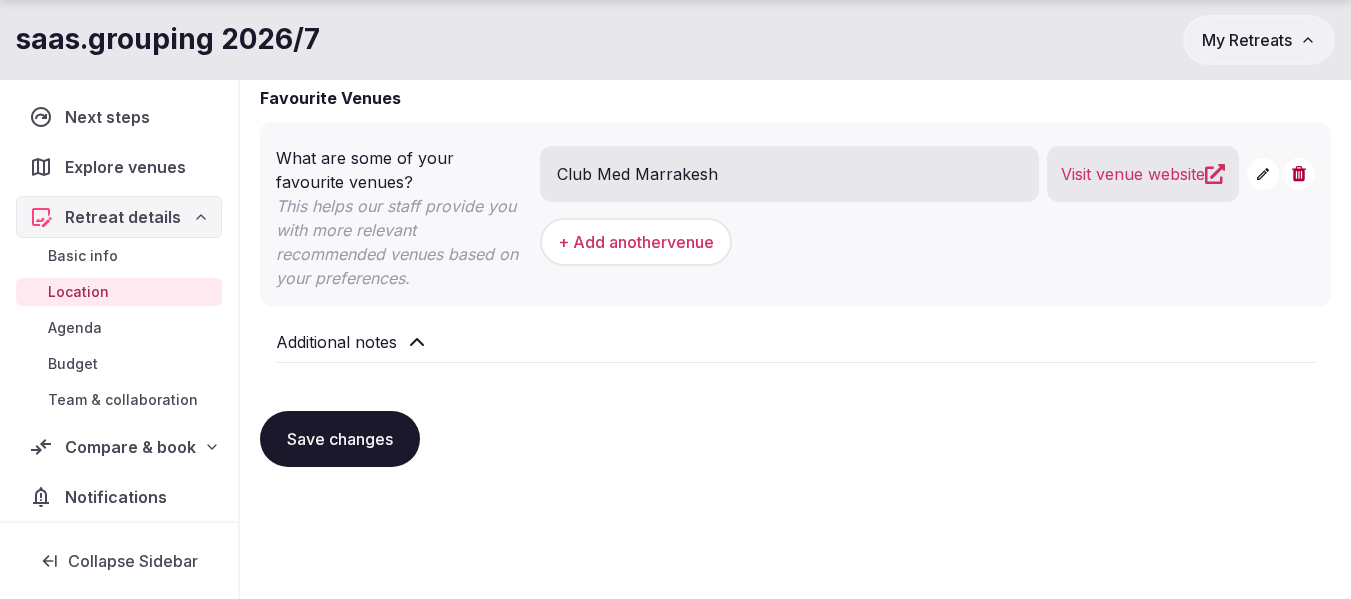 click on "+ Add a nother  venue" at bounding box center (636, 242) 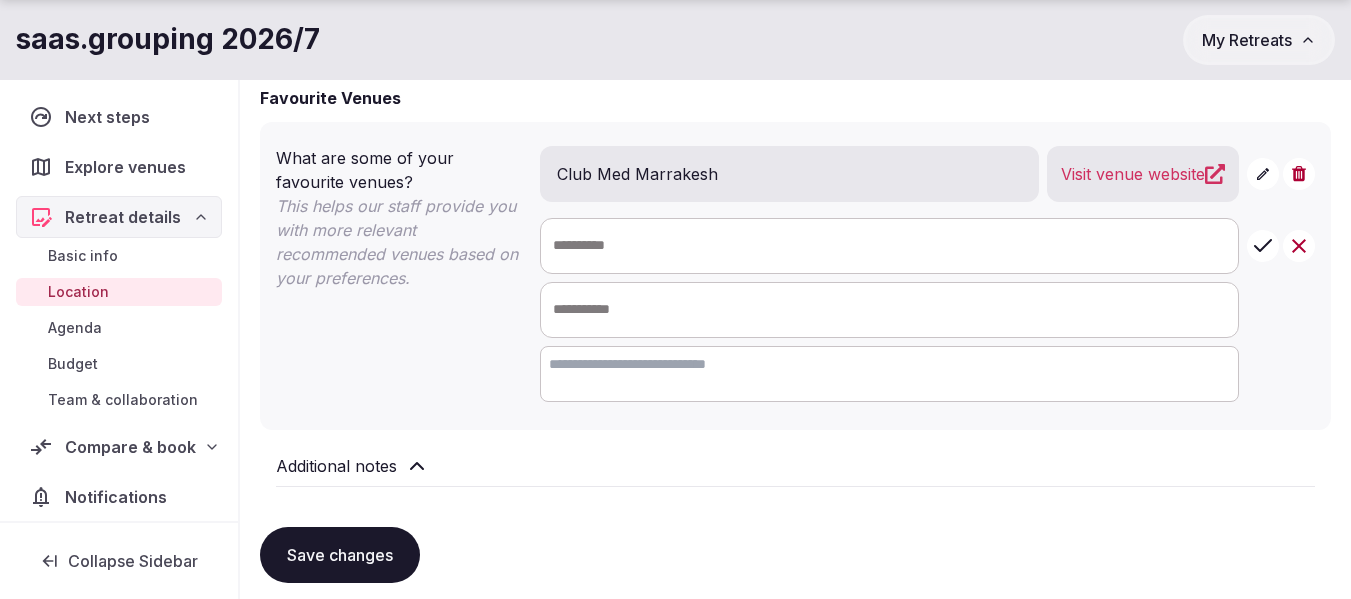 click at bounding box center [889, 246] 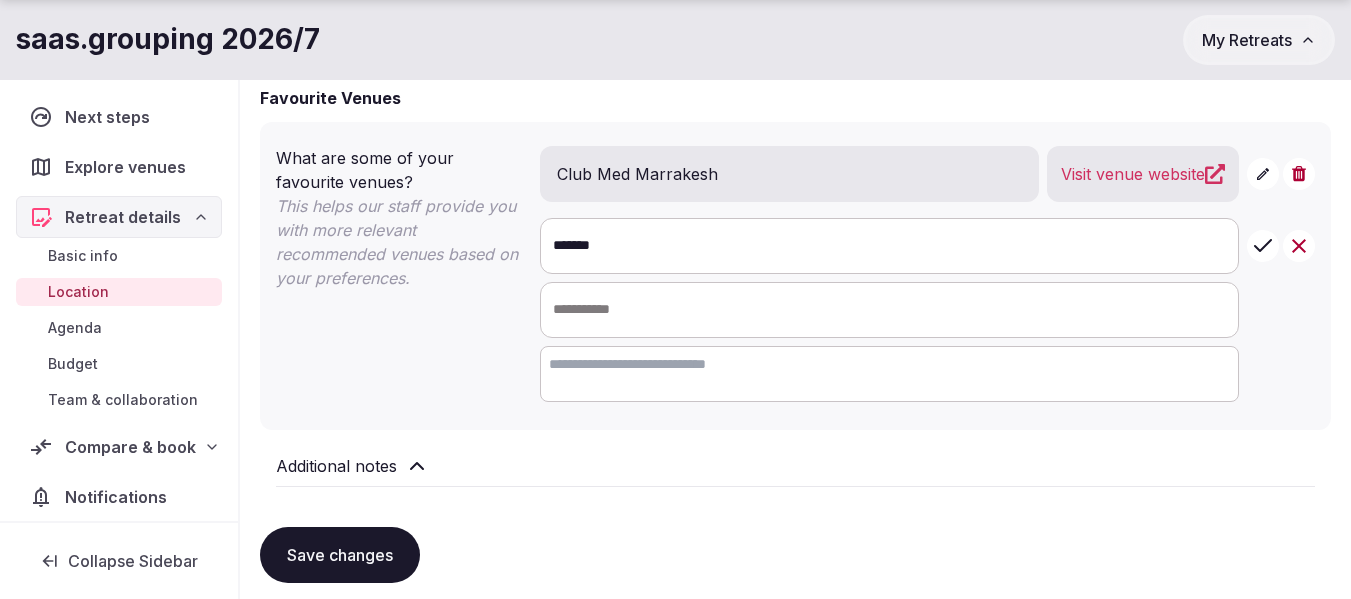click on "*******" at bounding box center [889, 246] 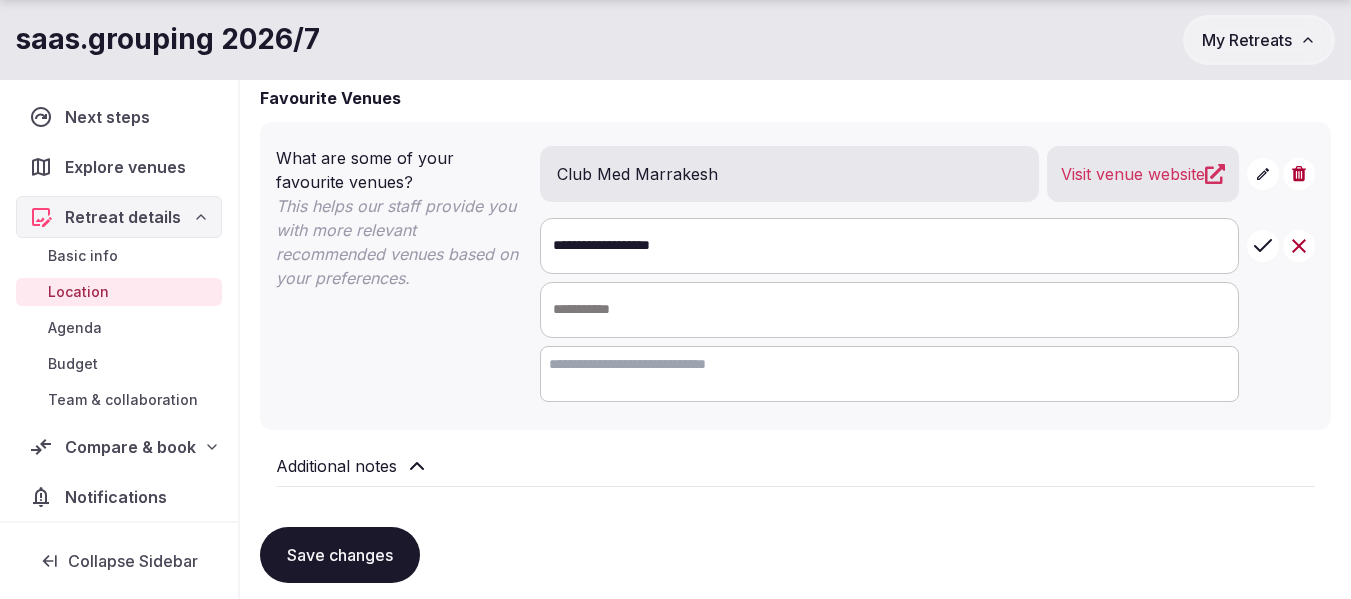 drag, startPoint x: 734, startPoint y: 246, endPoint x: 538, endPoint y: 249, distance: 196.02296 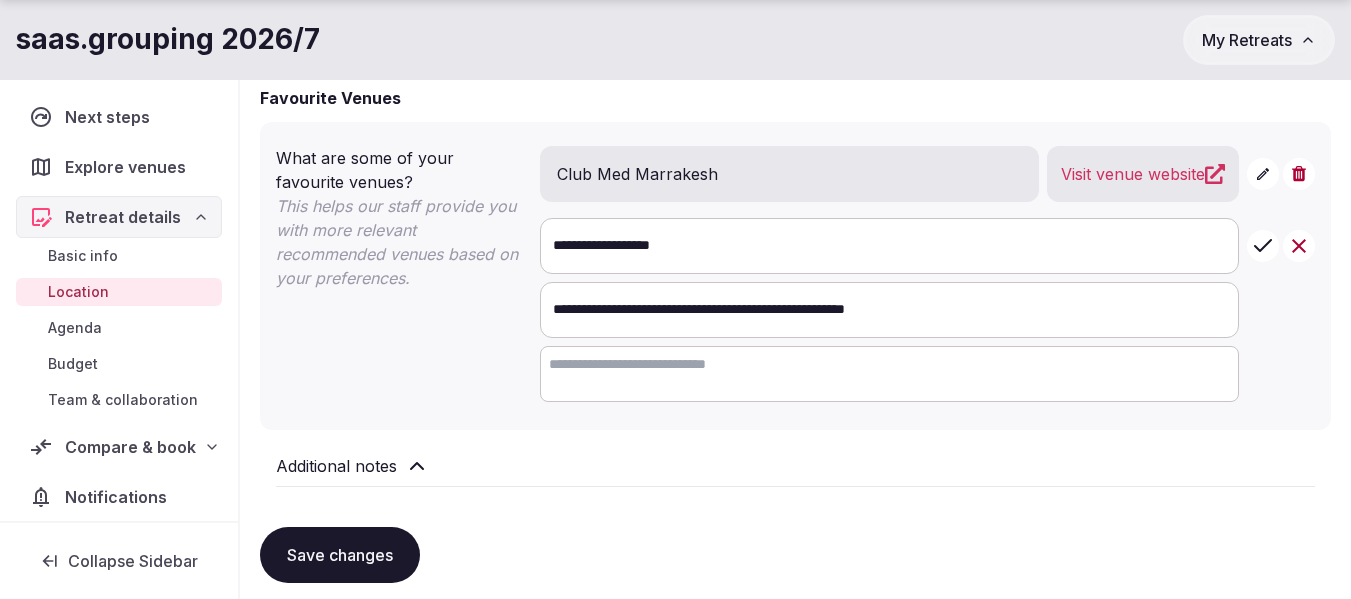 type on "**********" 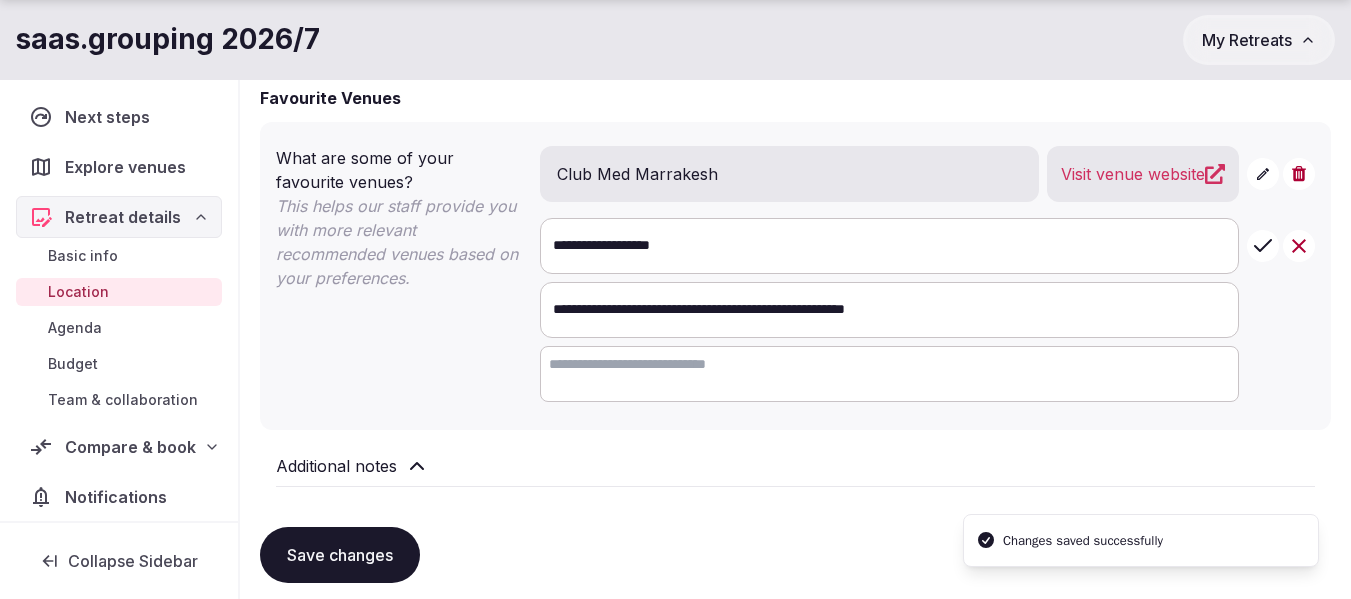 click on "Agenda" at bounding box center [75, 328] 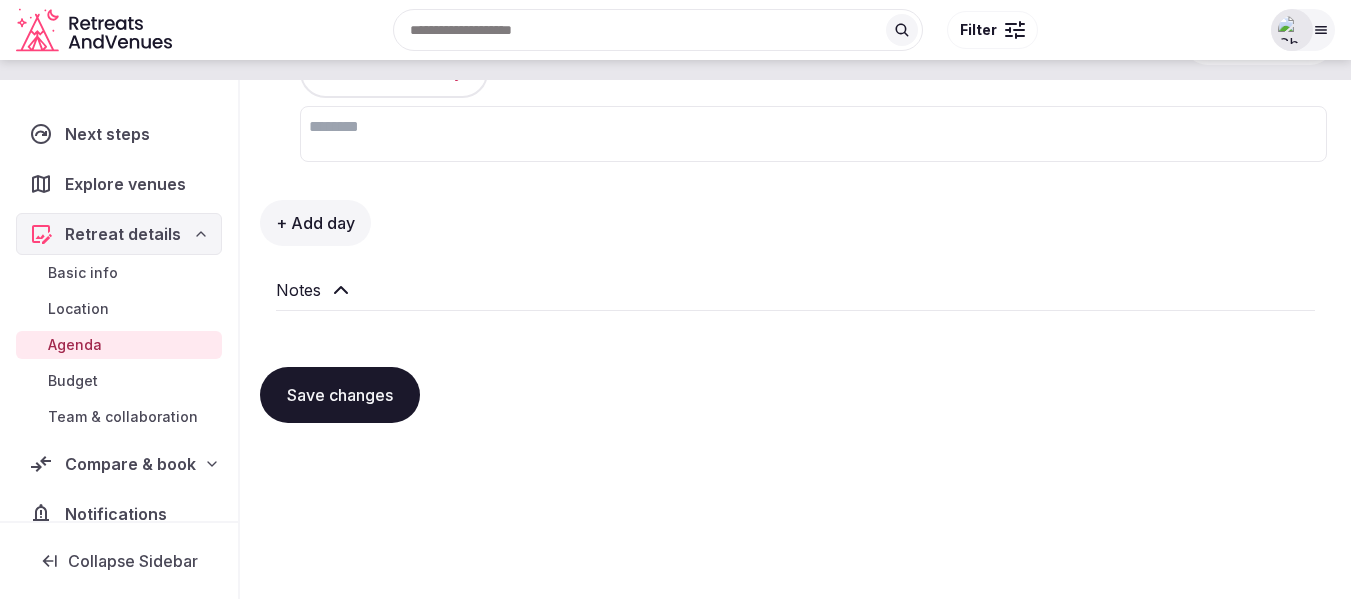 scroll, scrollTop: 0, scrollLeft: 0, axis: both 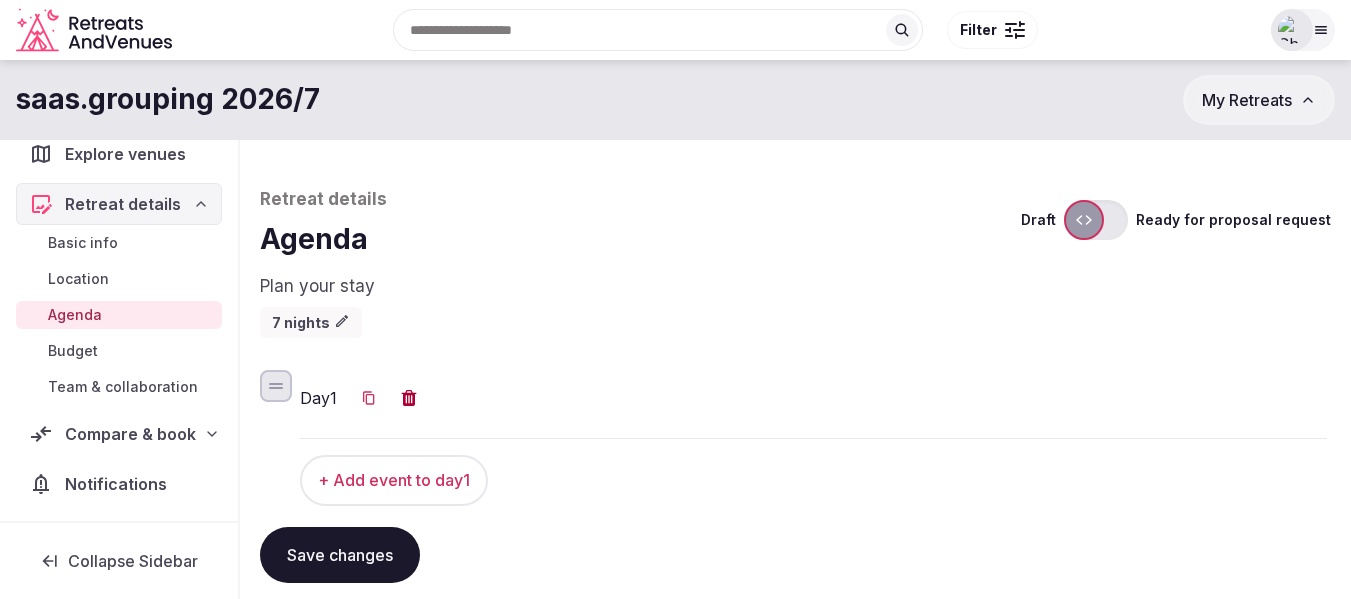 click on "Budget" at bounding box center (73, 351) 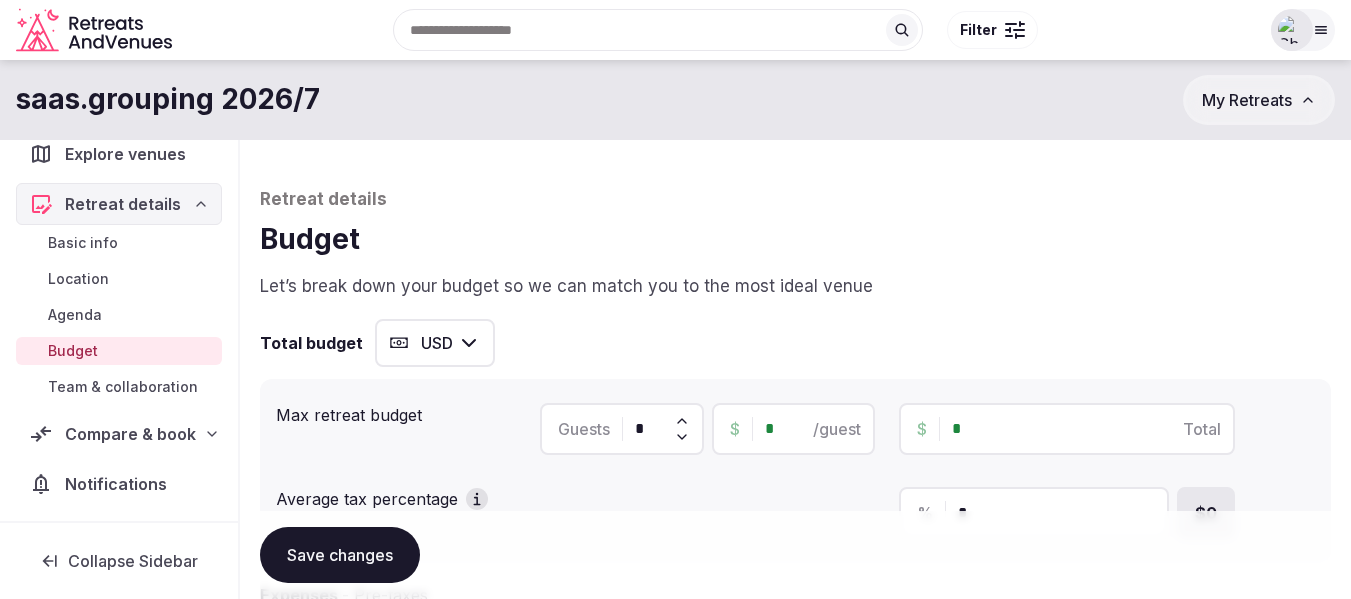 scroll, scrollTop: 86, scrollLeft: 0, axis: vertical 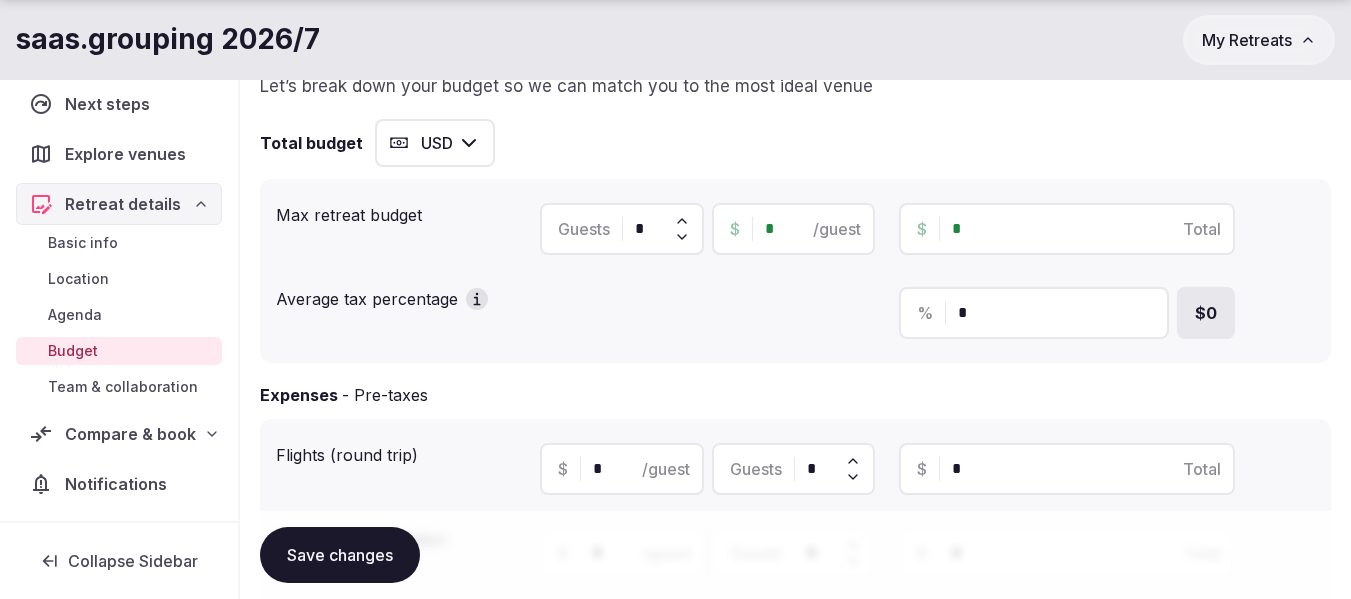 drag, startPoint x: 650, startPoint y: 231, endPoint x: 618, endPoint y: 234, distance: 32.140316 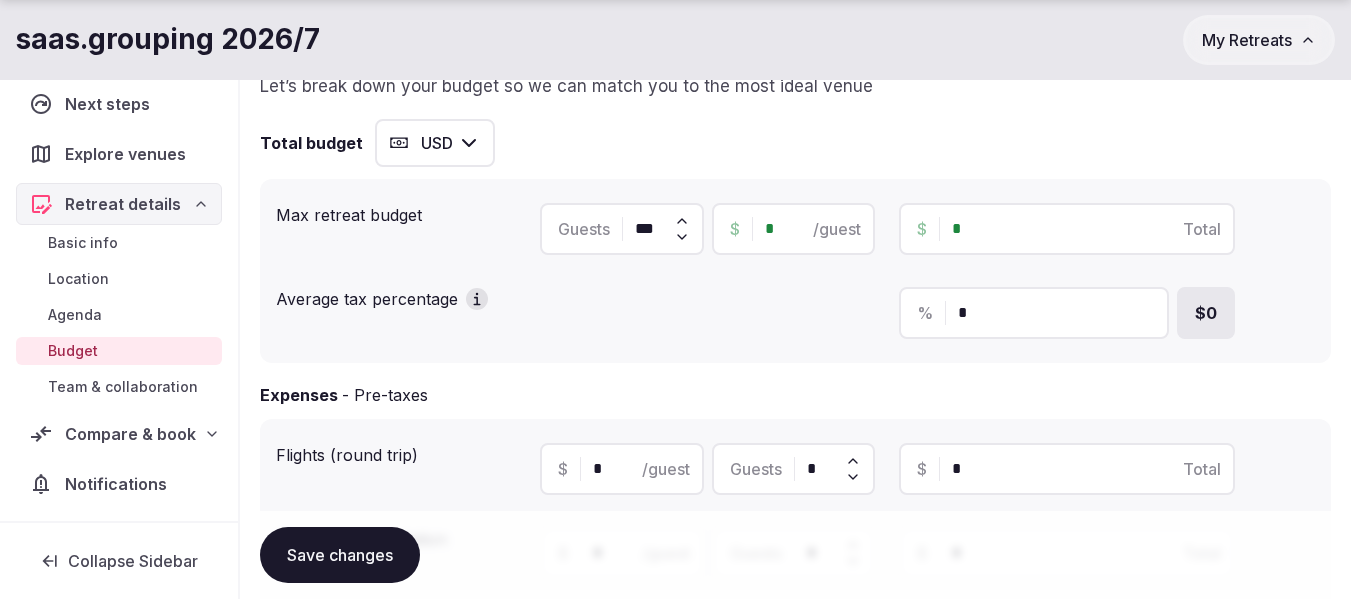 type on "***" 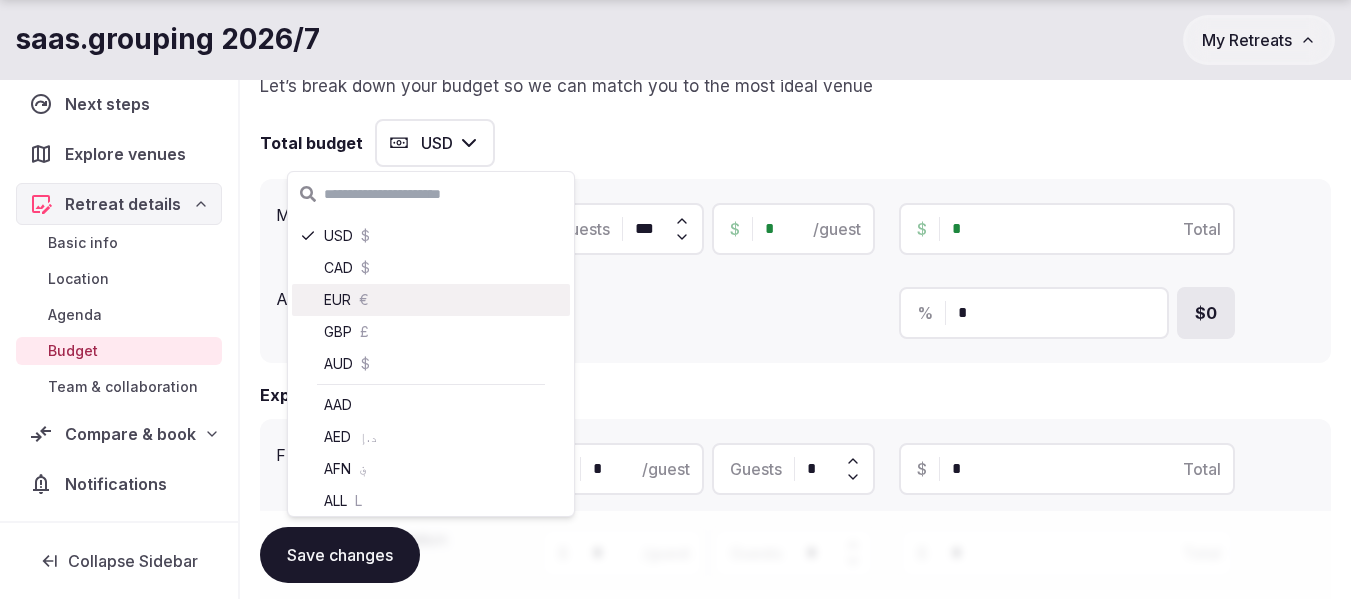 click on "EUR   €" at bounding box center (431, 300) 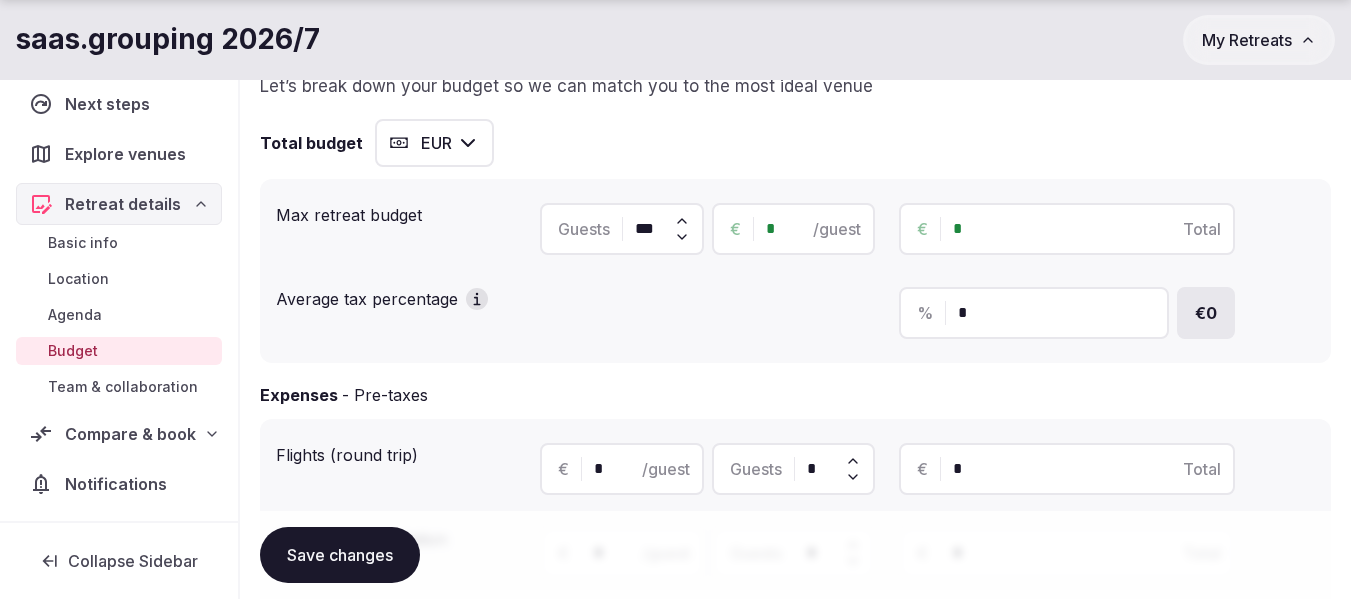 drag, startPoint x: 997, startPoint y: 227, endPoint x: 932, endPoint y: 230, distance: 65.06919 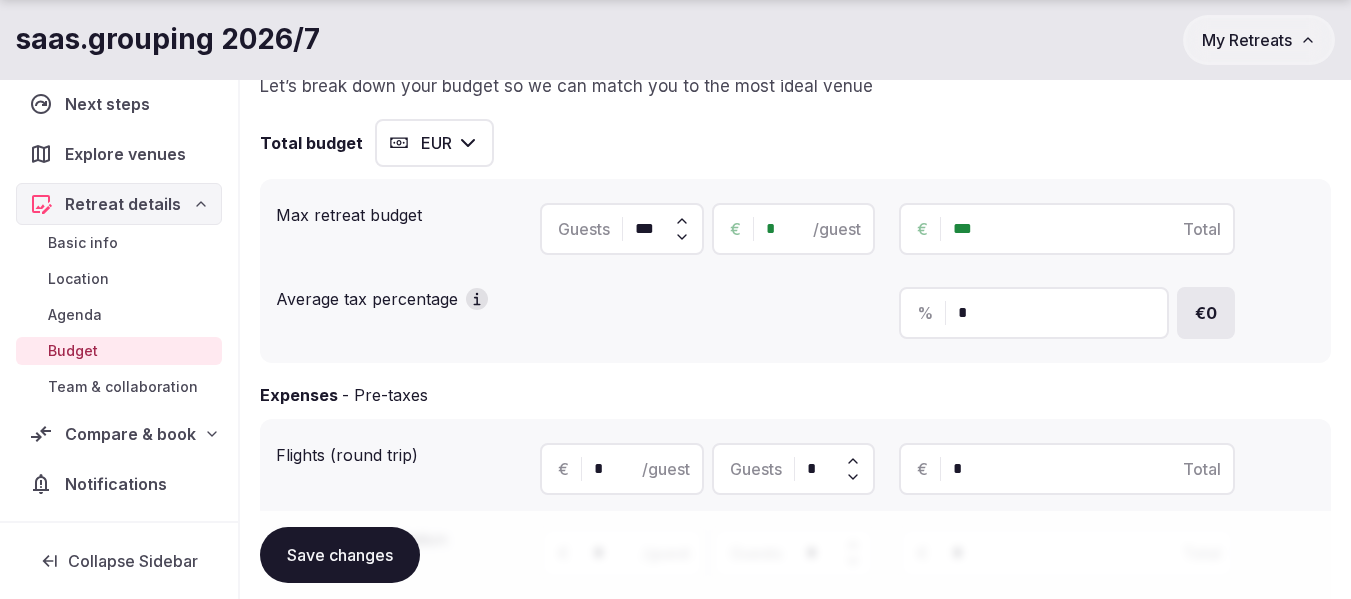 type on "*****" 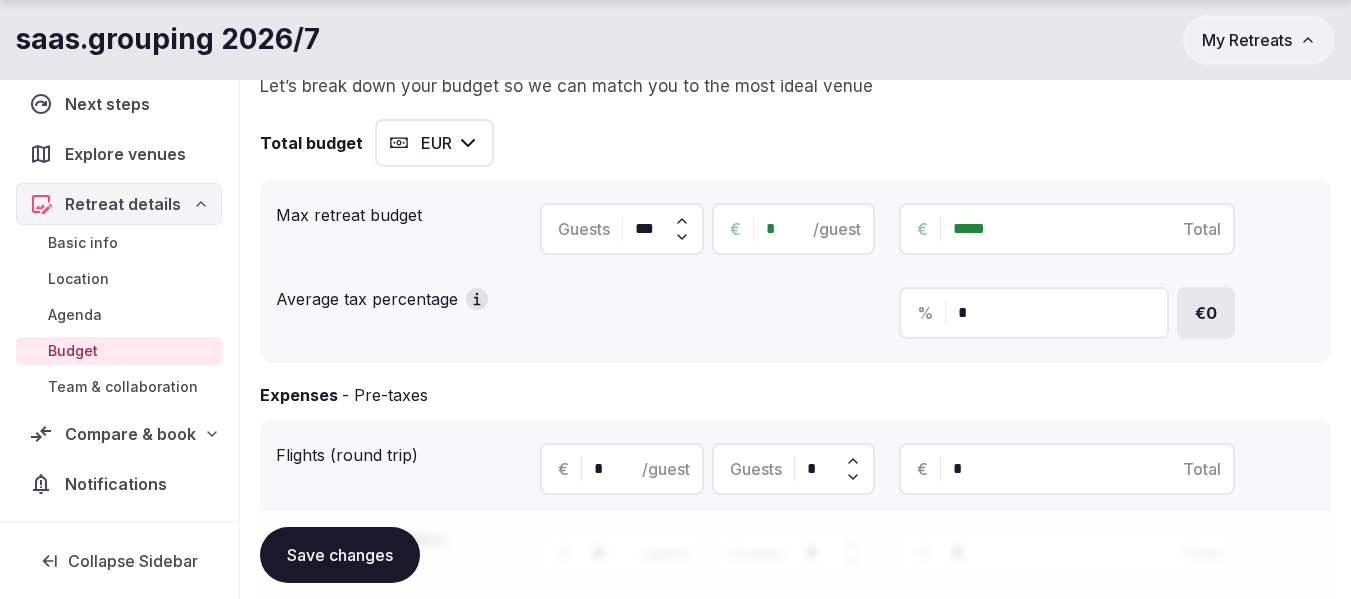 type on "*" 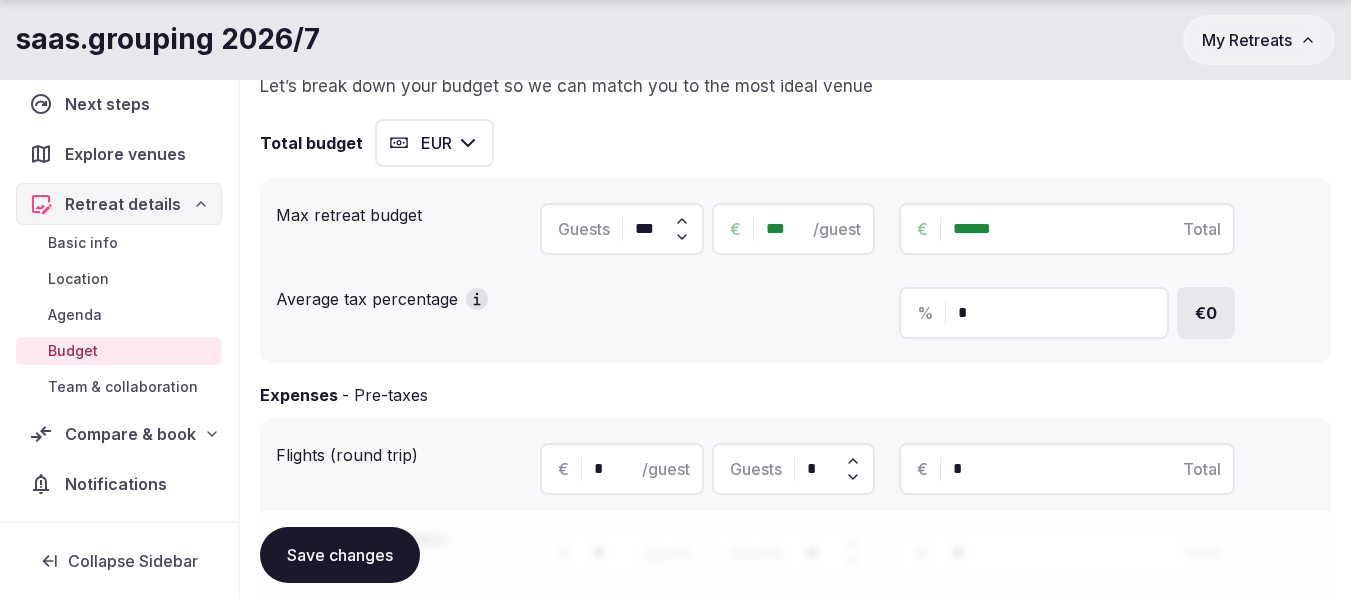 type on "***" 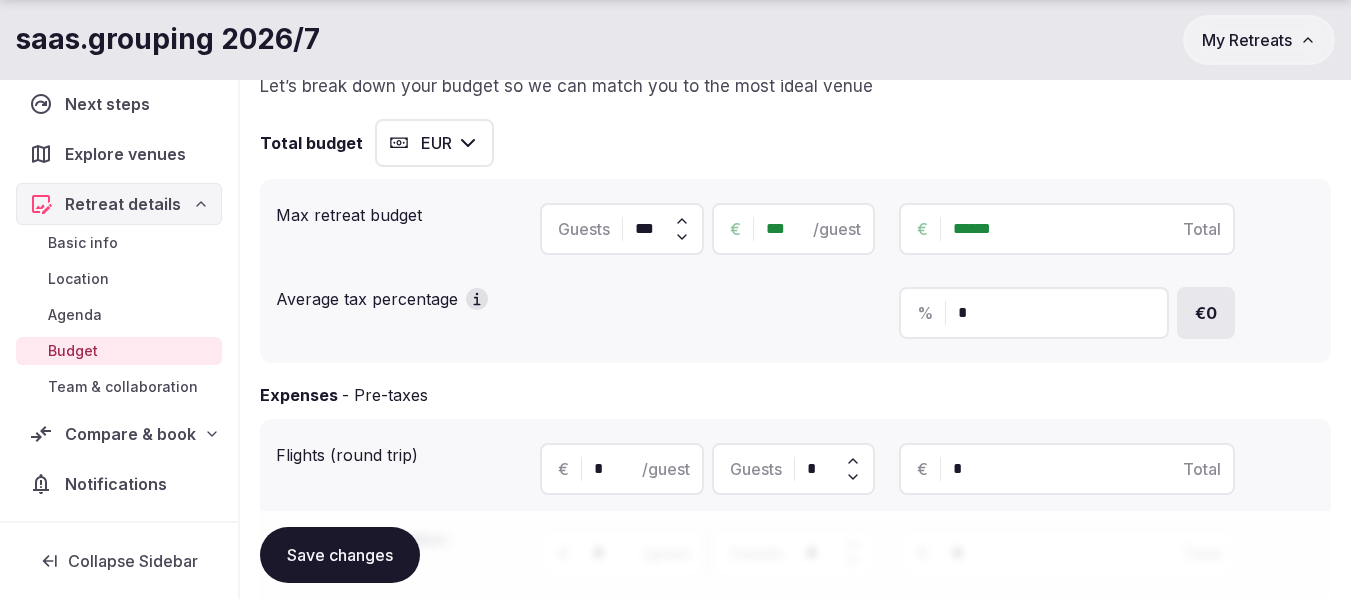 type on "*******" 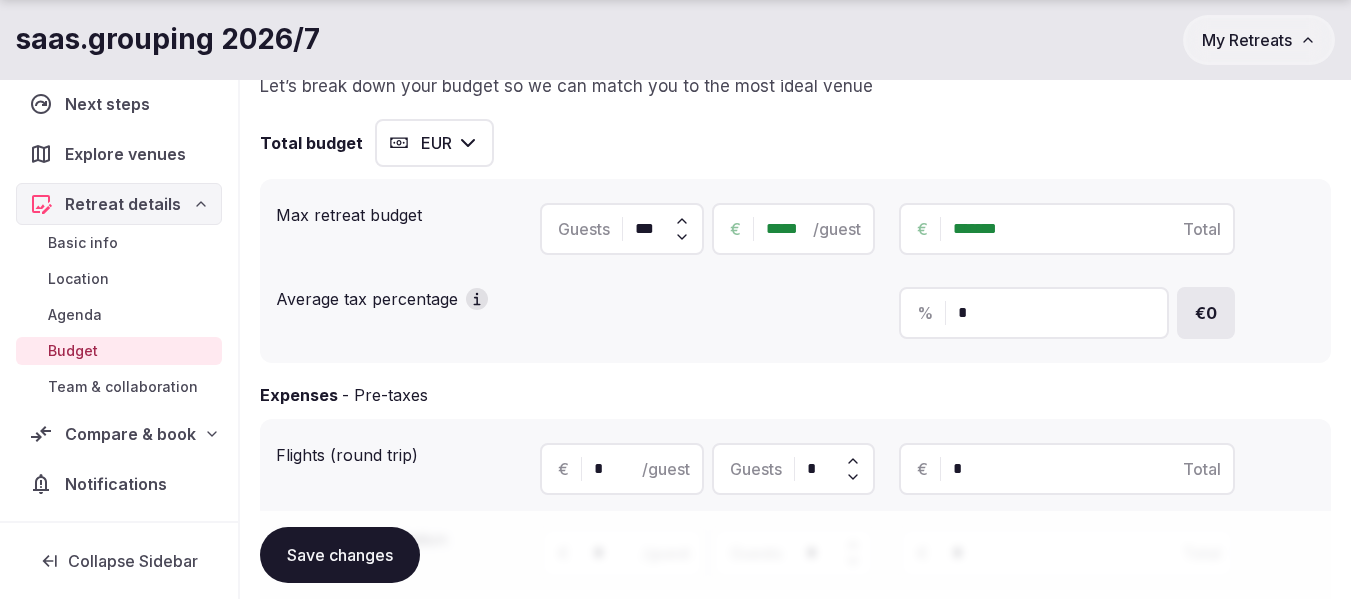 type on "*****" 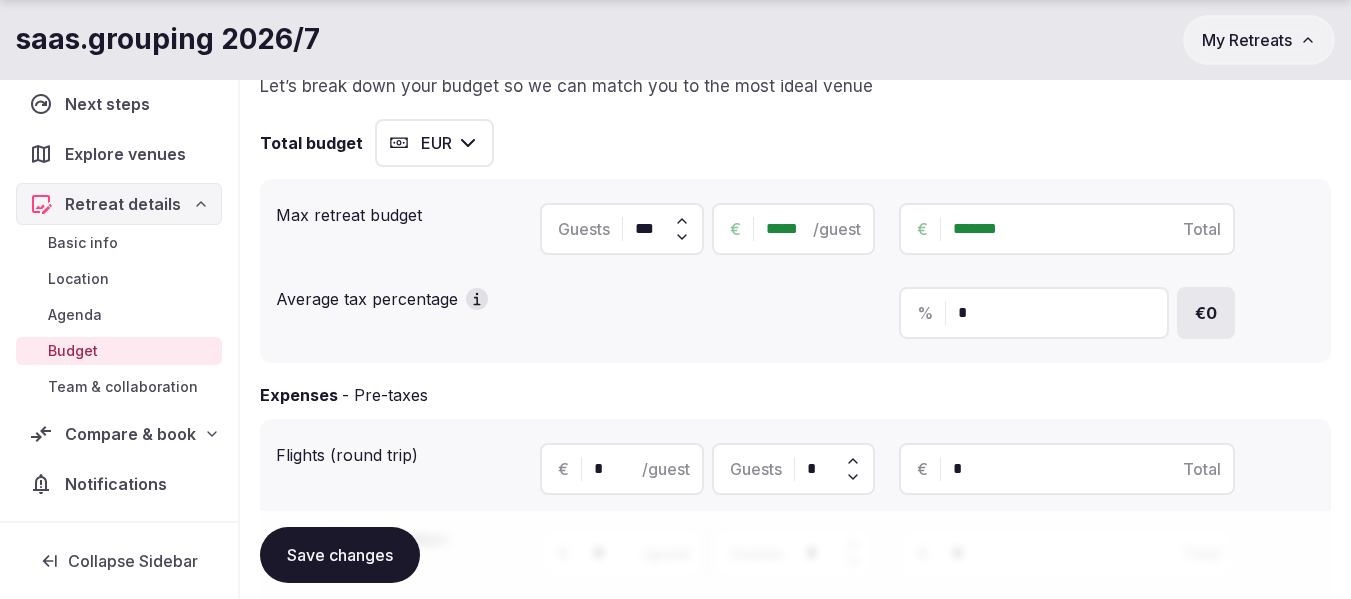 type on "*******" 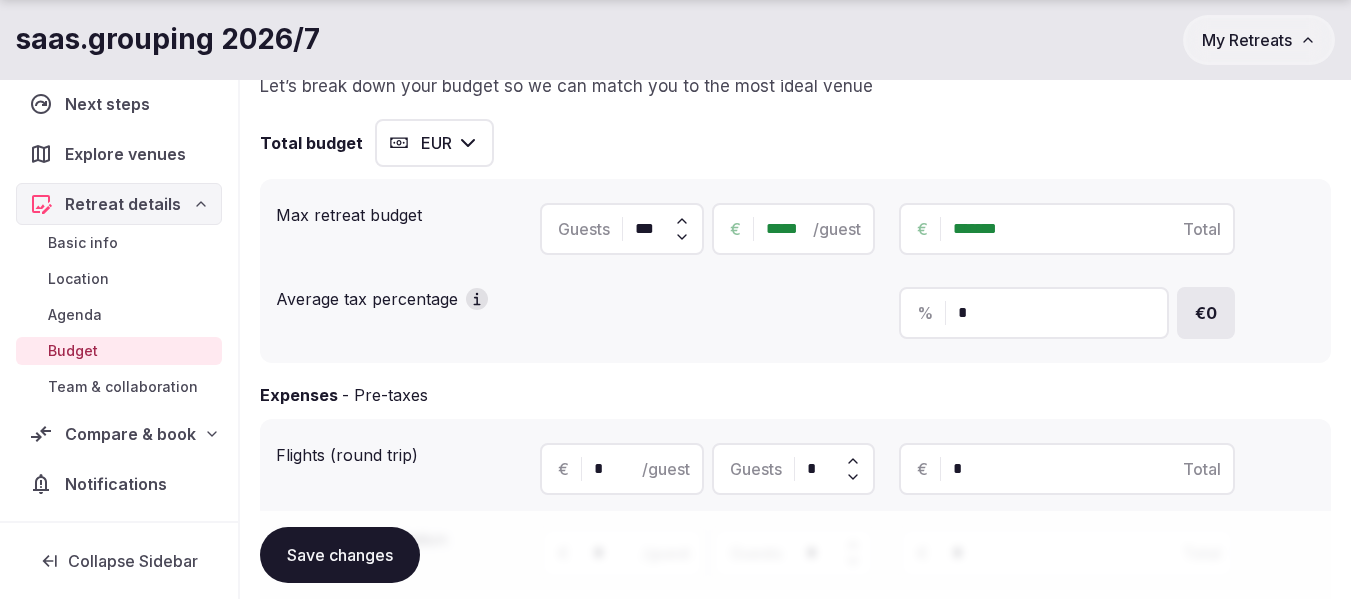 drag, startPoint x: 971, startPoint y: 309, endPoint x: 954, endPoint y: 310, distance: 17.029387 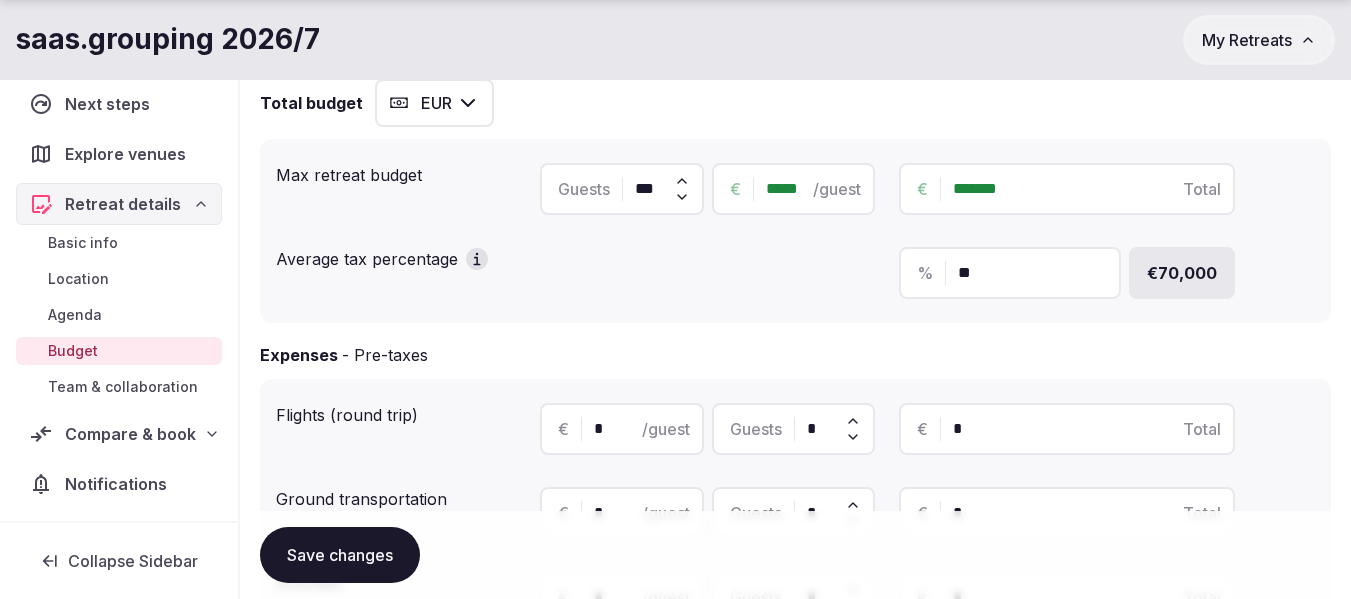 scroll, scrollTop: 400, scrollLeft: 0, axis: vertical 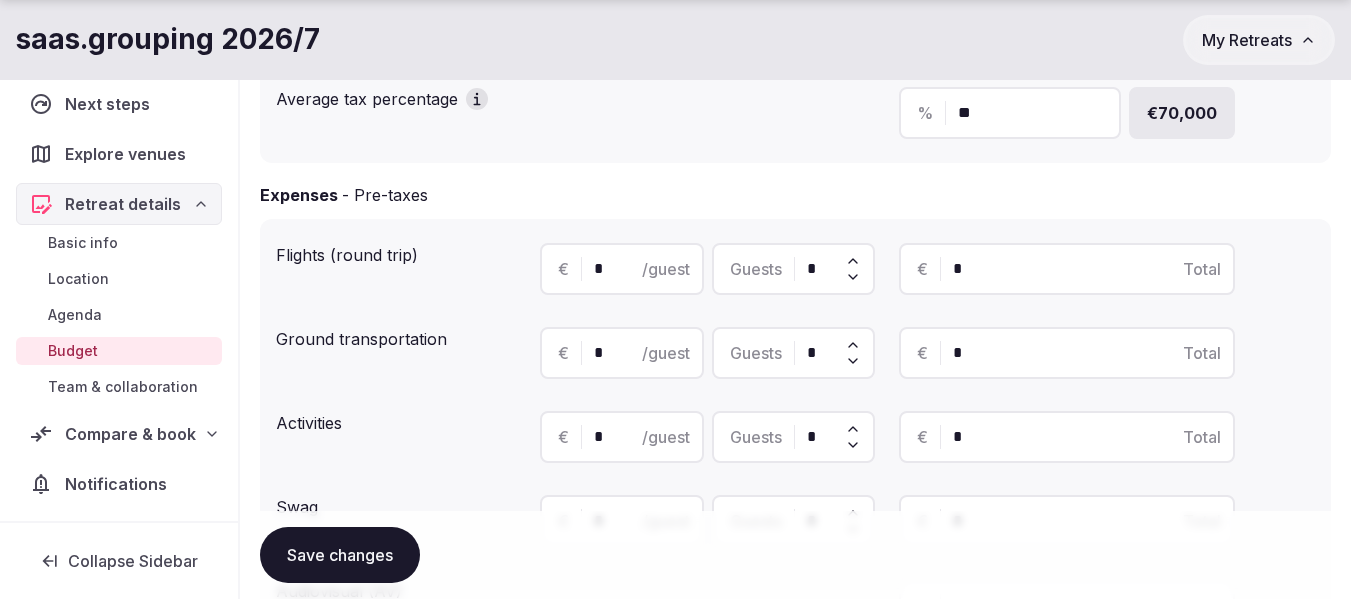 type on "**" 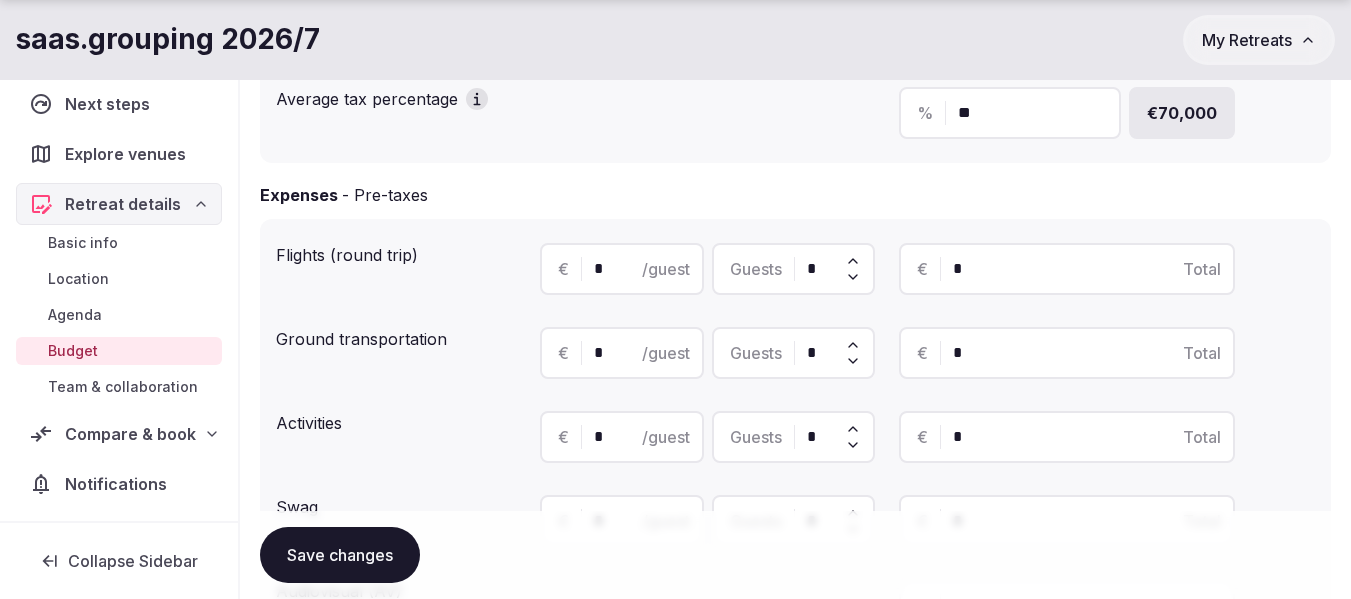 drag, startPoint x: 613, startPoint y: 267, endPoint x: 573, endPoint y: 268, distance: 40.012497 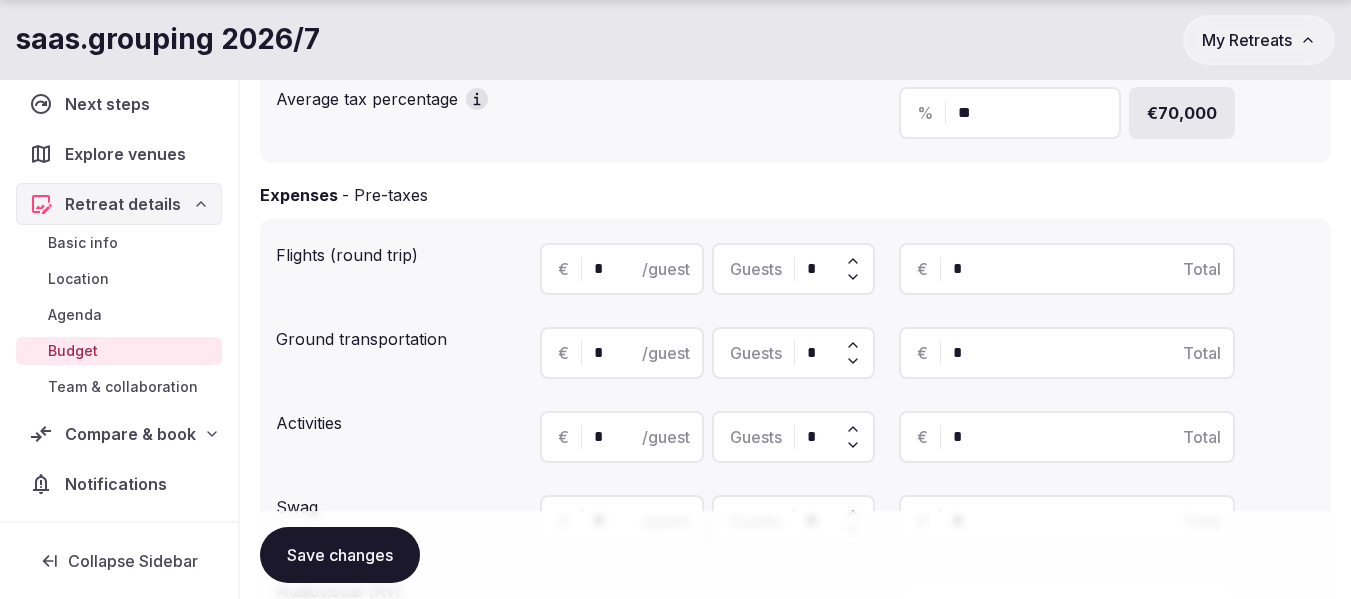 click on "€ * /guest" at bounding box center [622, 269] 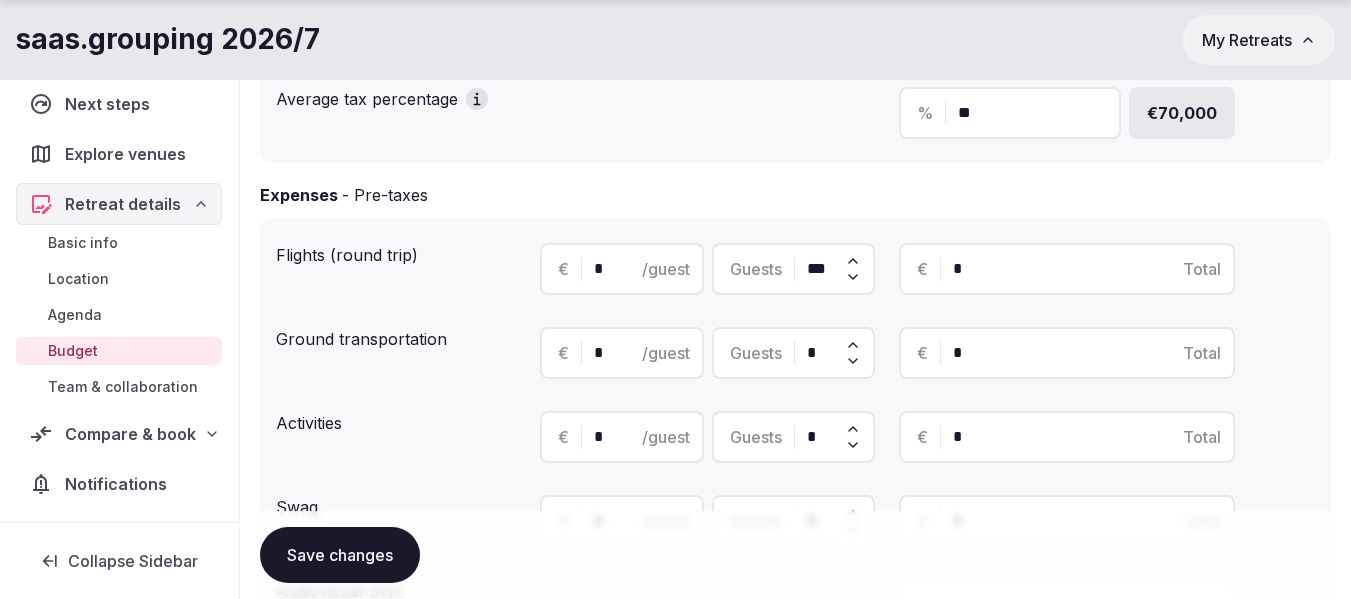 type on "***" 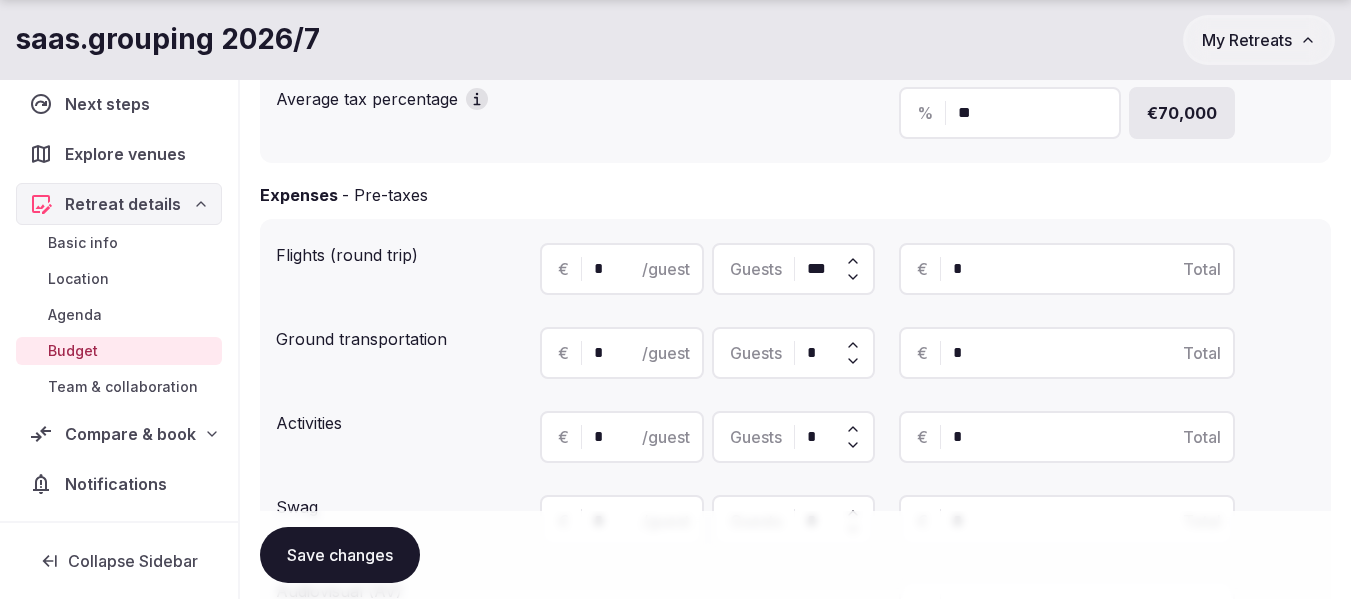 type on "*" 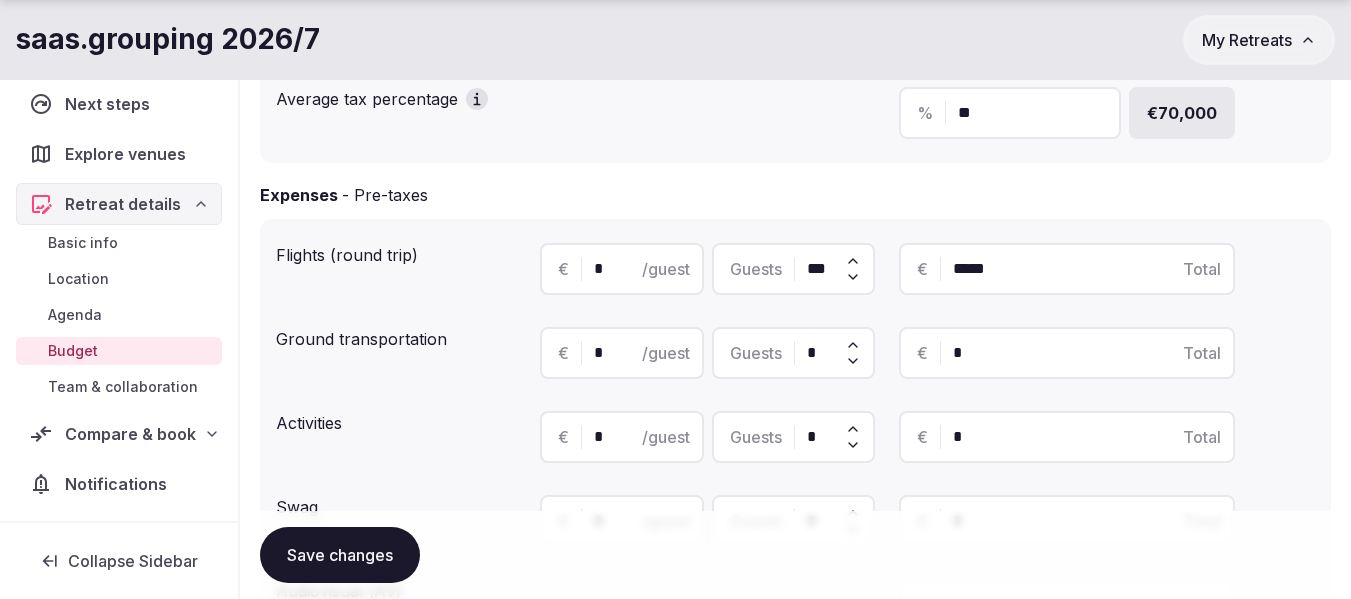 type on "*****" 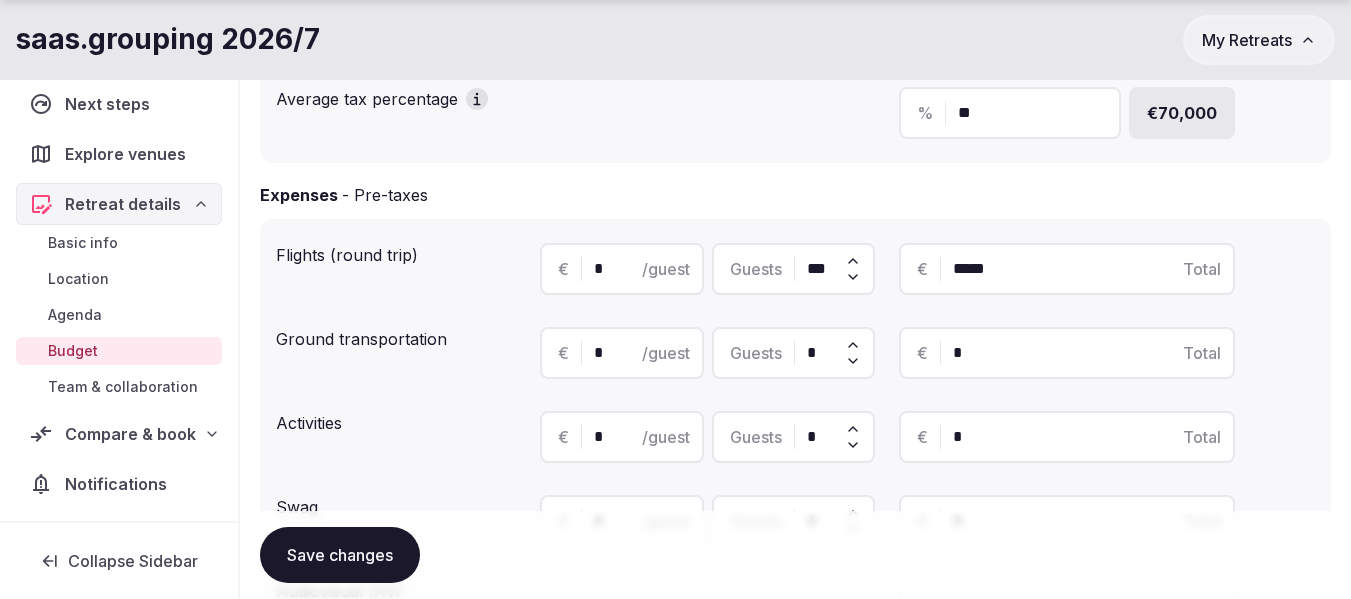 type on "*" 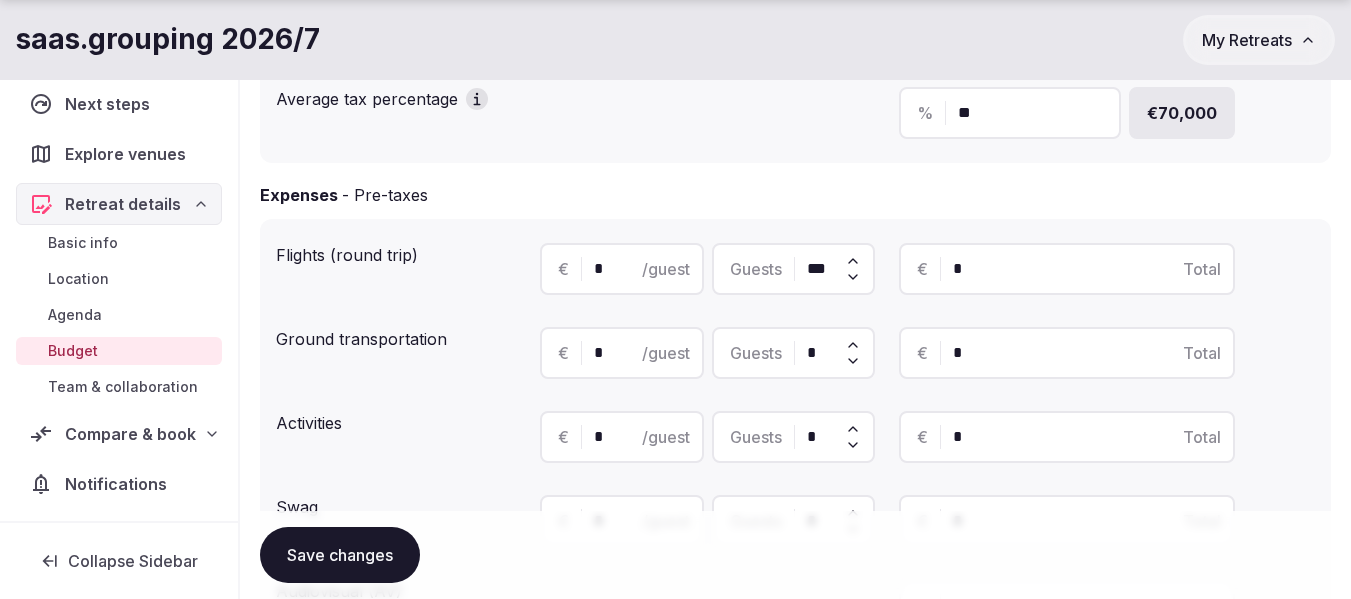 type on "*" 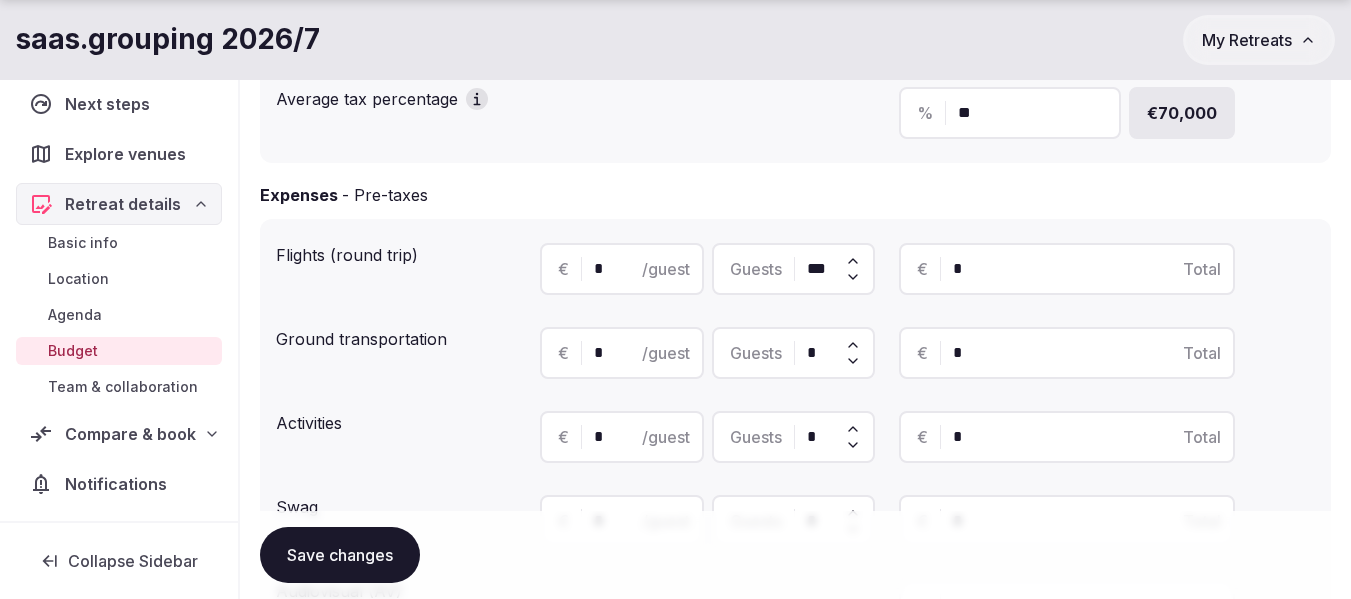 type on "*" 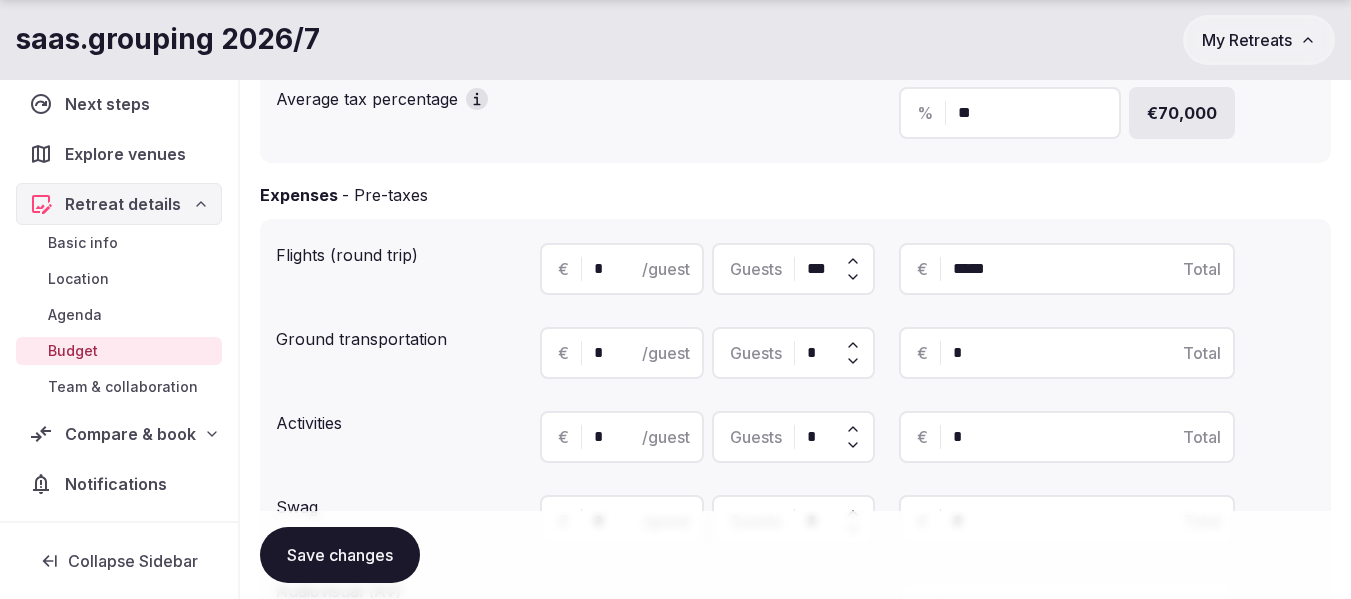 type on "*****" 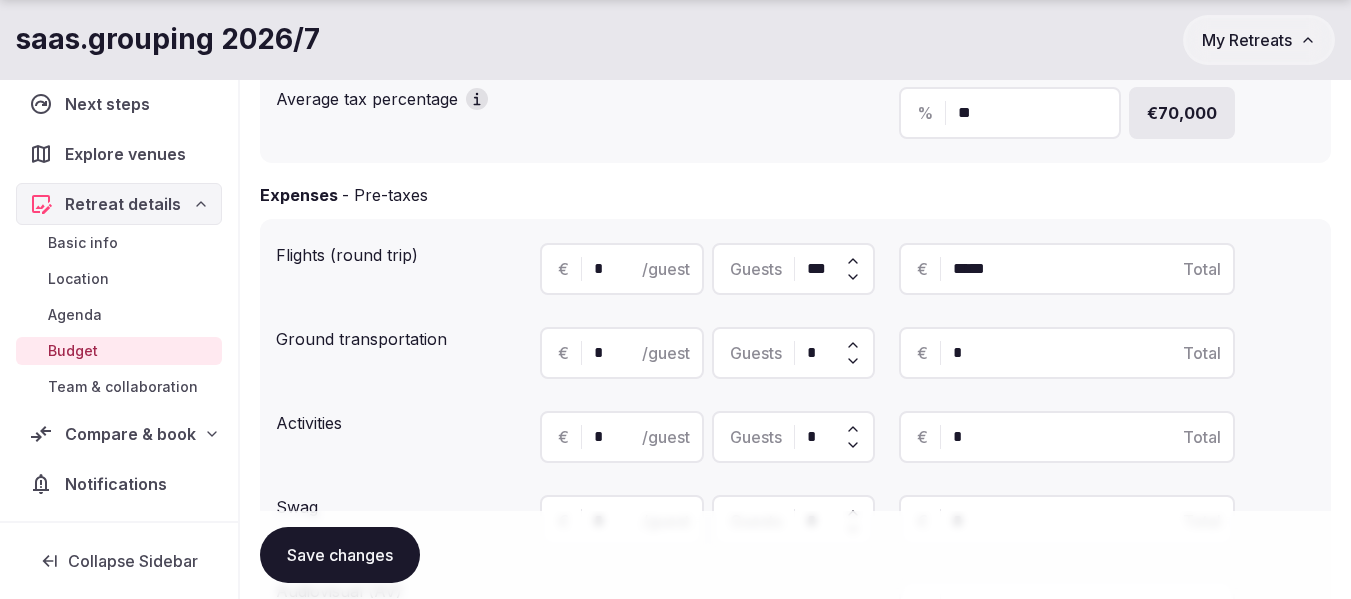type on "**" 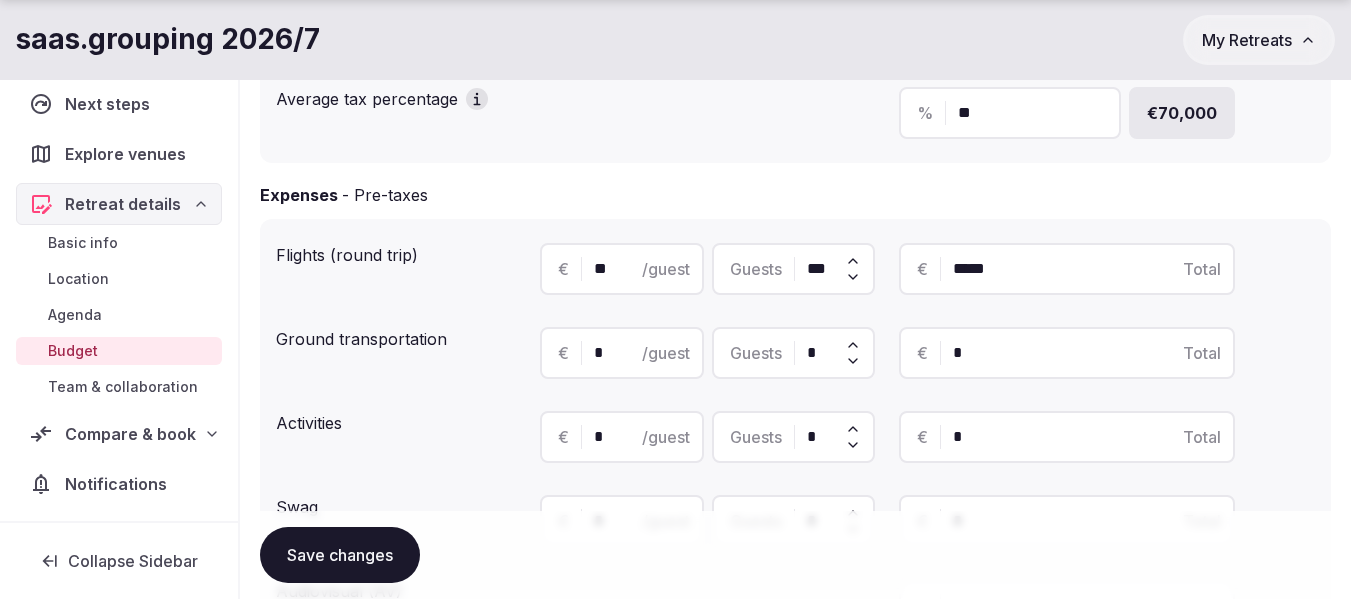 type on "*****" 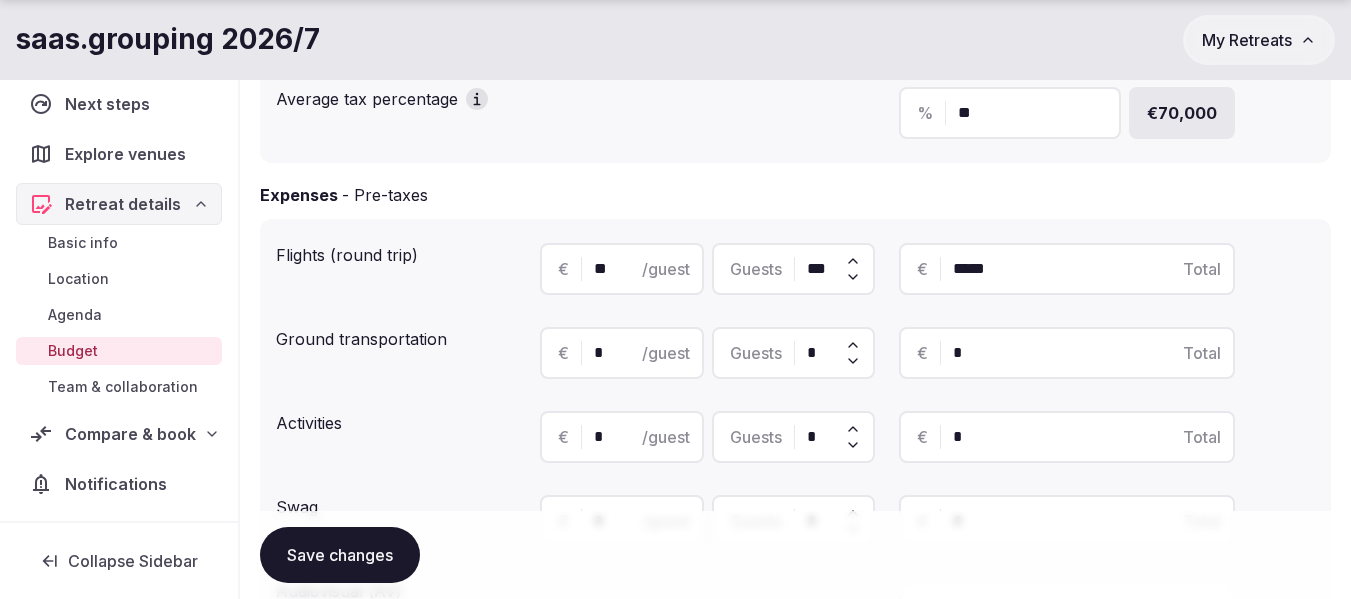 type on "***" 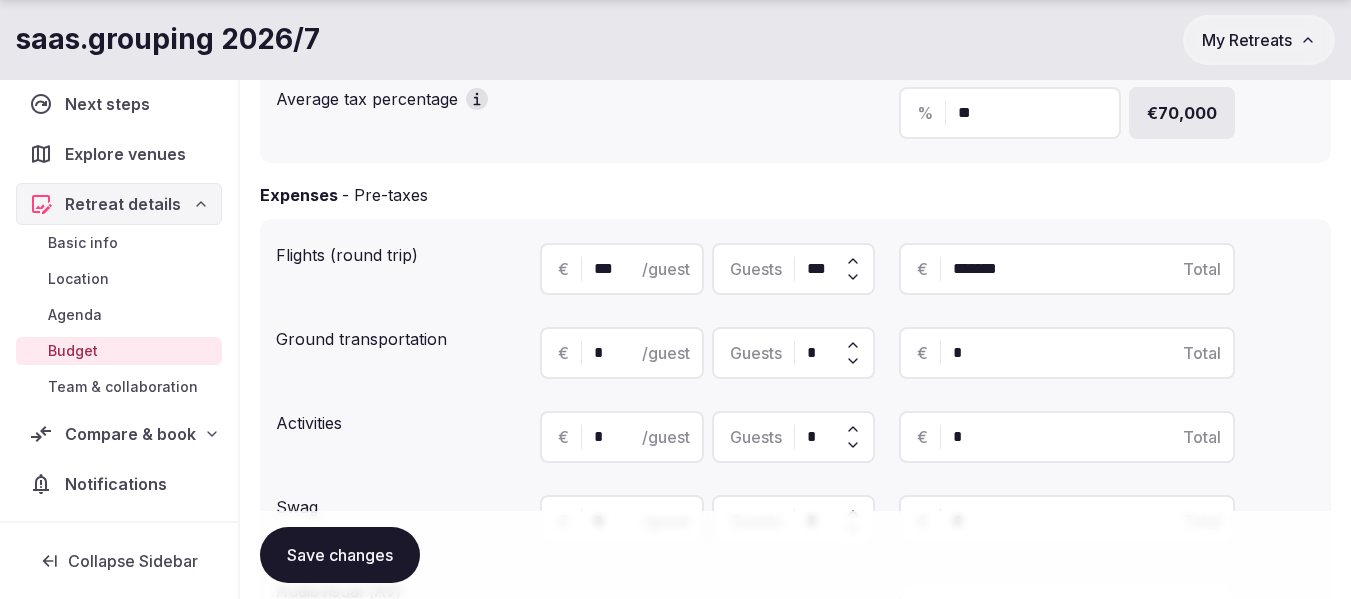 type on "*******" 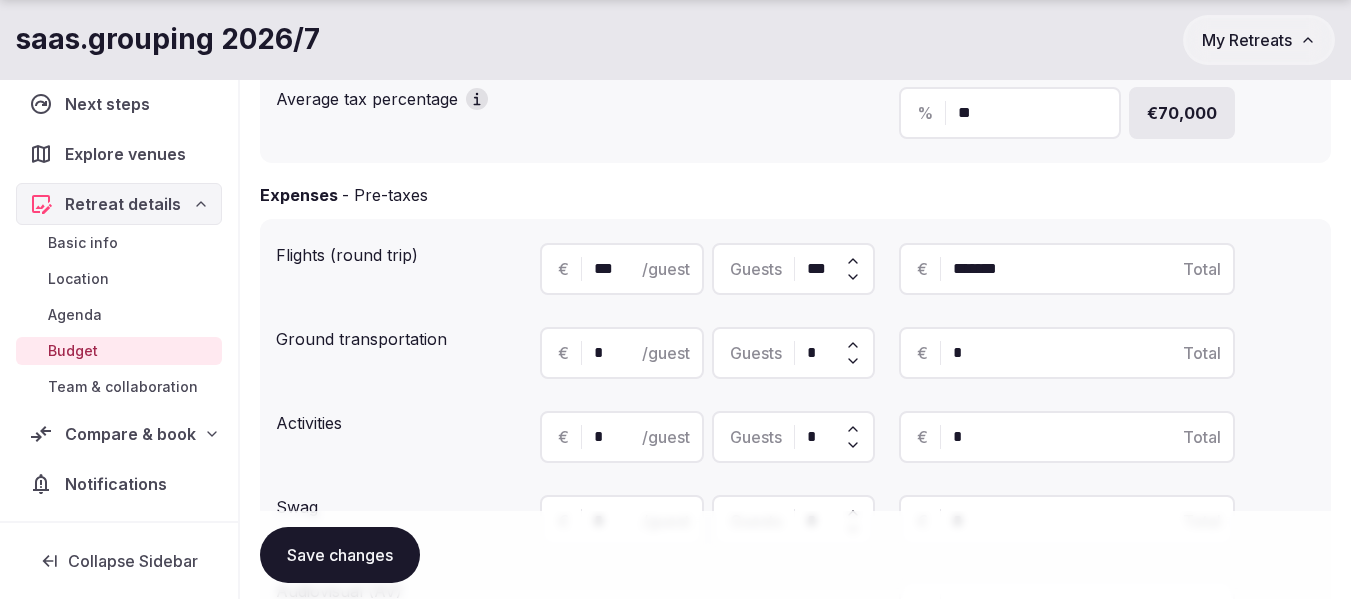 type on "***" 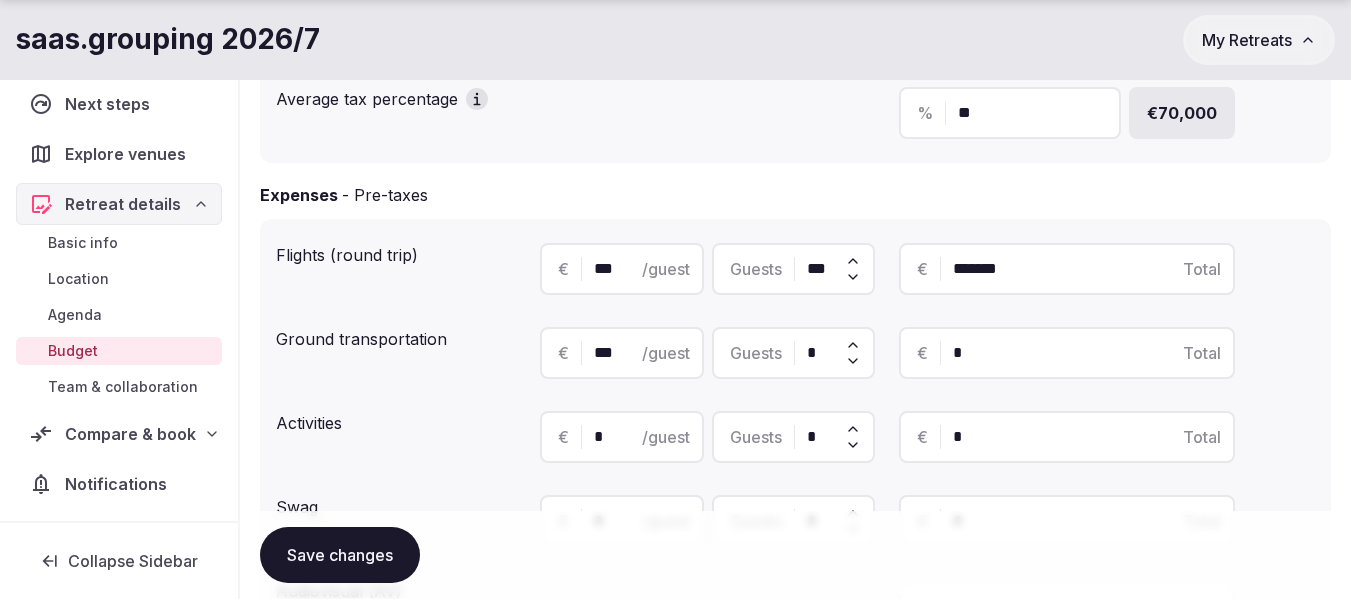 type on "***" 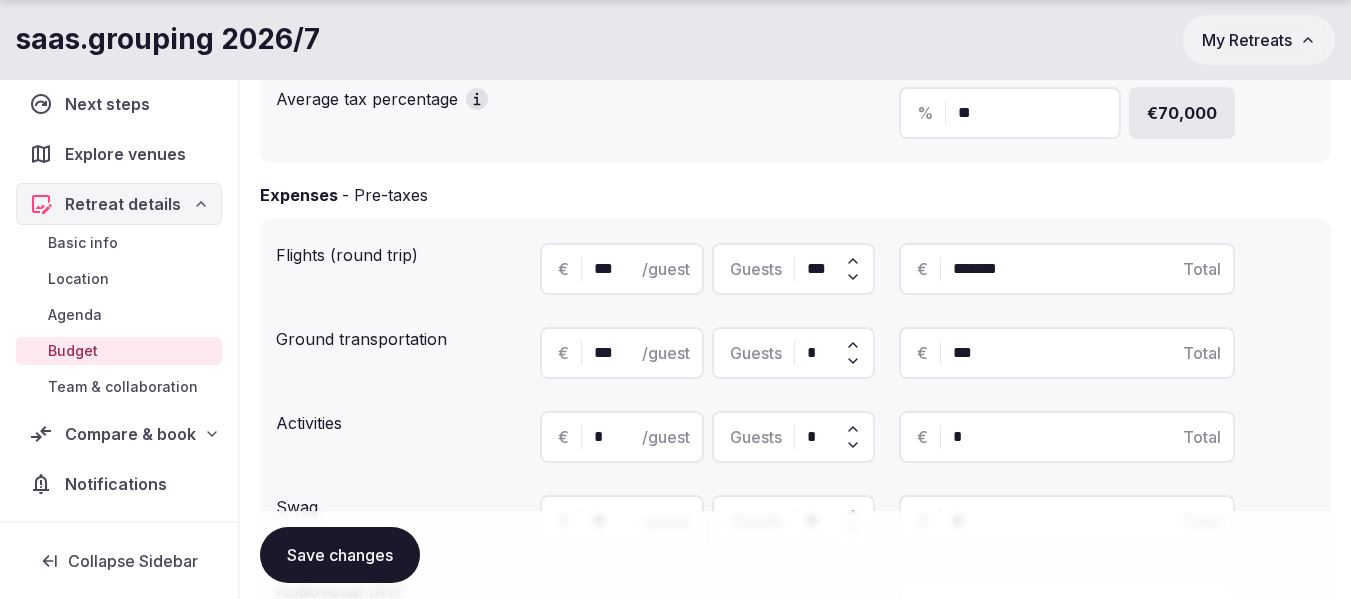 type on "***" 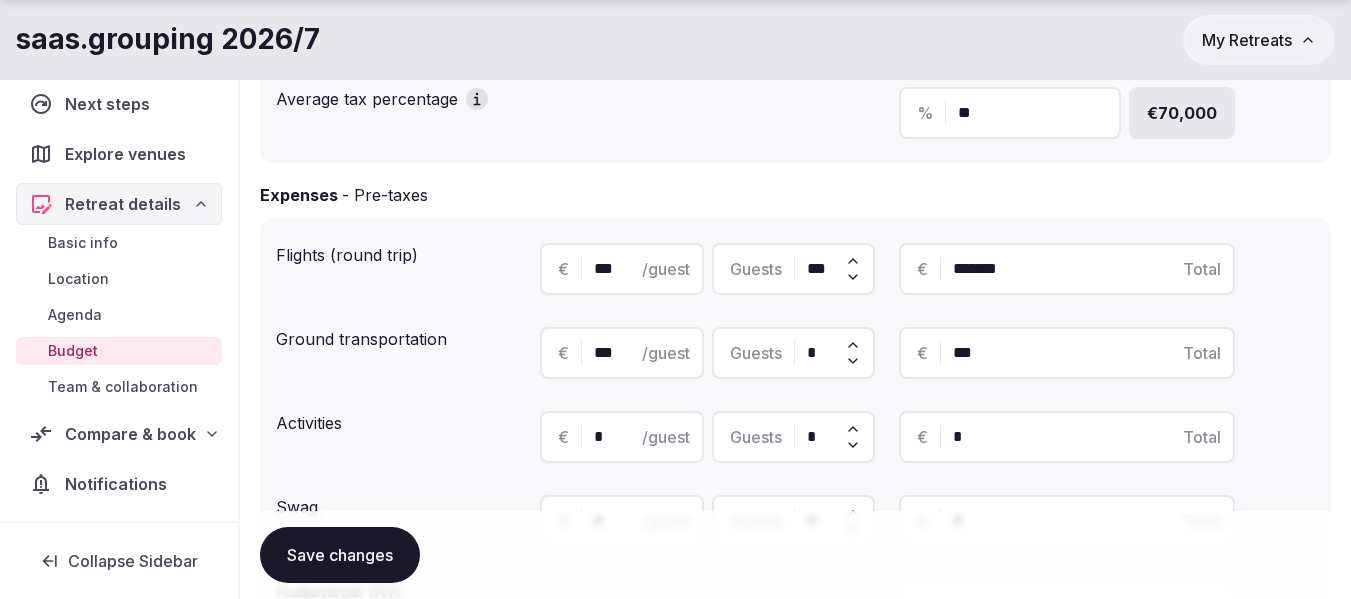 type on "**" 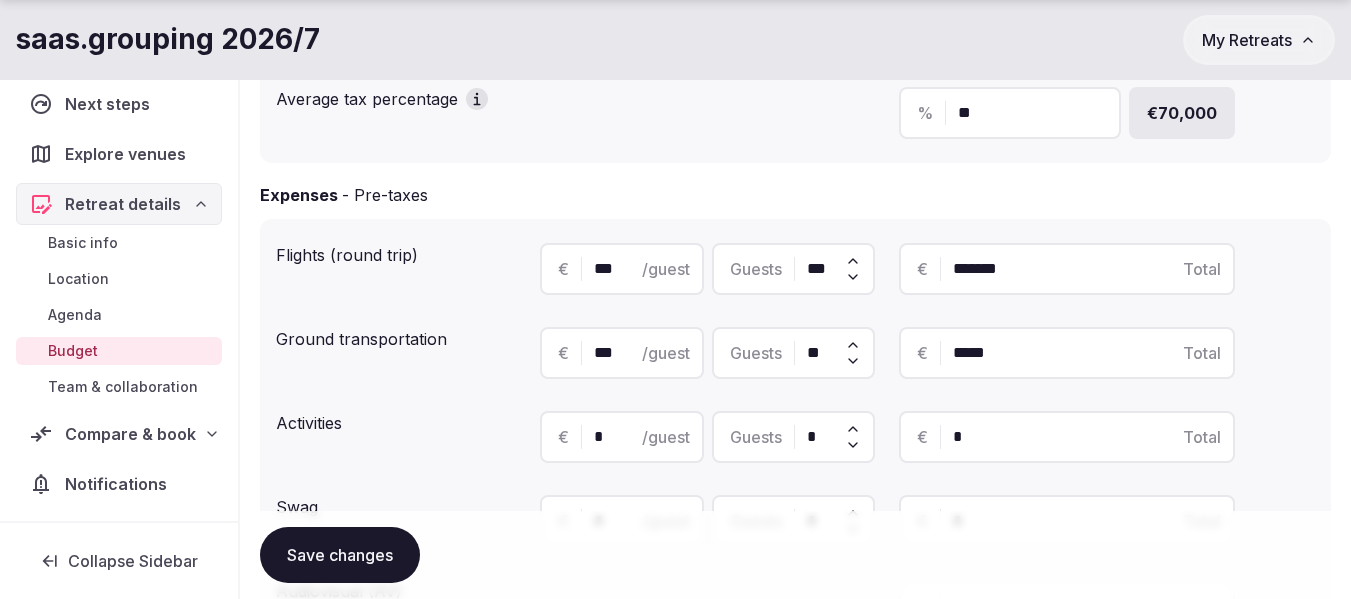 type on "*****" 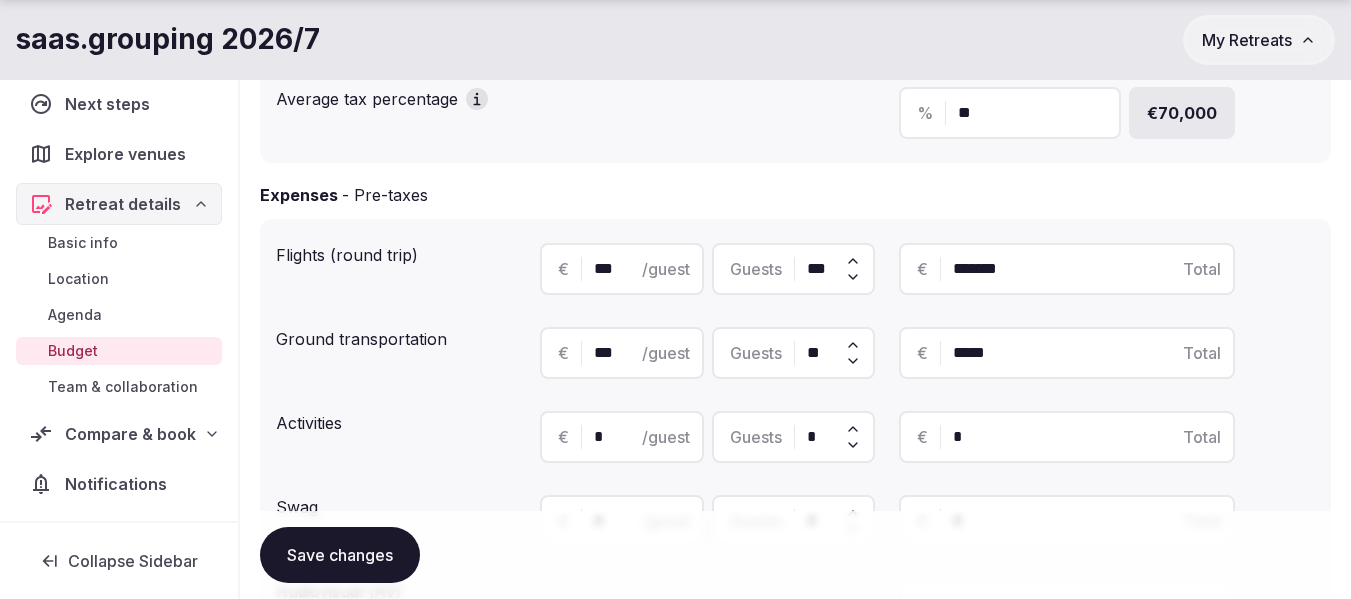 type on "***" 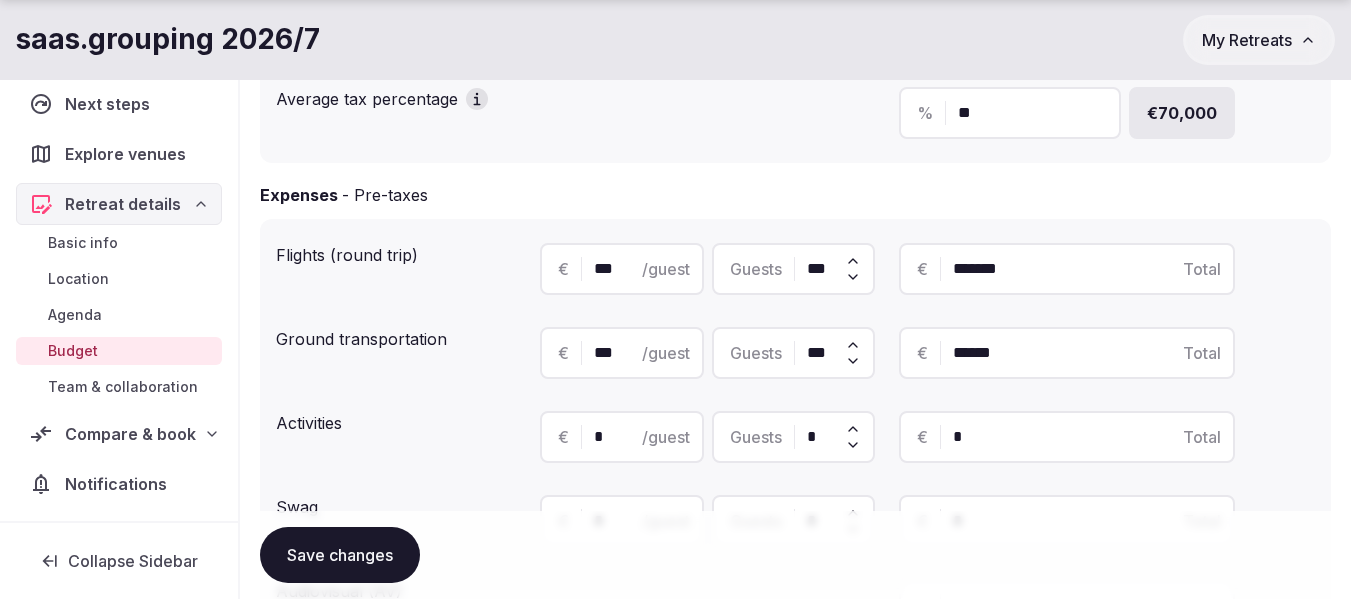 type on "******" 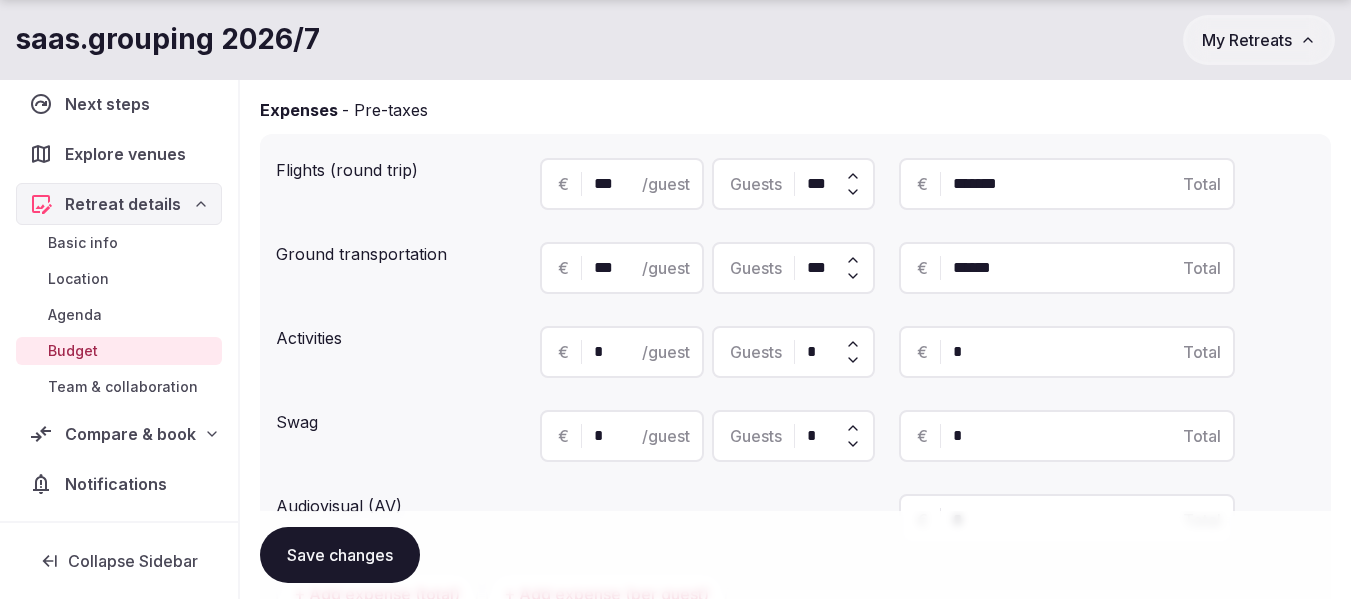 scroll, scrollTop: 600, scrollLeft: 0, axis: vertical 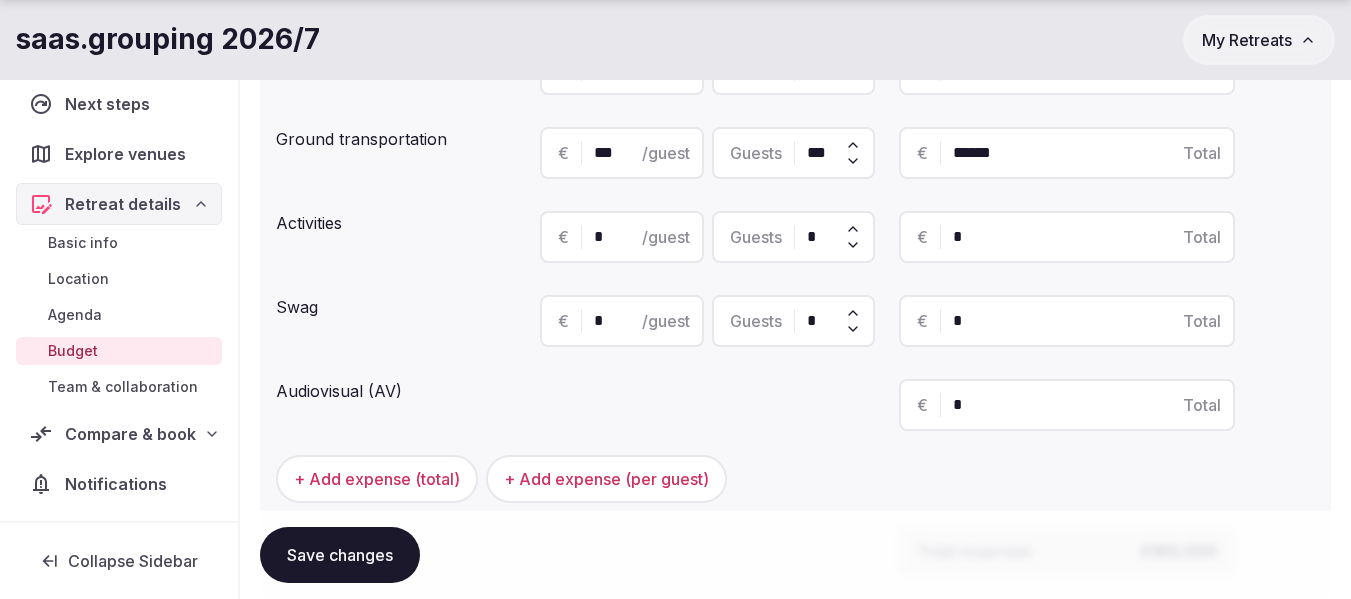 type on "***" 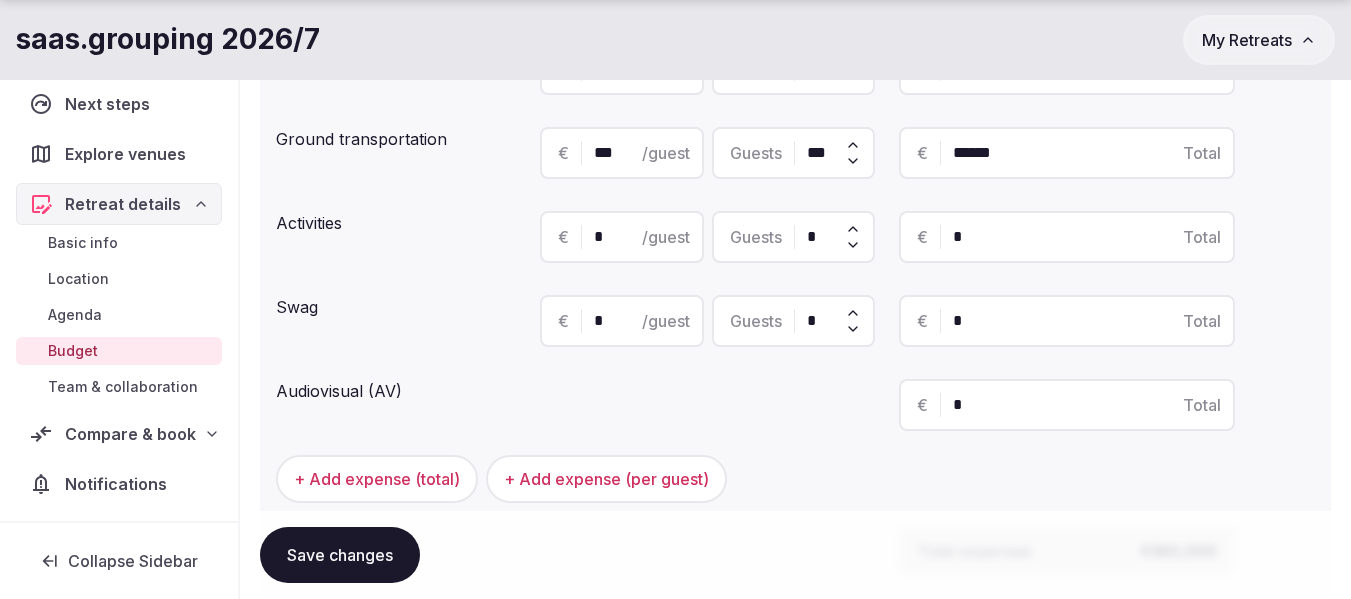 drag, startPoint x: 622, startPoint y: 242, endPoint x: 573, endPoint y: 245, distance: 49.09175 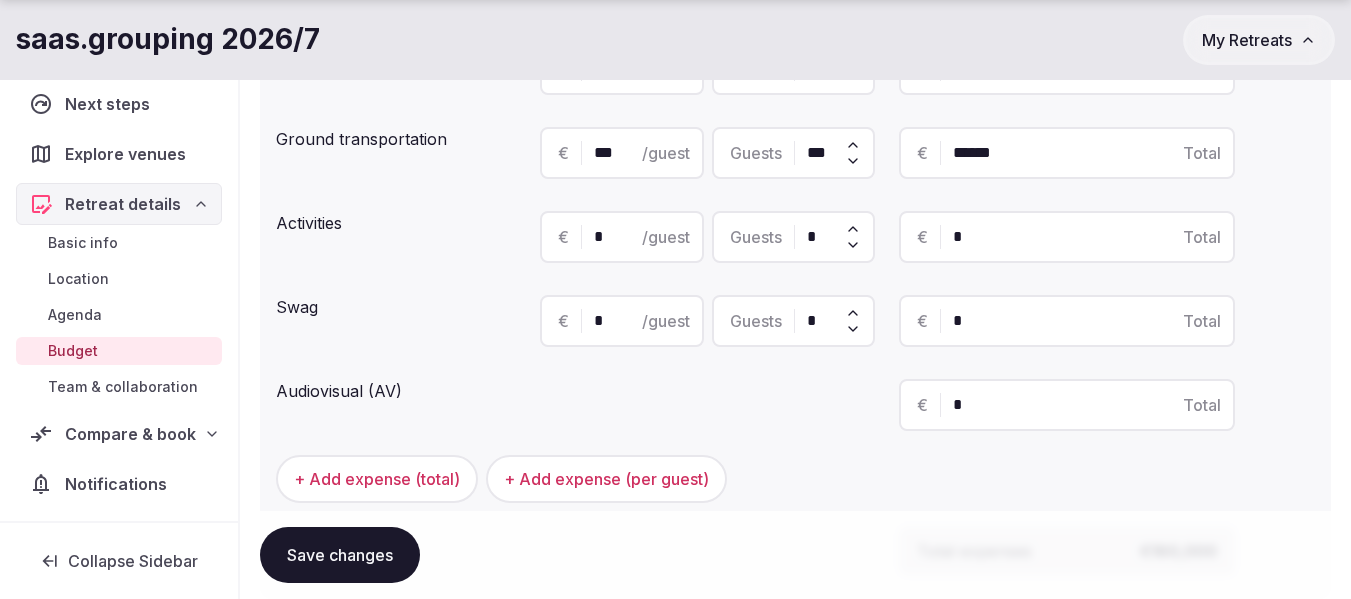 click on "€ * /guest" at bounding box center [622, 237] 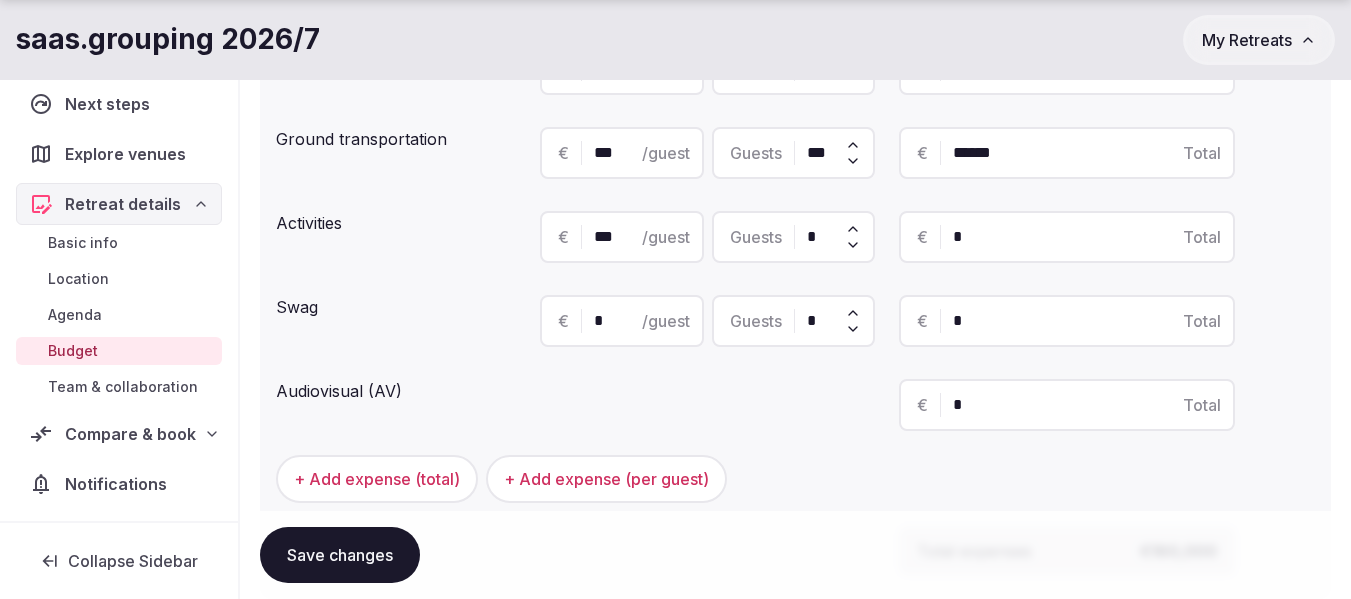 type on "***" 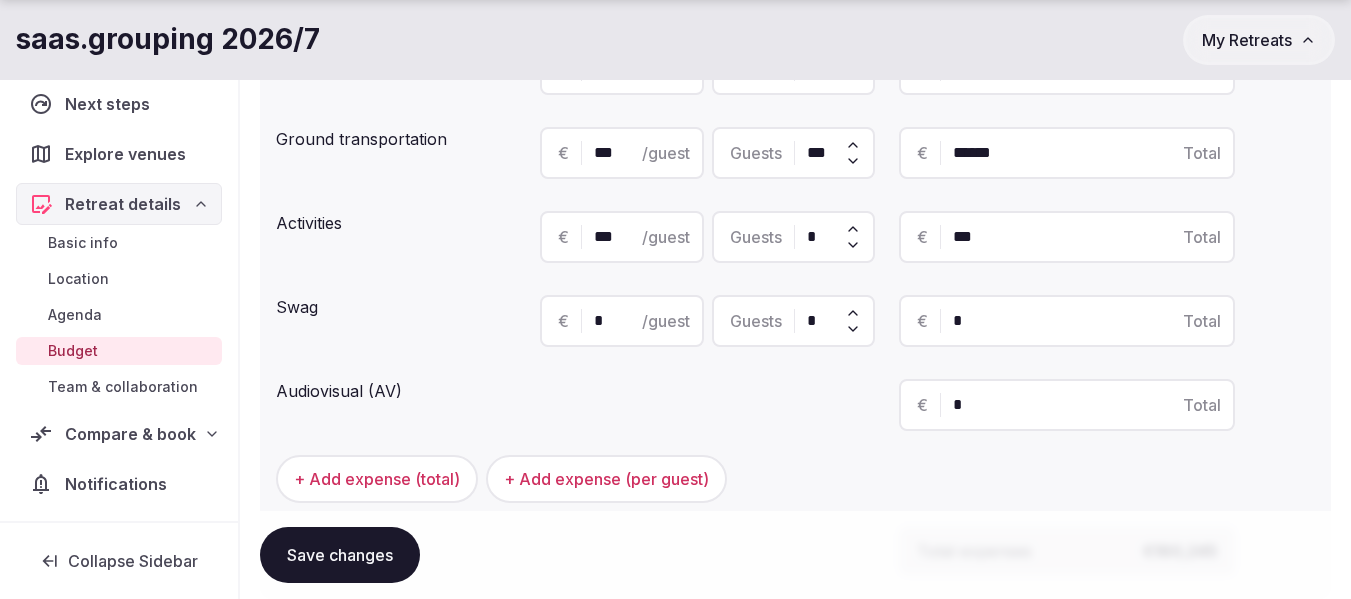 type on "***" 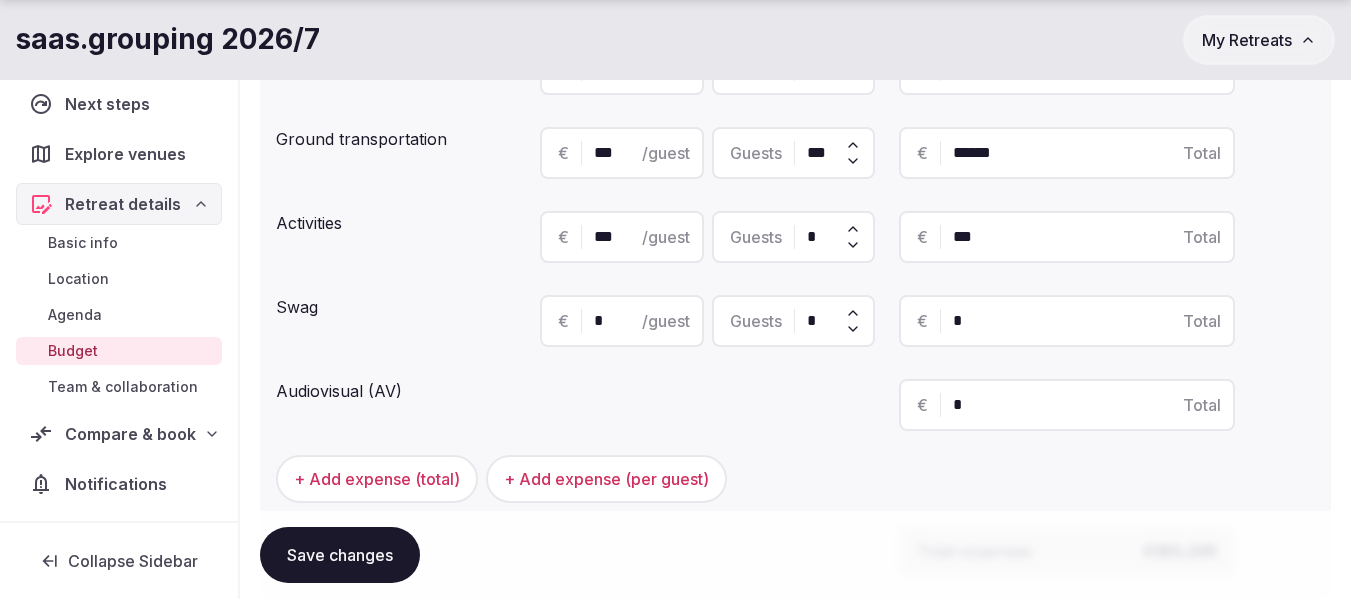 type on "**" 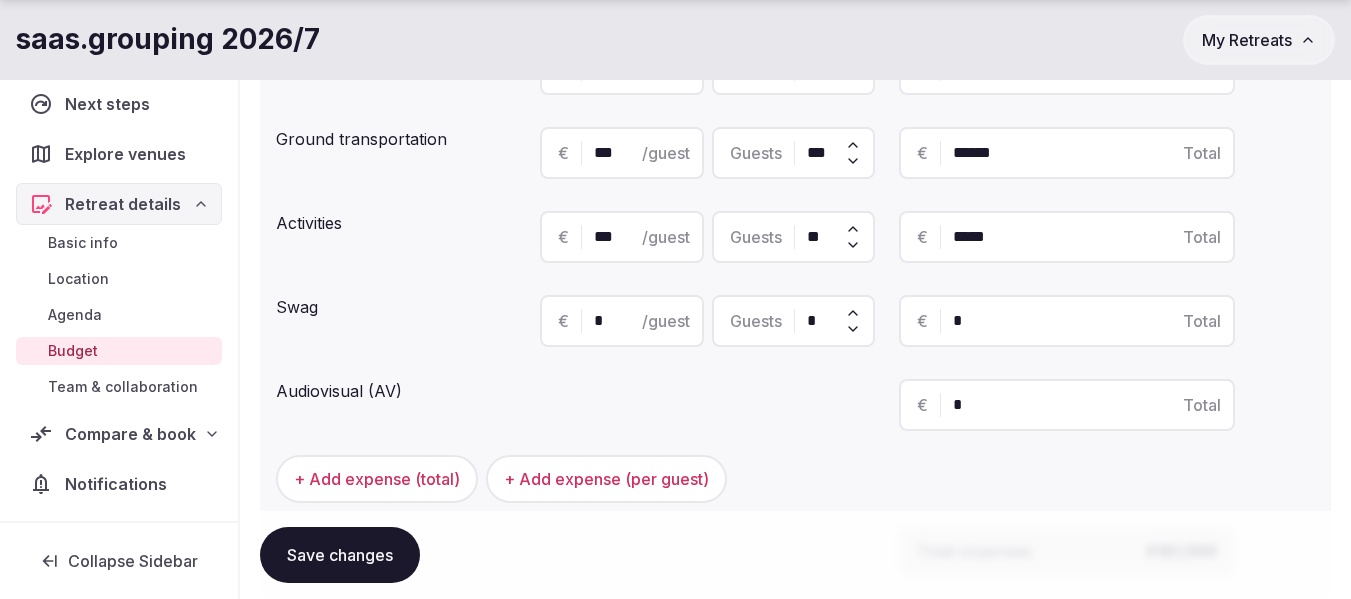 type on "*****" 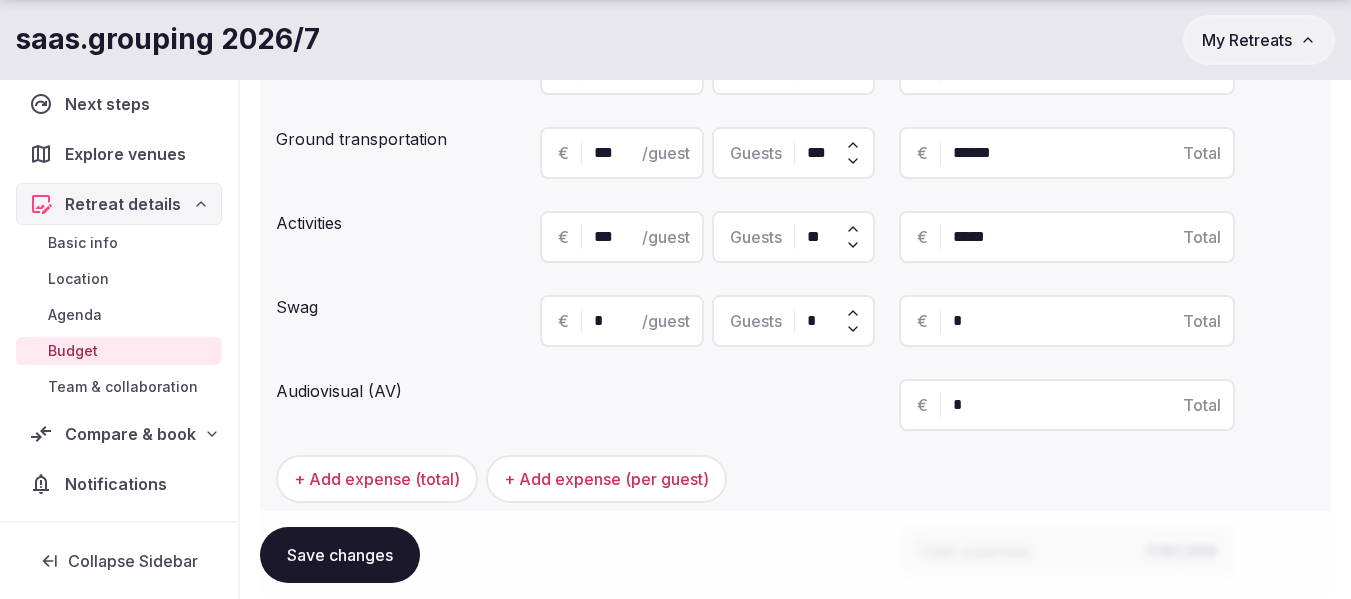 type on "***" 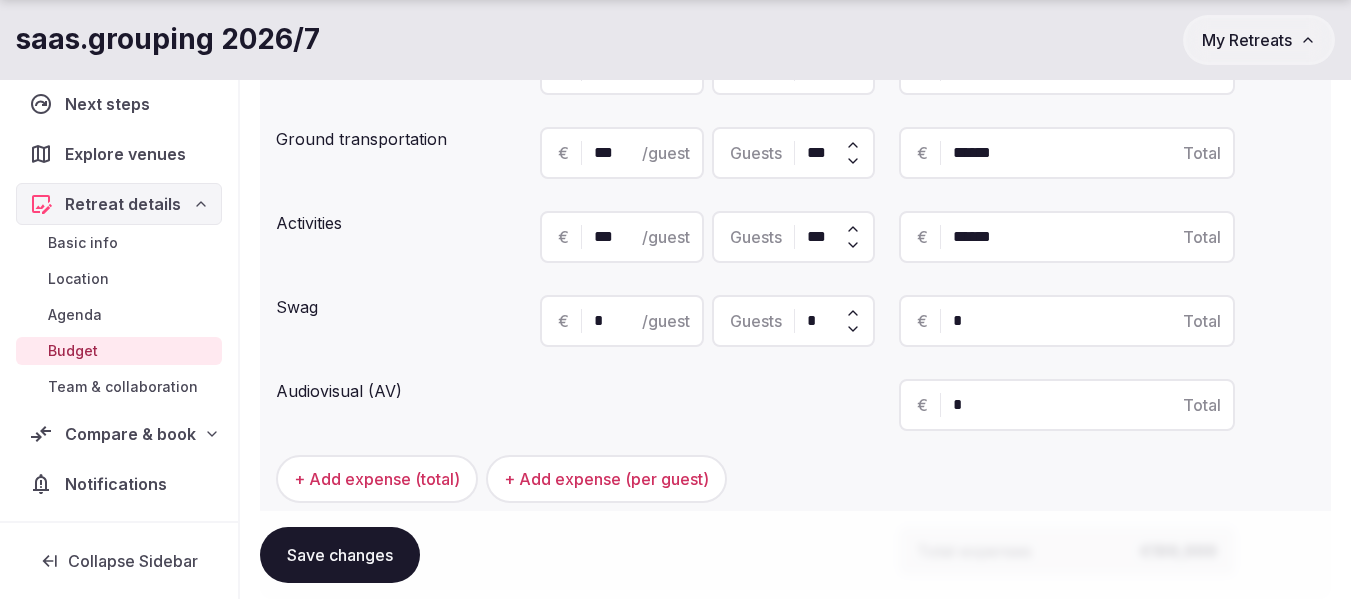type on "******" 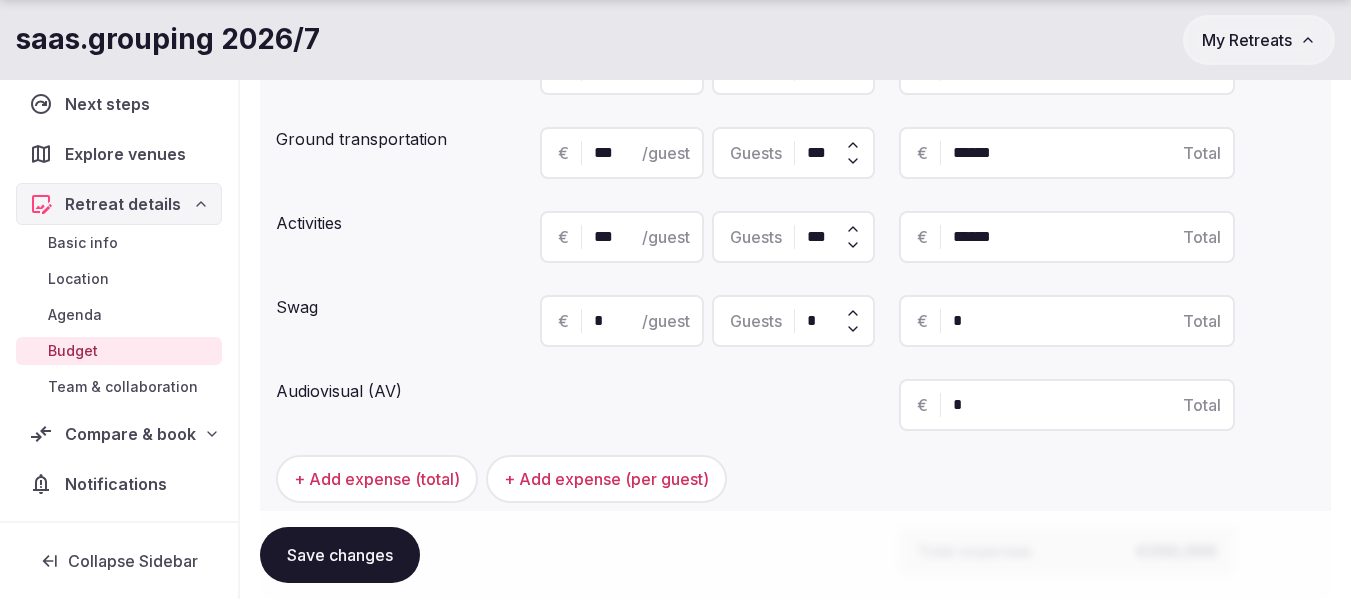 type on "***" 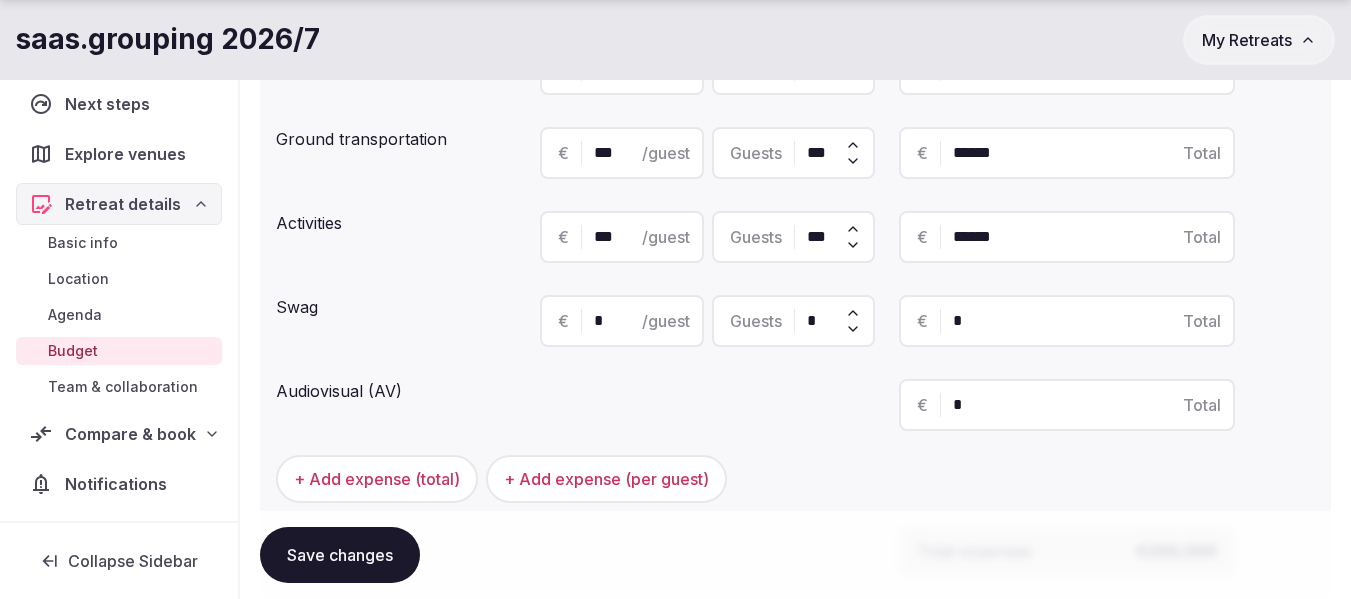 drag, startPoint x: 615, startPoint y: 322, endPoint x: 587, endPoint y: 322, distance: 28 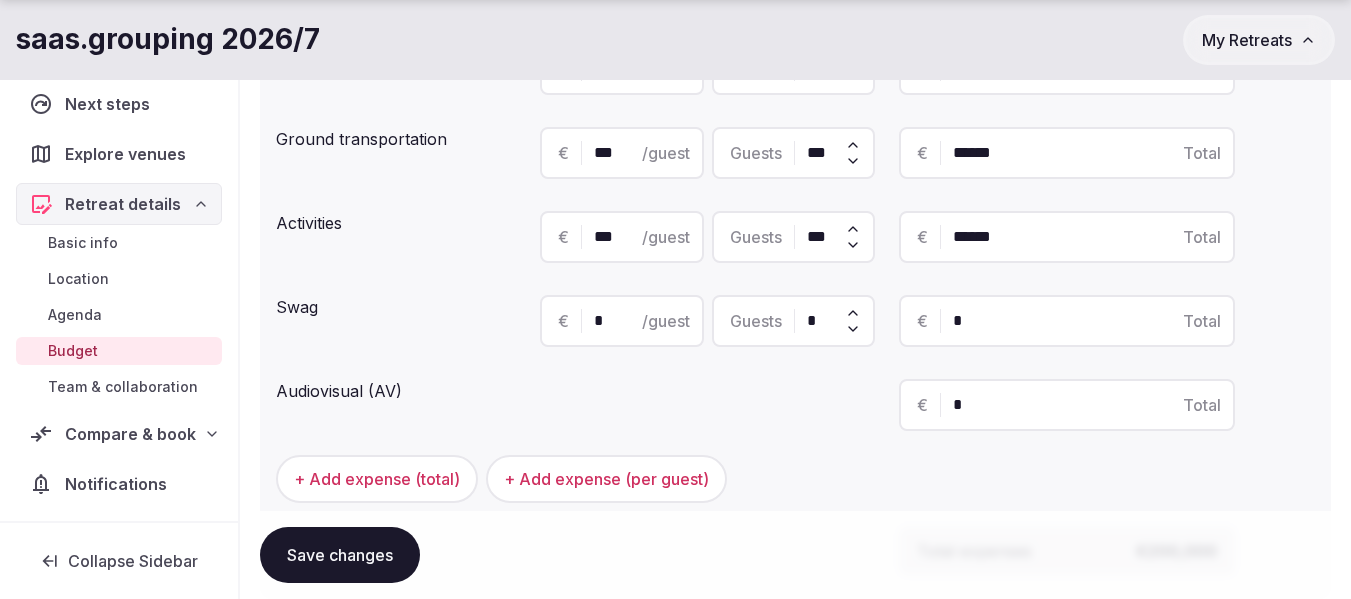 click on "€ * /guest" at bounding box center [622, 321] 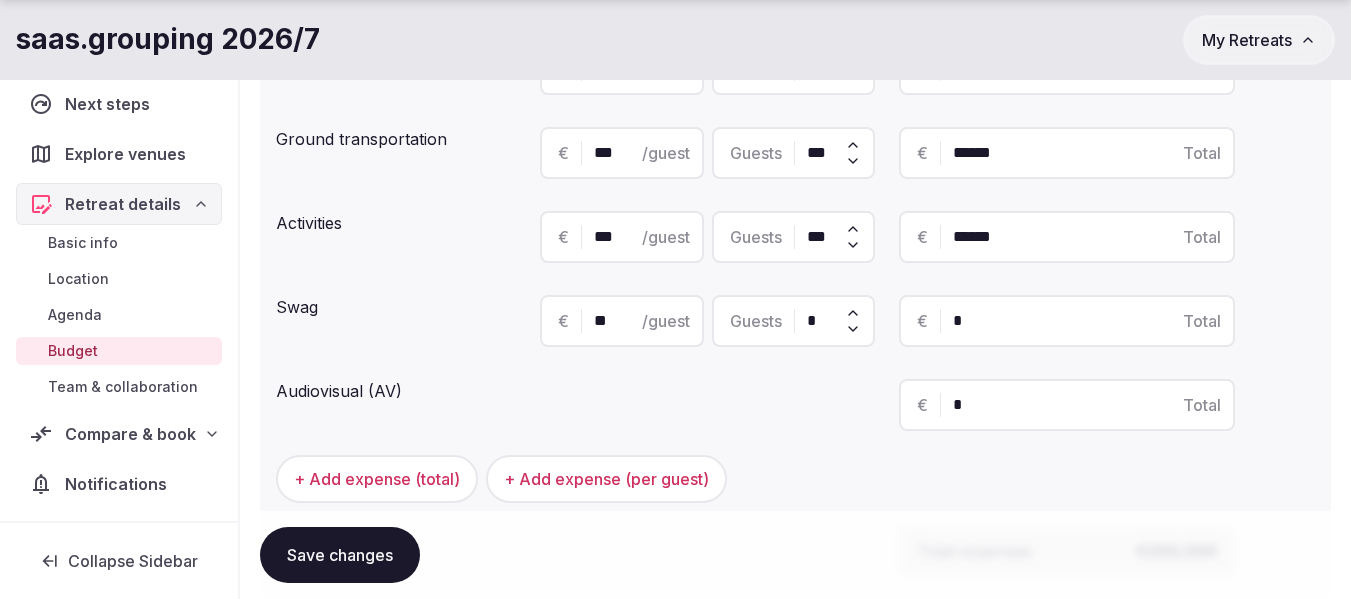 type on "**" 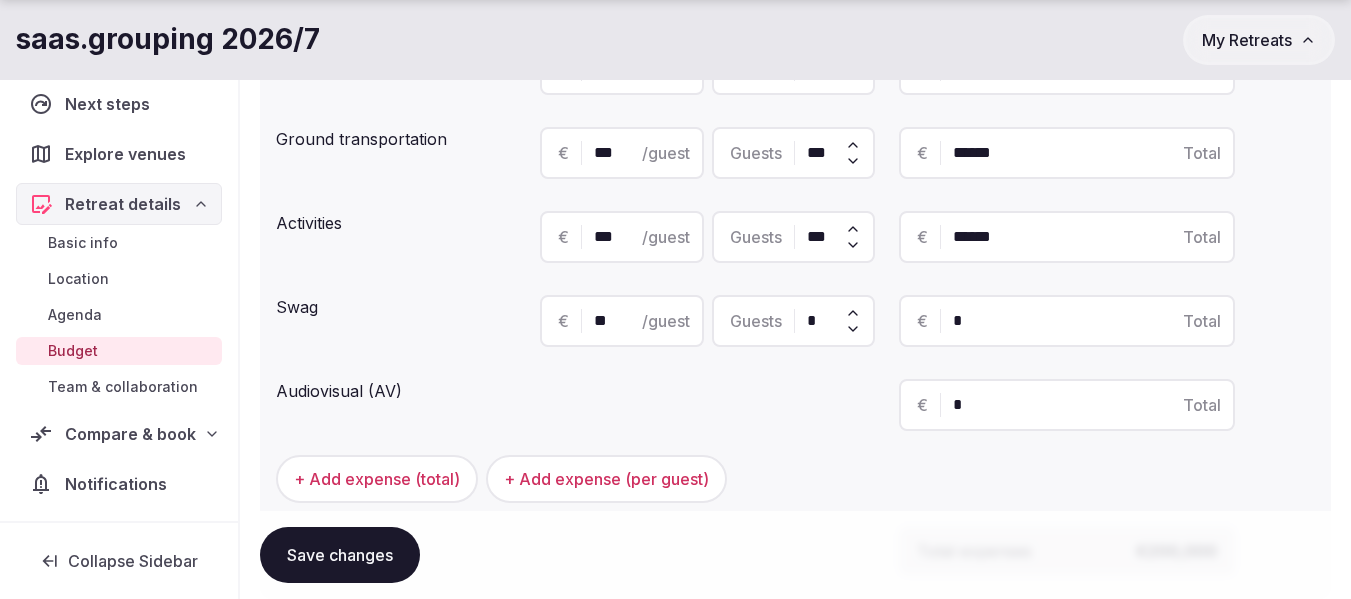 type on "*" 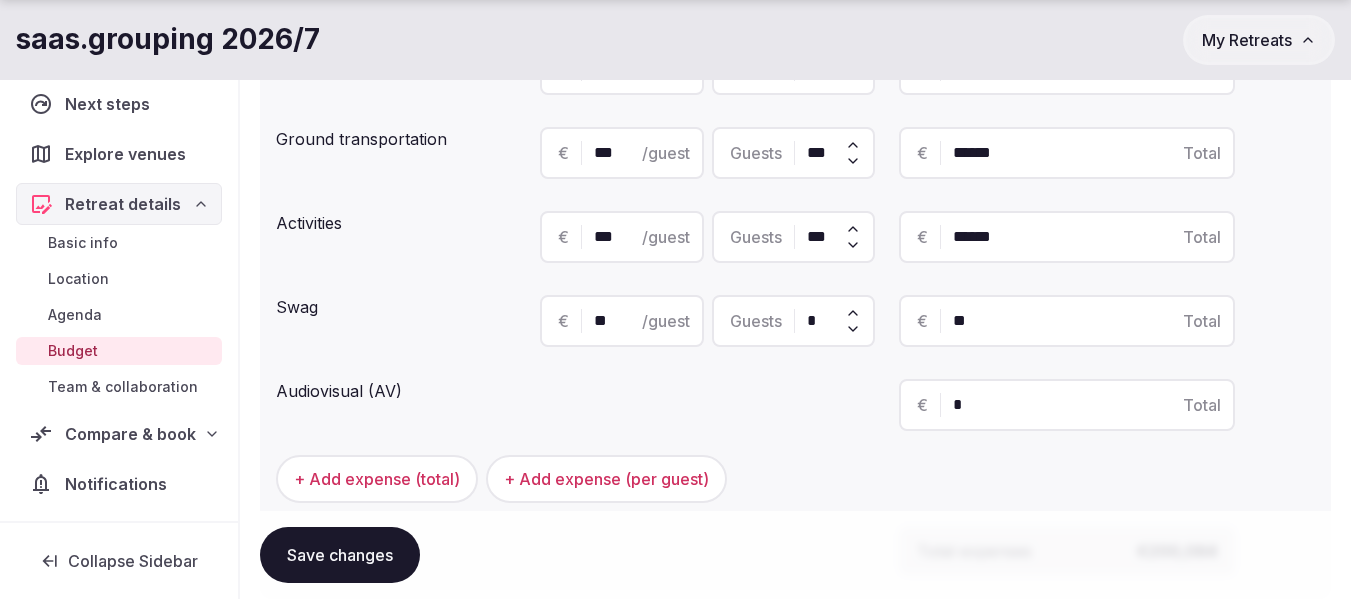 type on "**" 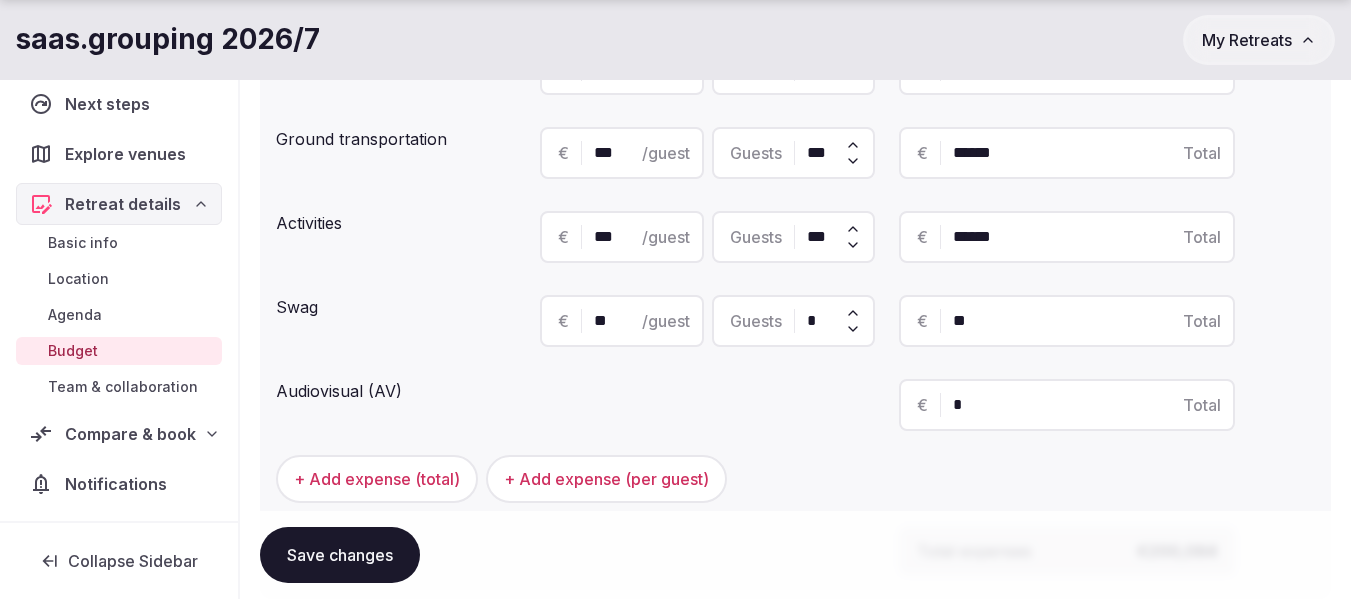 type on "**" 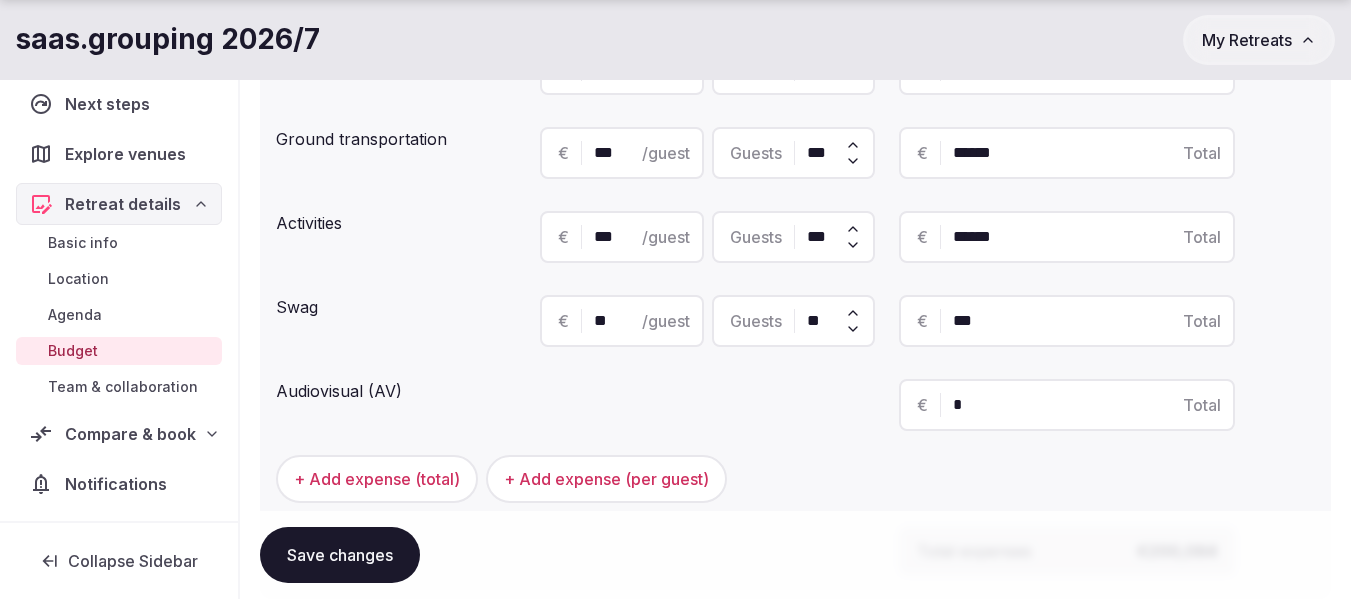 type on "***" 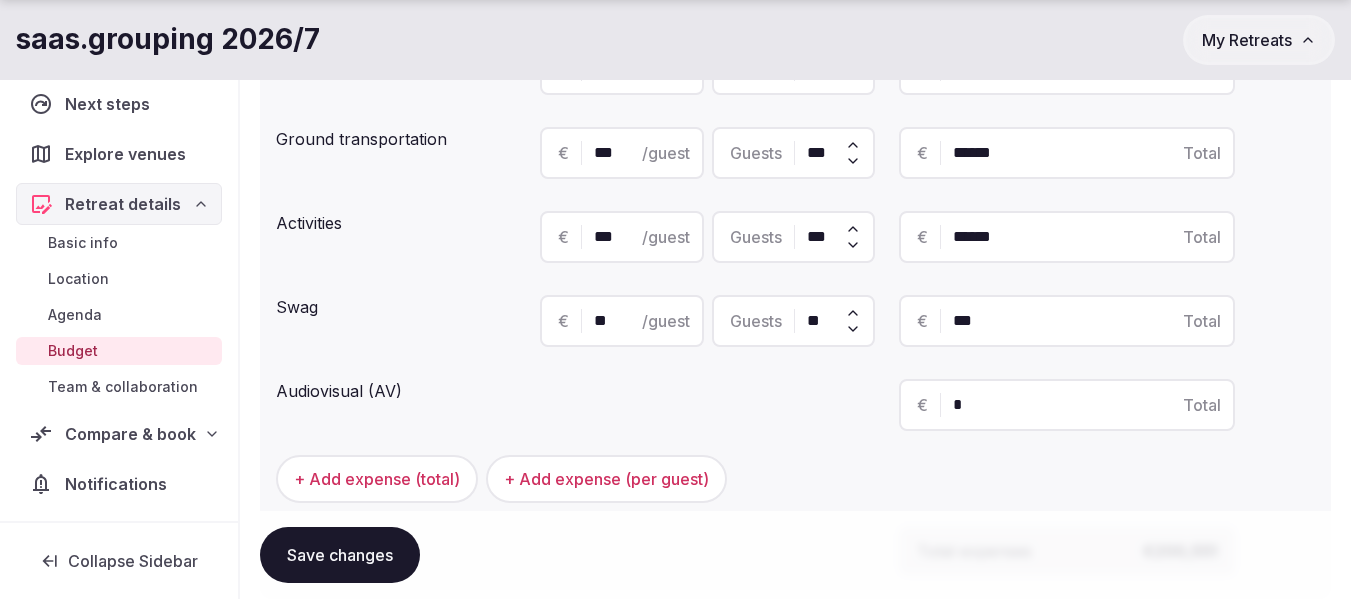 type on "***" 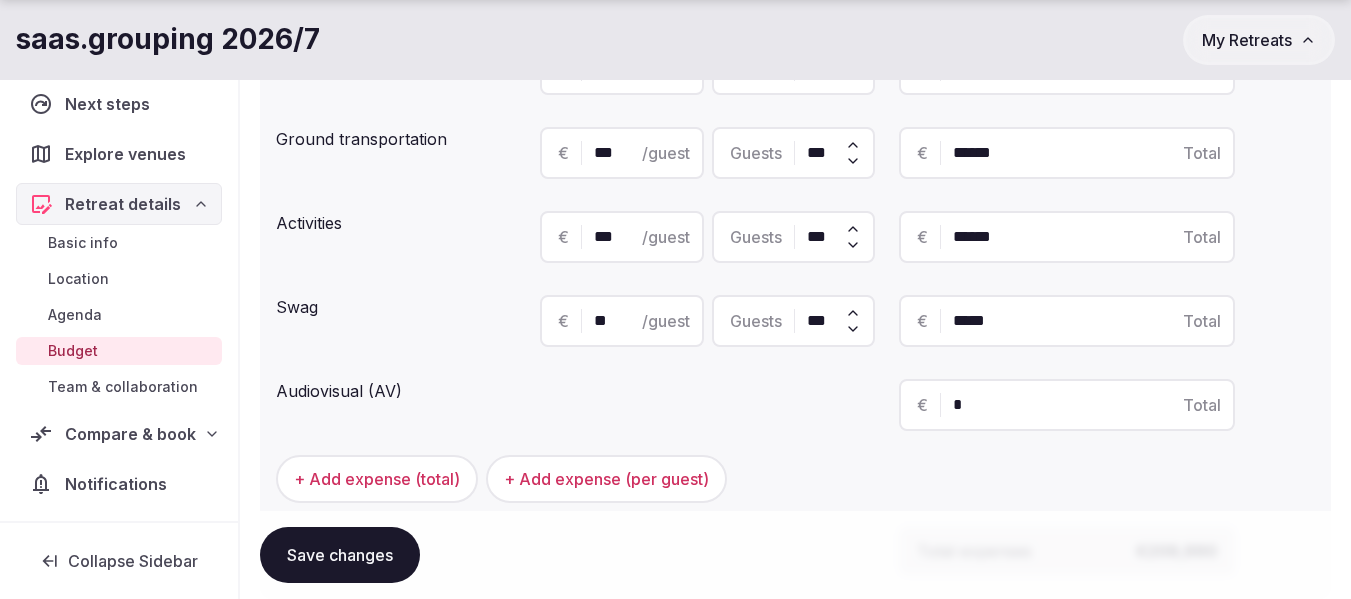 type on "******" 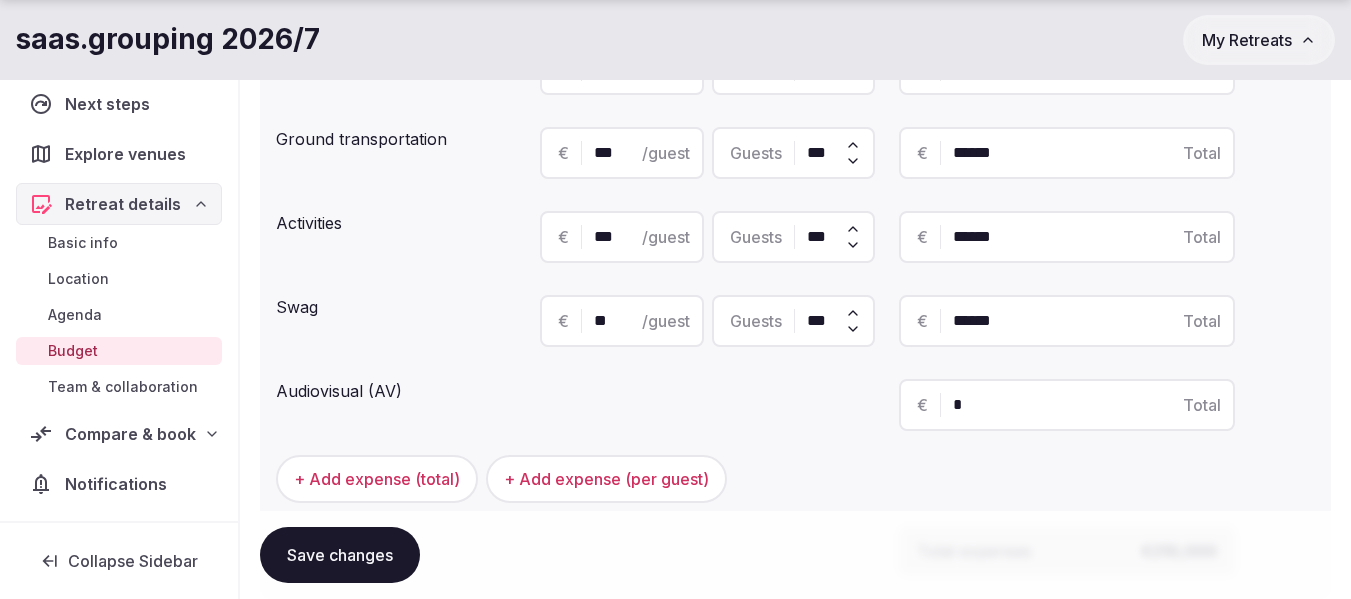type on "***" 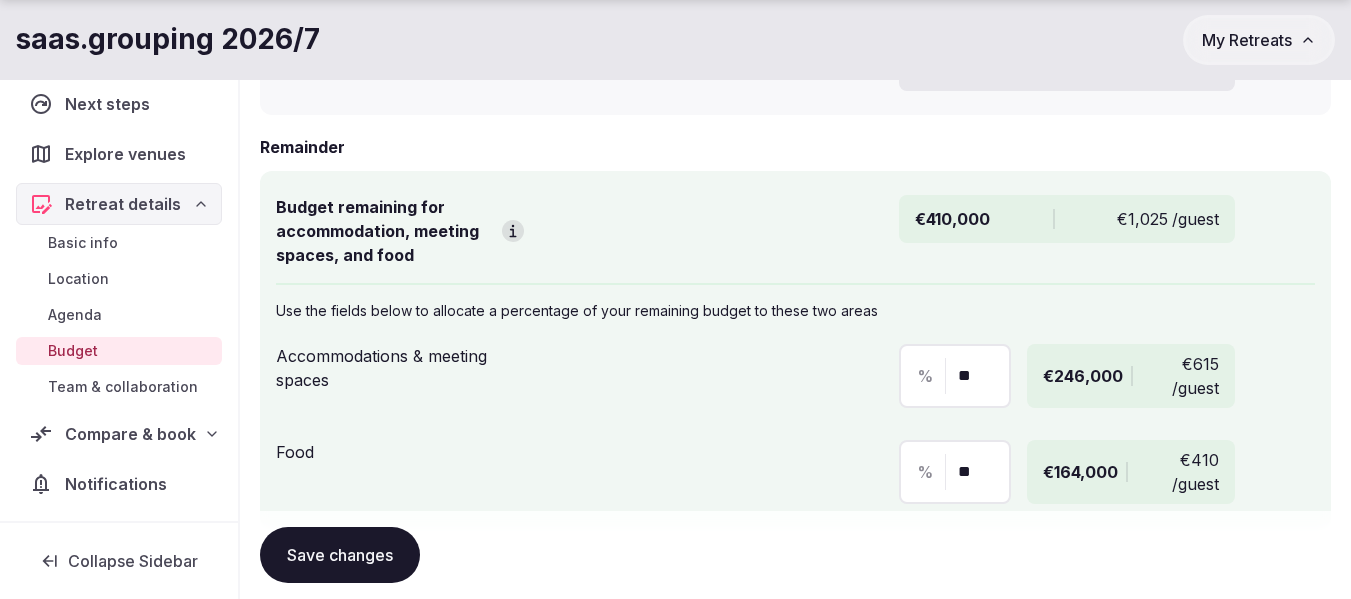 scroll, scrollTop: 1200, scrollLeft: 0, axis: vertical 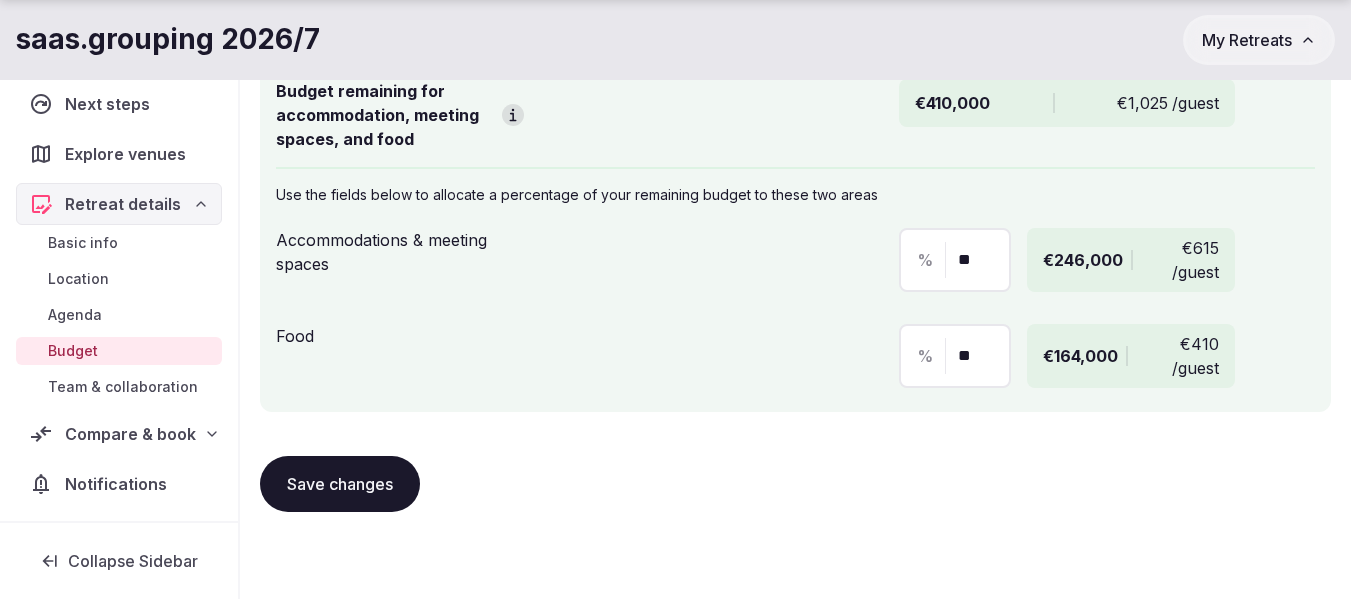 type on "******" 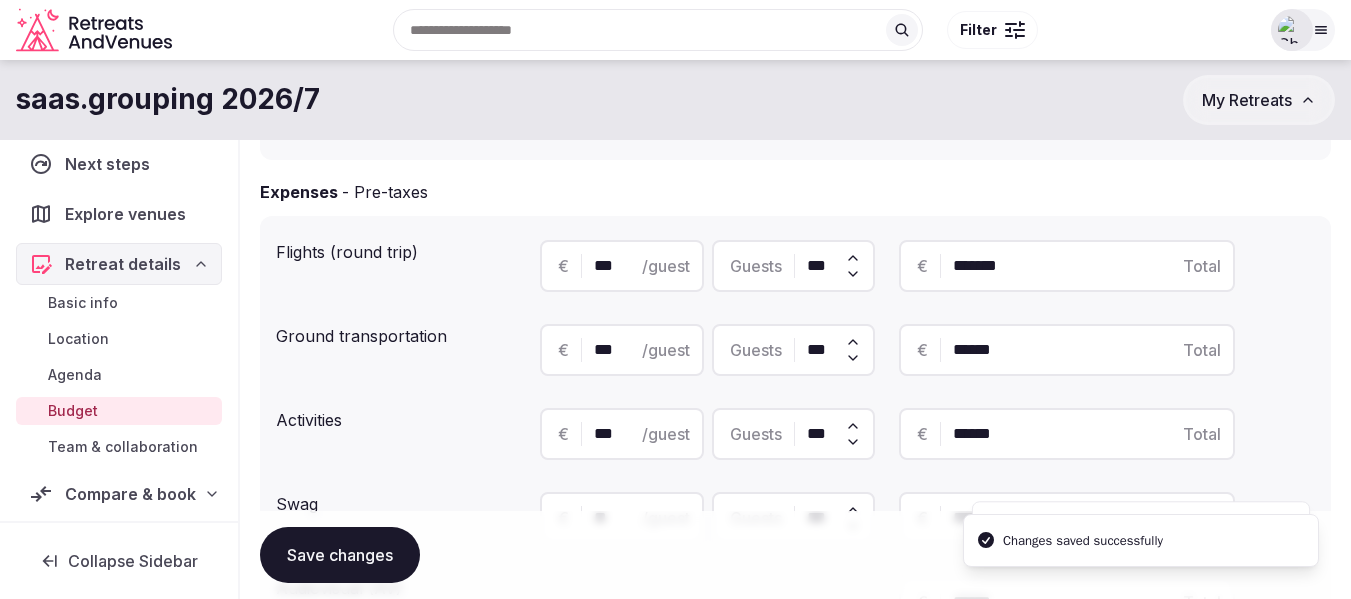 scroll, scrollTop: 400, scrollLeft: 0, axis: vertical 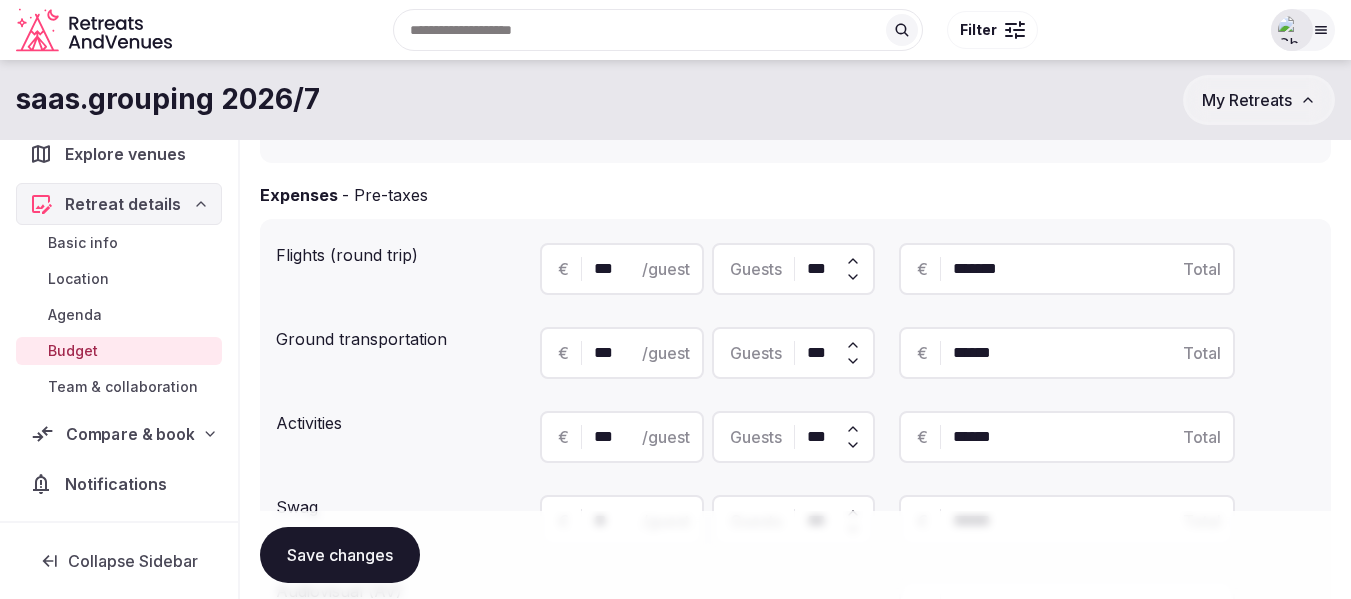 click on "Compare & book" at bounding box center [130, 434] 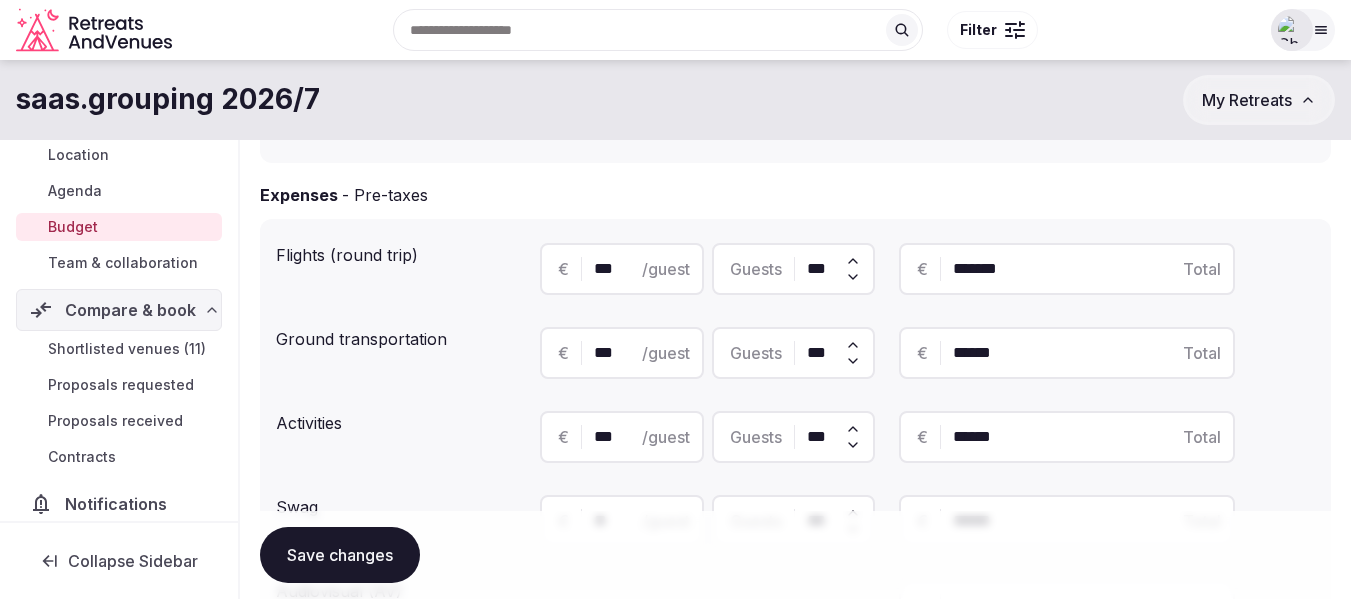 scroll, scrollTop: 217, scrollLeft: 0, axis: vertical 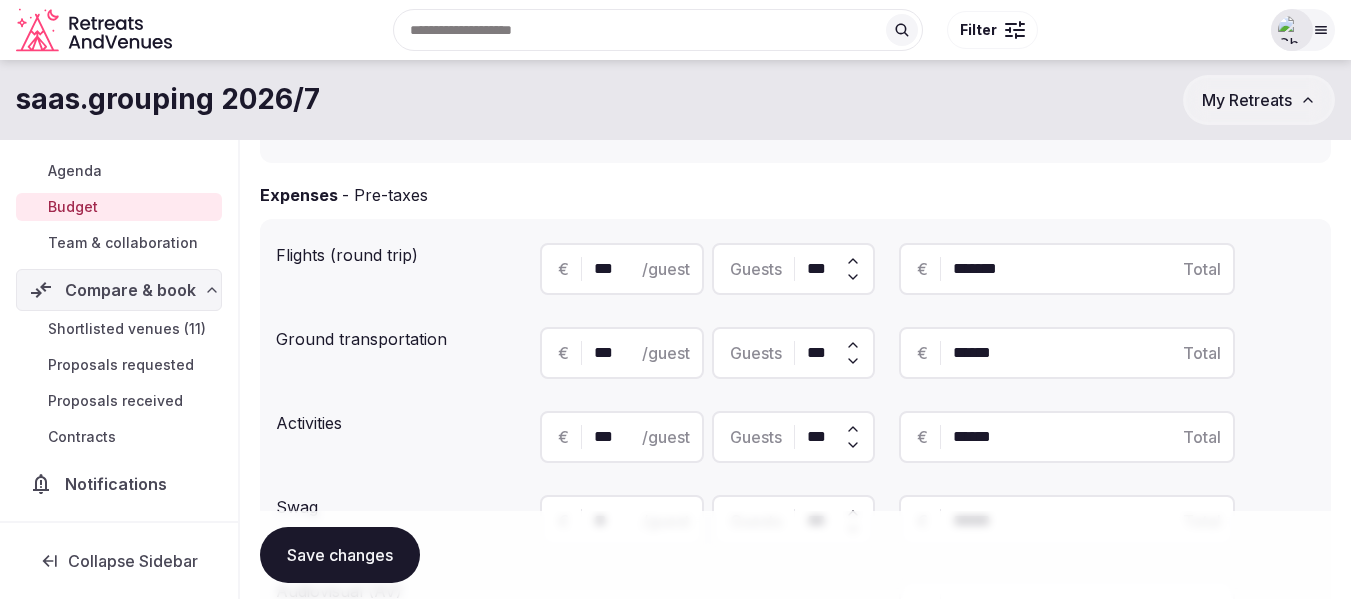 click on "Shortlisted venues (11)" at bounding box center [127, 329] 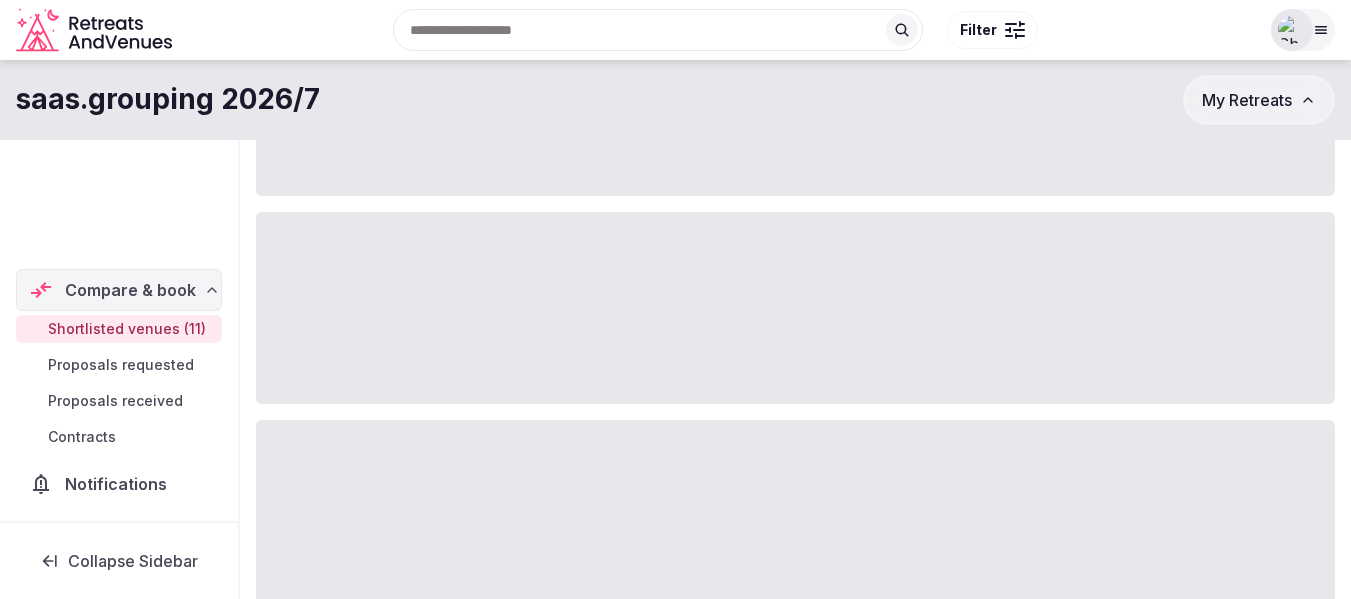 scroll, scrollTop: 0, scrollLeft: 0, axis: both 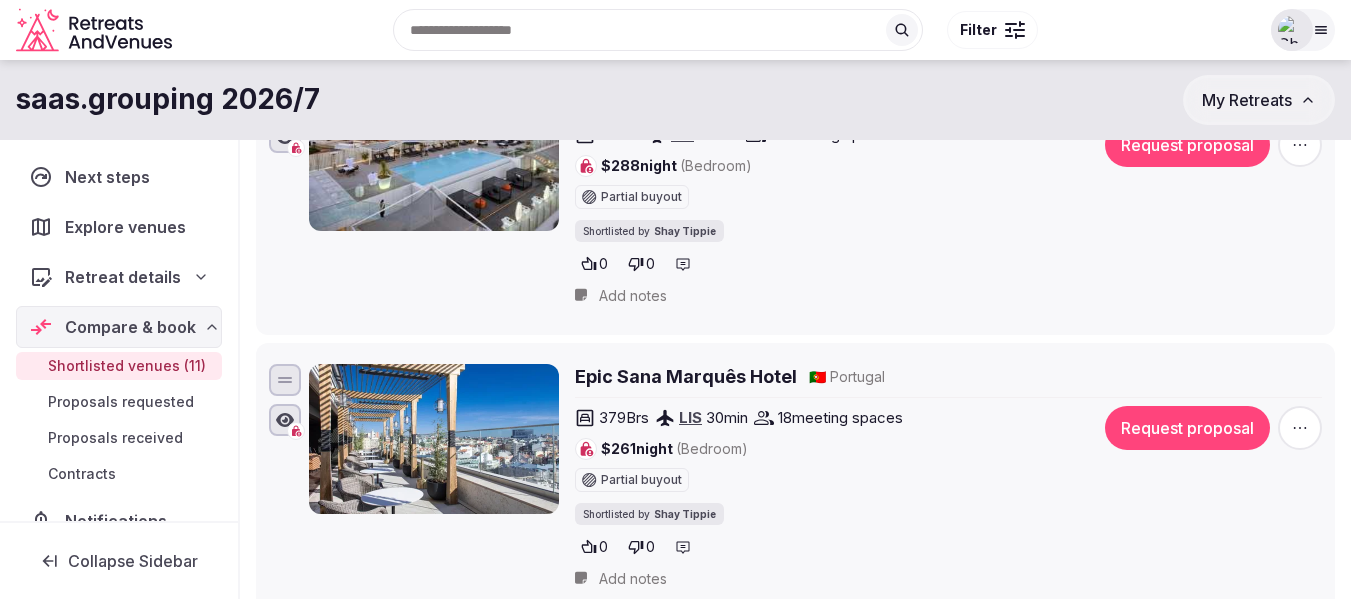 click on "Epic Sana Marquês Hotel" at bounding box center (686, 376) 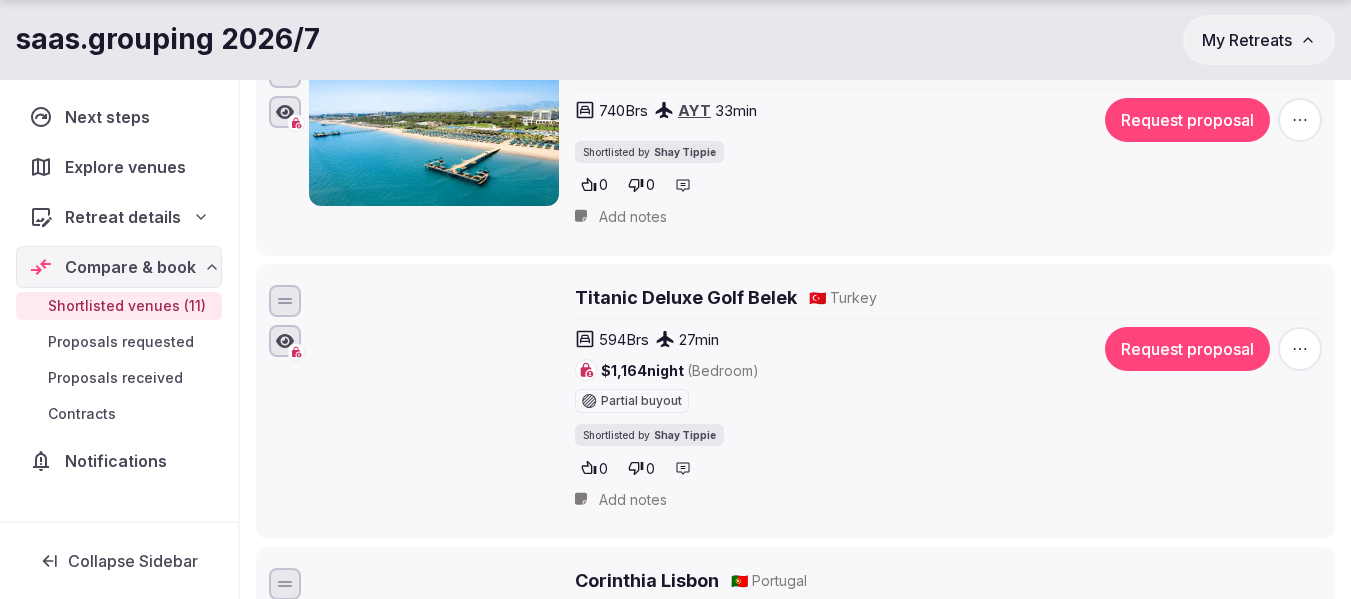 scroll, scrollTop: 800, scrollLeft: 0, axis: vertical 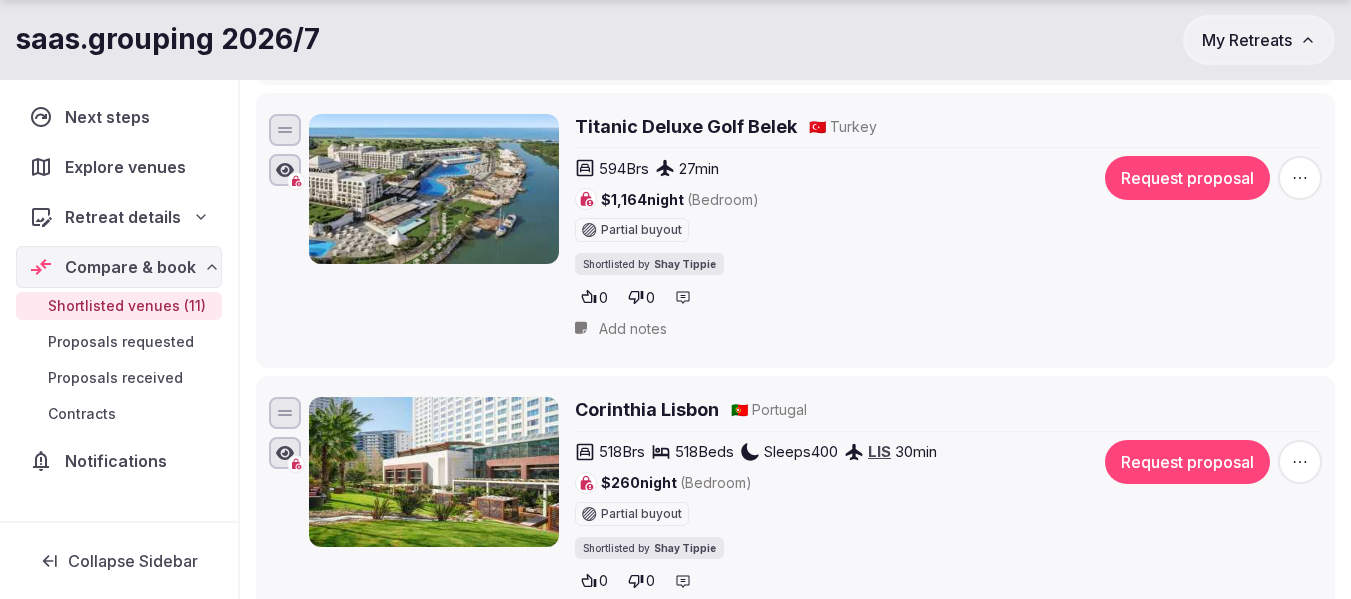 click on "My Retreats" at bounding box center (1259, 40) 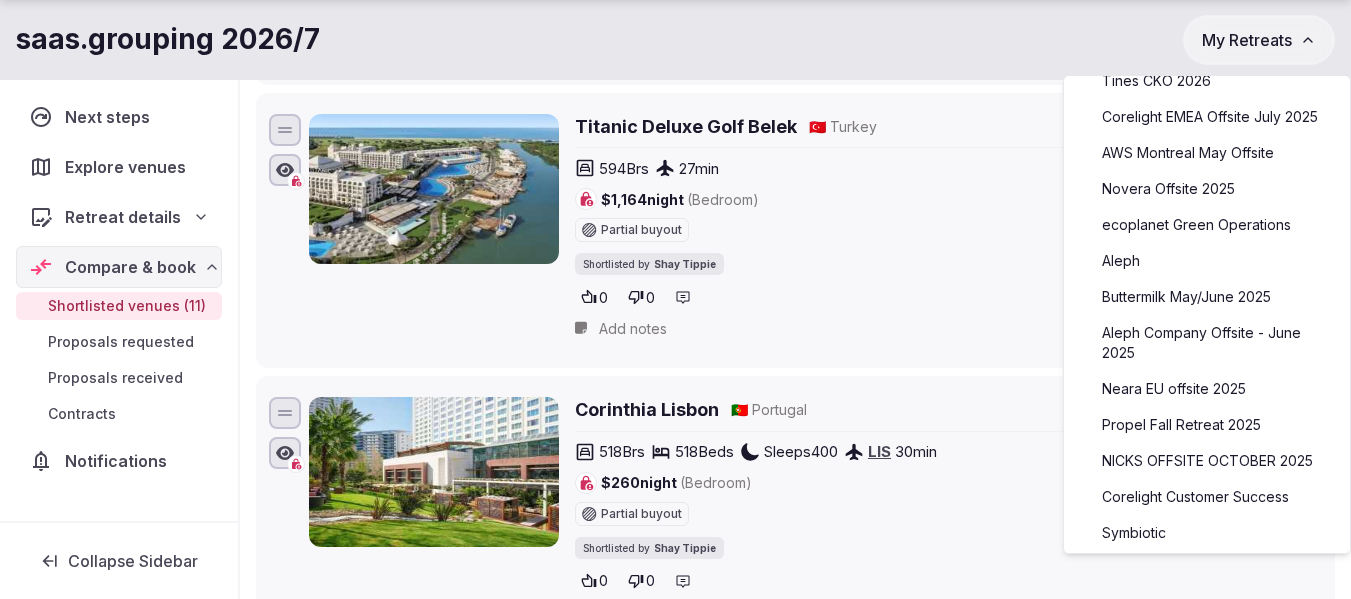scroll, scrollTop: 299, scrollLeft: 0, axis: vertical 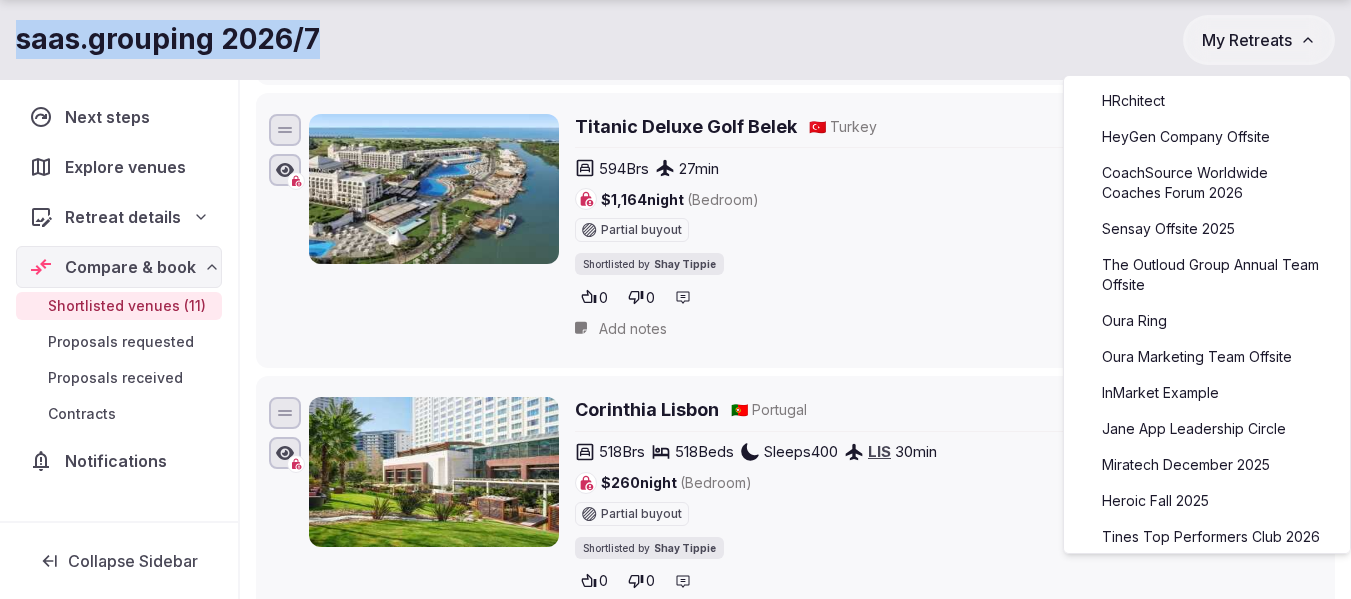 click on "Recent searches Lakeway, TX Amsterdam, Netherlands Türkiye Lisbon, Portugal Montenegro Search Popular Destinations Toscana, Italy Riviera Maya, Mexico Indonesia, Bali California, USA New York, USA Napa Valley, USA Beja, Portugal Canarias, Spain Filter Explore  destinations Filter Logged in as  Shay Tippie Account Staff admin Group flight planner Client view Log out Logged in as  Shay Tippie Account Staff admin Group flight planner Client view Log out saas.grouping 2026/7 My Retreats Next steps Explore venues Retreat details Compare & book Shortlisted venues (11) Proposals requested Proposals received Contracts Notifications Collapse Sidebar Shortlisted venues 11 Proposals requested 0 Proposals received 0 Contracts 0 Shortlisted venues     ( 0  contacted,  11   uncontacted) Rates and availability are subject to change, based on site data, until contracted and signed by all parties Hide contacted venues Add venue Rixos Premium Bodrum 🇹🇷 Turkey 347  Brs BJV 25  min 2  meeting spaces $200  night     0 0 33" at bounding box center (675, -501) 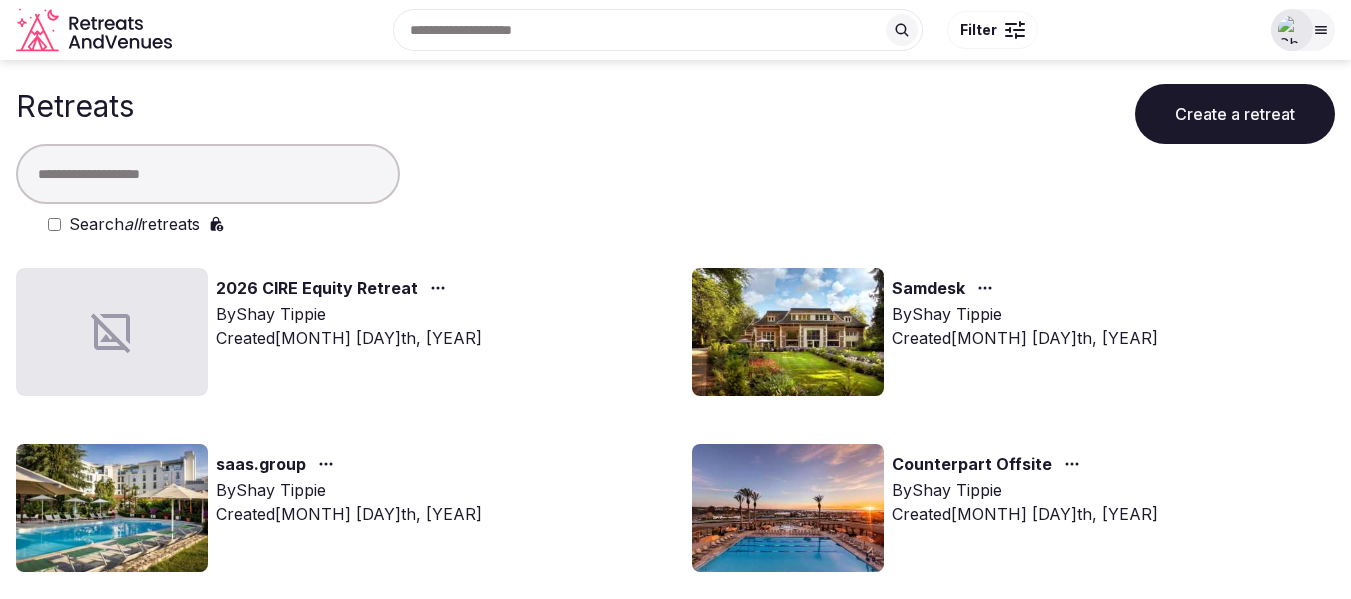 scroll, scrollTop: 0, scrollLeft: 0, axis: both 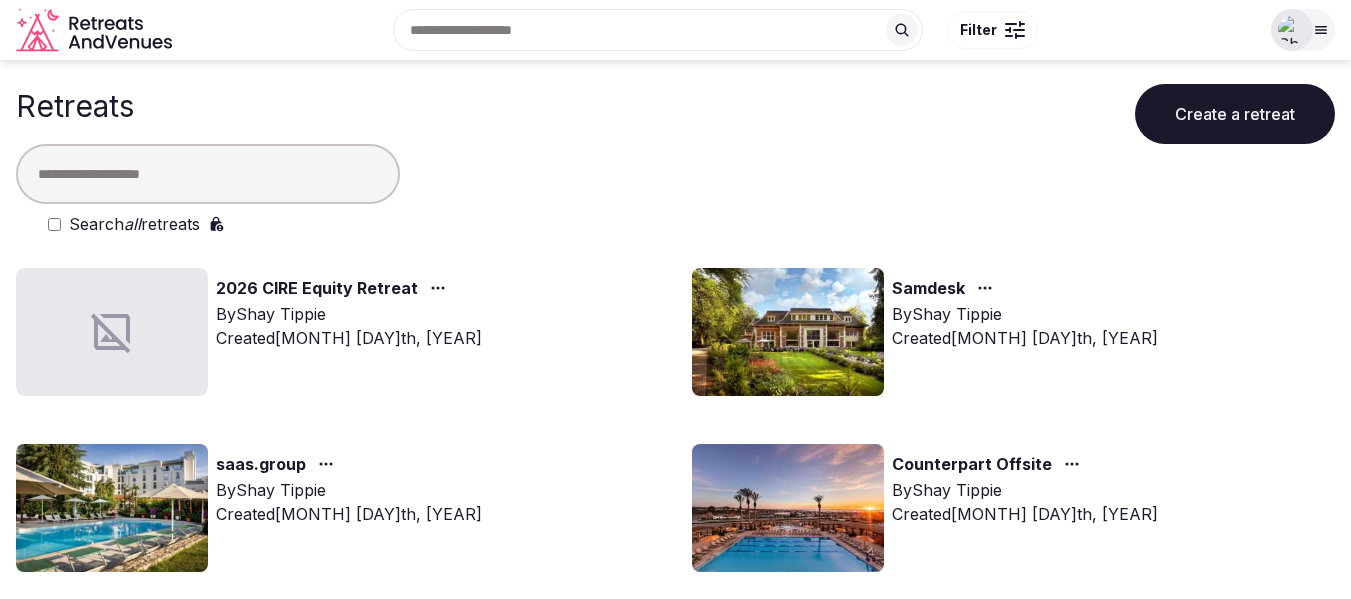 click at bounding box center (208, 174) 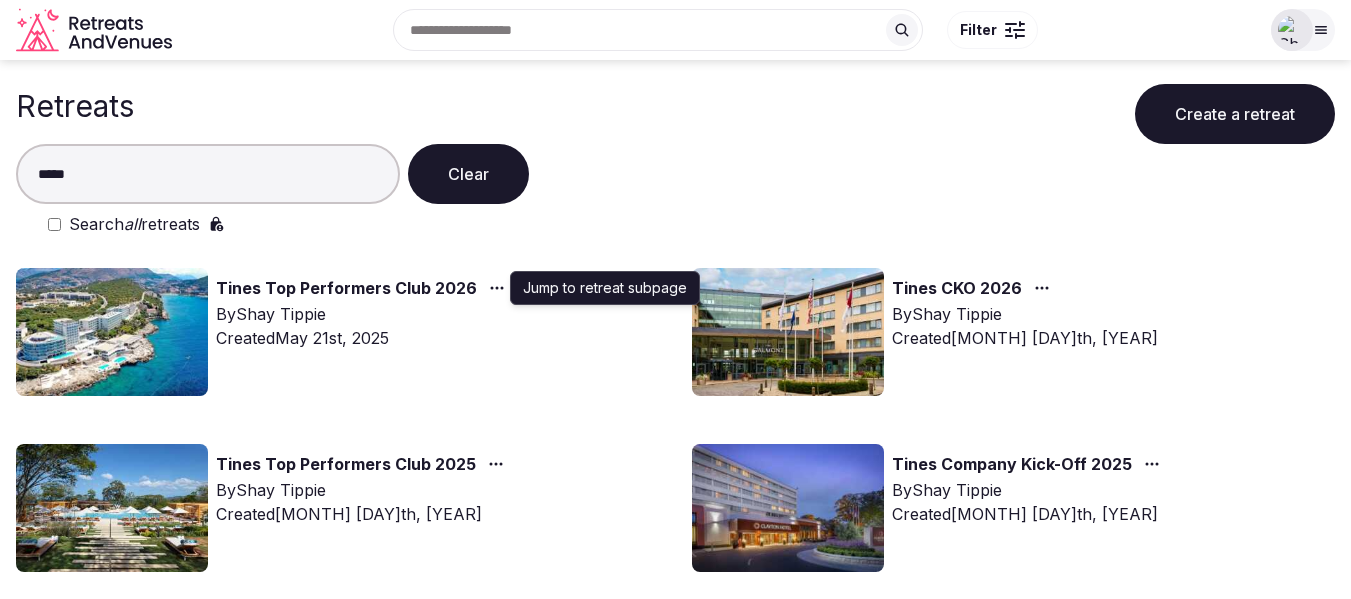 type on "*****" 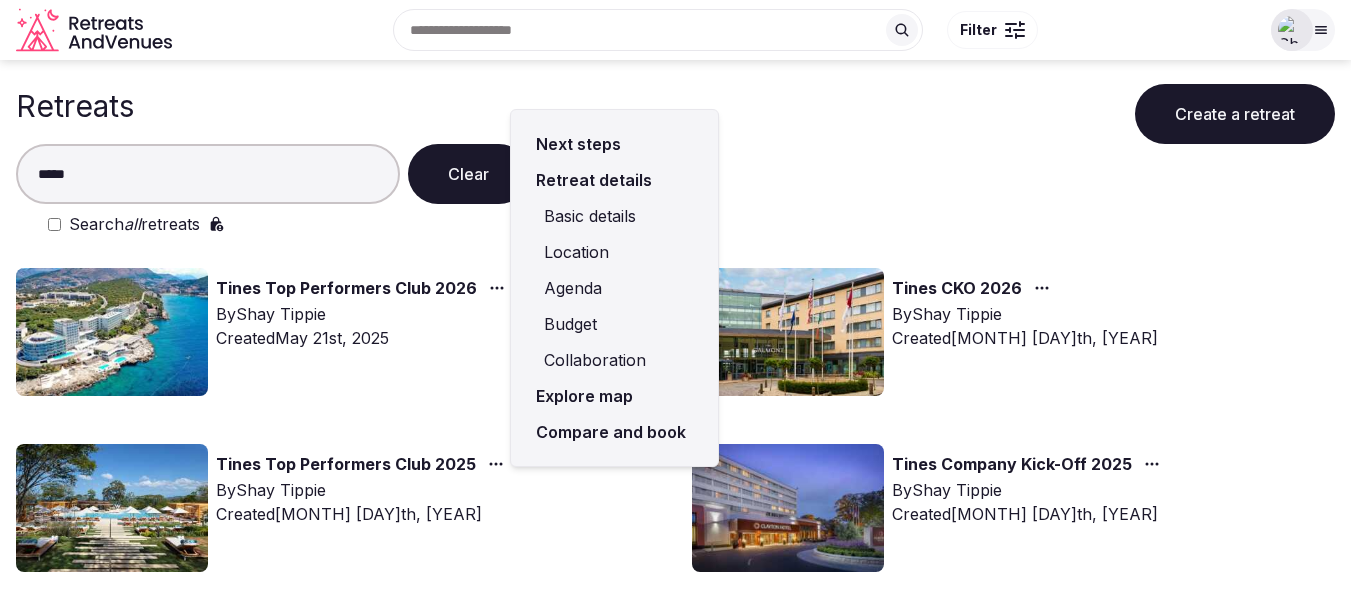 click on "Compare and book" at bounding box center [614, 432] 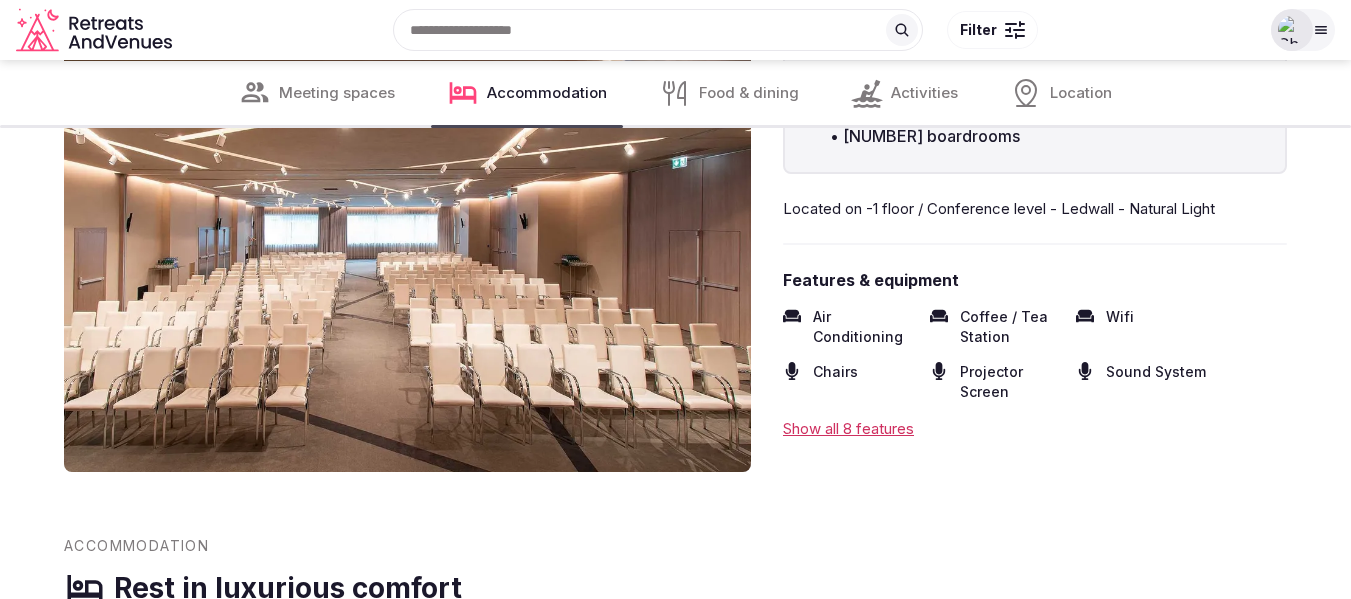 scroll, scrollTop: 1200, scrollLeft: 0, axis: vertical 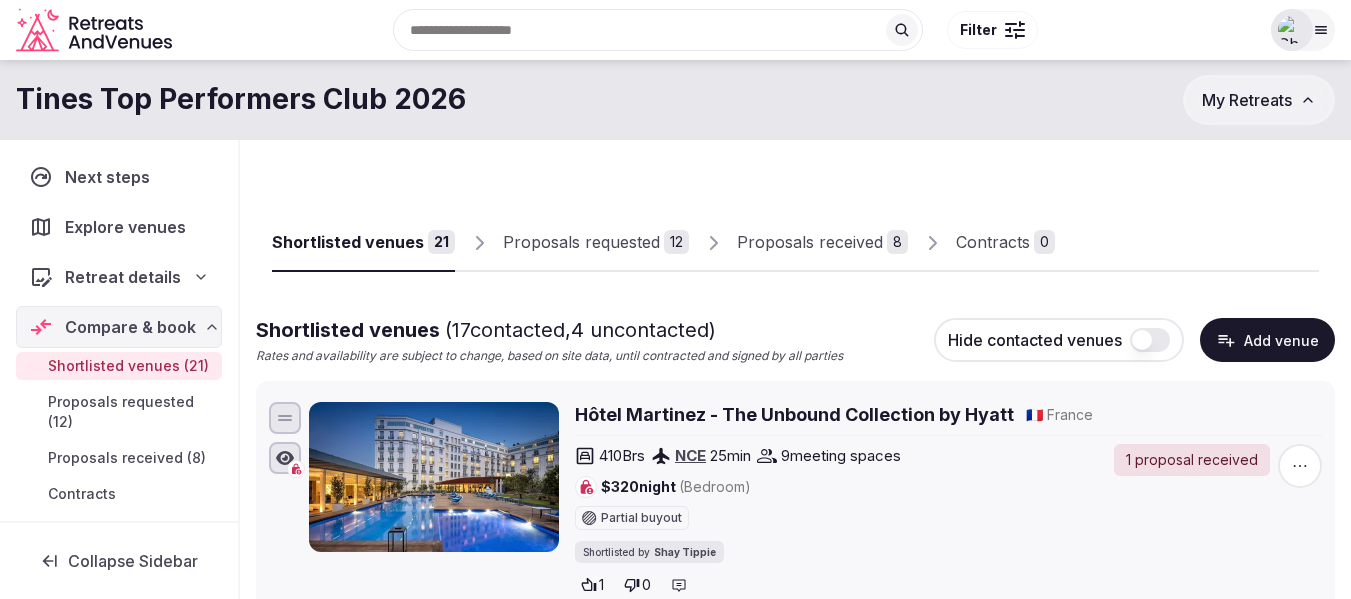 click on "Proposals received" at bounding box center [810, 242] 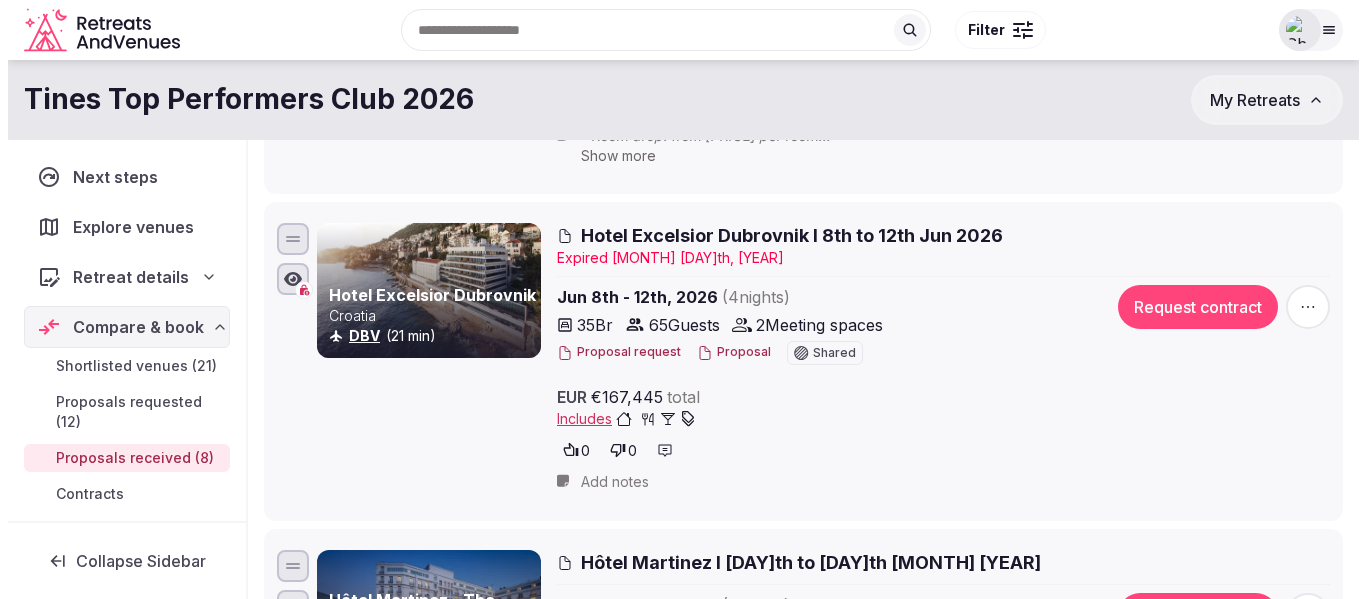 scroll, scrollTop: 1100, scrollLeft: 0, axis: vertical 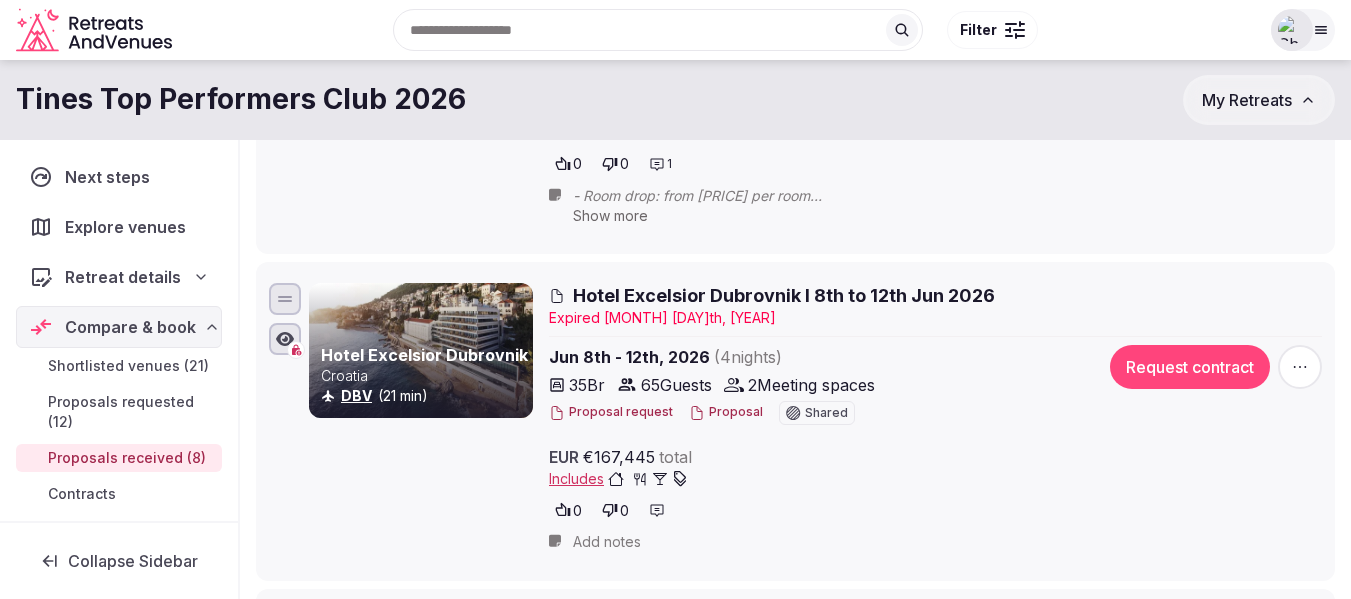 click on "Proposal" at bounding box center (726, 412) 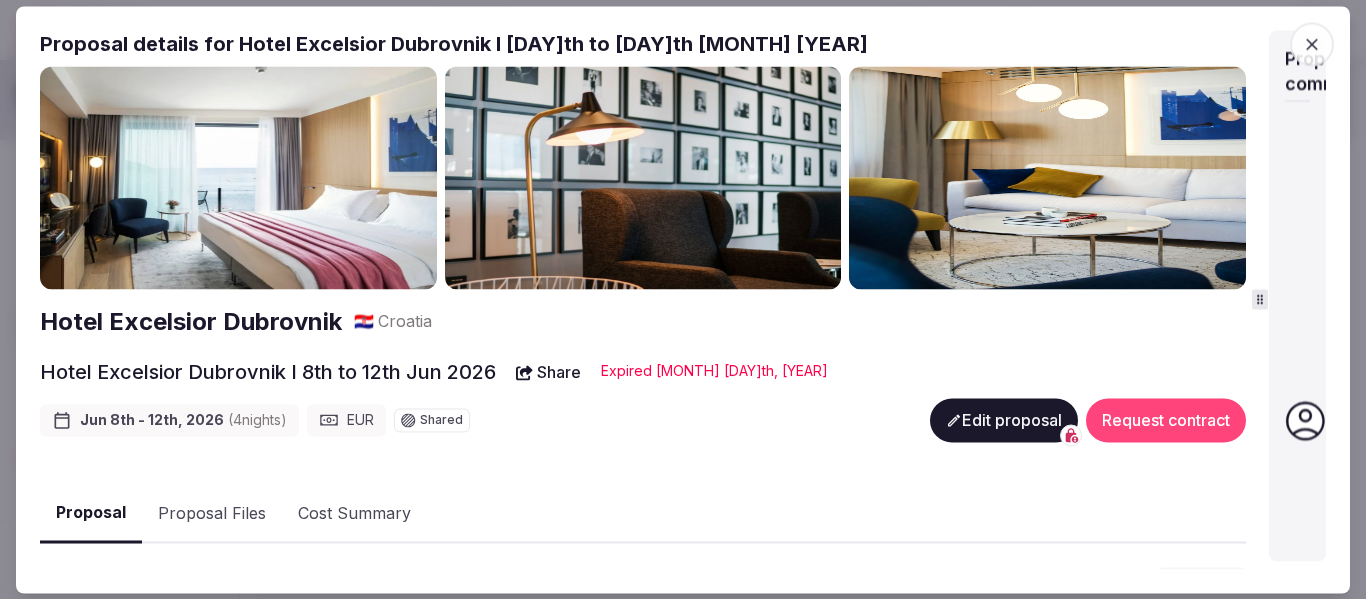 click on "Proposal details for Hotel Excelsior Dubrovnik I 8th to 12th Jun 2026    Hotel Excelsior Dubrovnik 🇭🇷 Croatia Hotel Excelsior Dubrovnik I 8th to 12th Jun 2026    Share Expire d   Jul 13th, 2025 Jun 8th - 12th, 2026 ( 4  night s ) EUR Shared Edit proposal Request contract Proposal Proposal Files Cost Summary Attendance - Collapse Day Date Day guests Night guests Beds 1 Monday June 8th 65 65 35 2 Tuesday June 9th 65 65 35 3 Wednesday June 10th 65 65 35 4 Thursday June 11th 65 65 35 5 Friday June 12th 65 Accommodations - Collapse Night Room type Quantity Amount Total 1 (Mon) Double/twin room -  sea view/balcony VAT is included in the rate.
30 €970.00 €29,100.00 1 (Mon) Single room - sea view/balcony VAT is included in the rate.
5 €950.00 €4,750.00 2 (Tue) Double/twin room -  sea view/balcony VAT is included in the rate.
30 €970.00 €29,100.00 2 (Tue) Single room - sea view/balcony VAT is included in the rate.
5 €950.00 €4,750.00 3 (Wed) Double/twin room -  sea view/balcony 30 3 (Wed)" at bounding box center (683, 299) 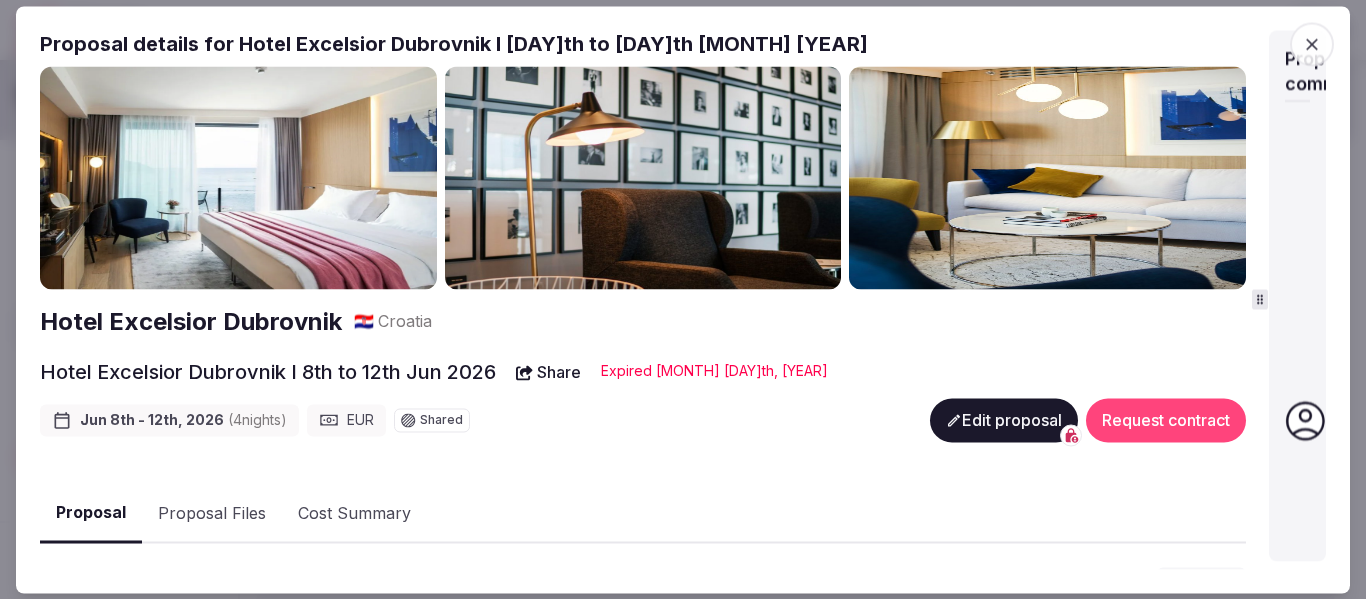 scroll, scrollTop: 100, scrollLeft: 0, axis: vertical 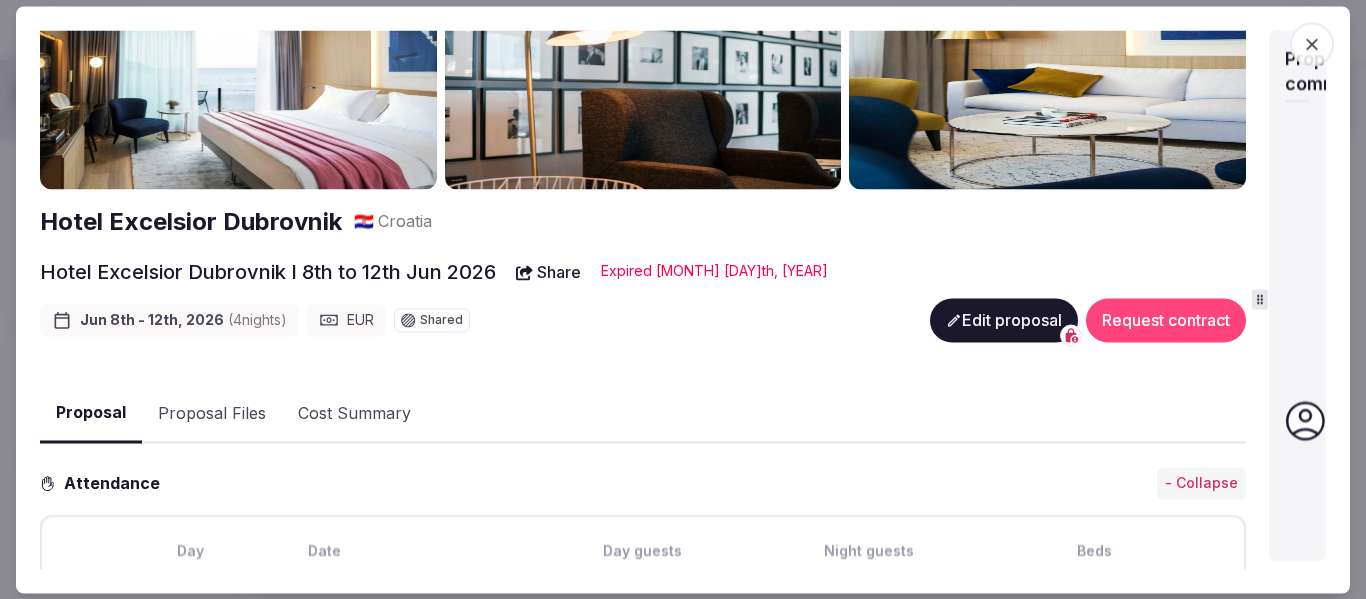 click on "Proposal Files" at bounding box center (212, 414) 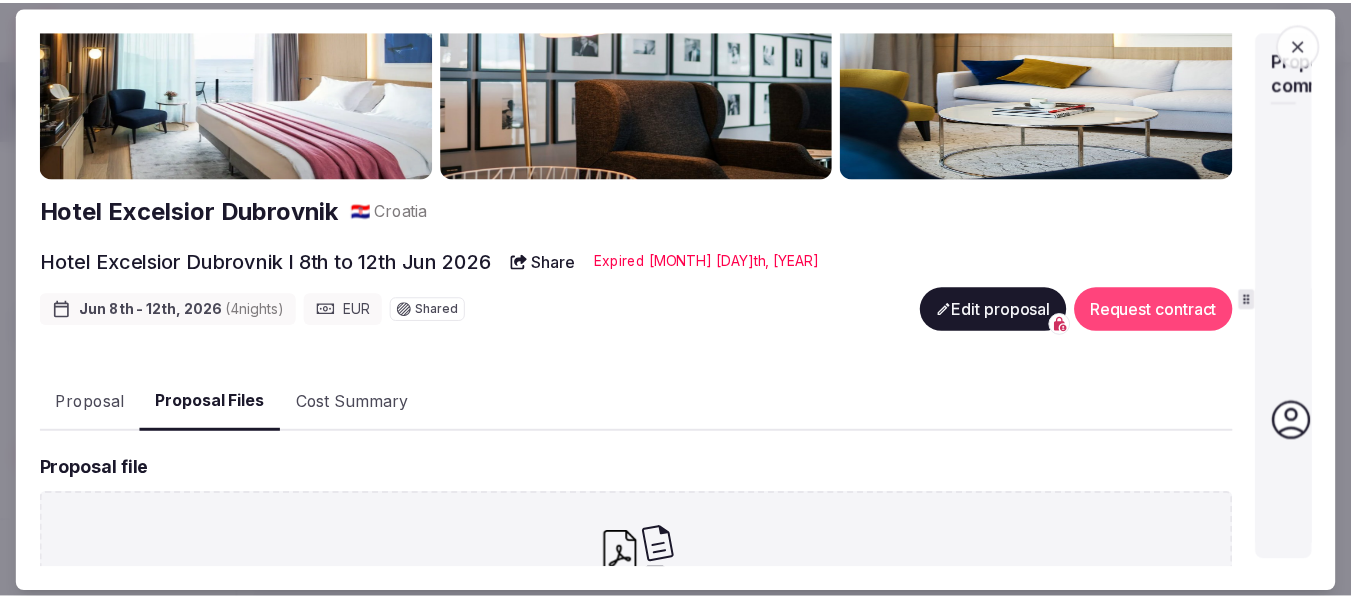 scroll, scrollTop: 100, scrollLeft: 0, axis: vertical 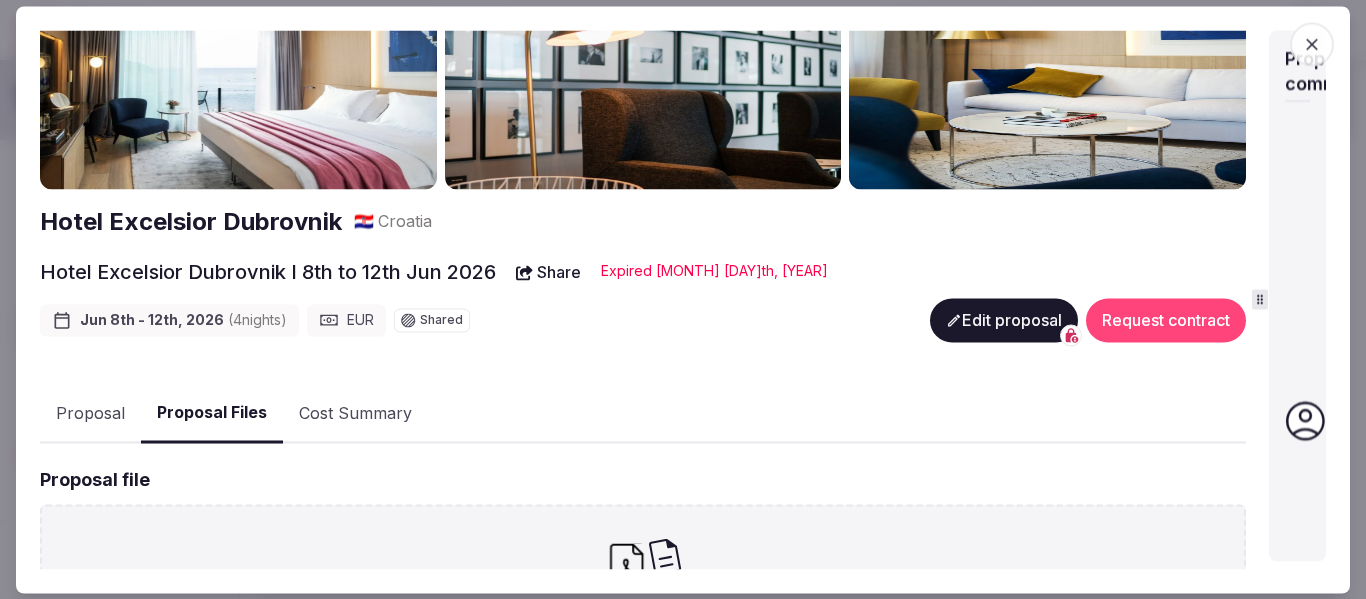 click 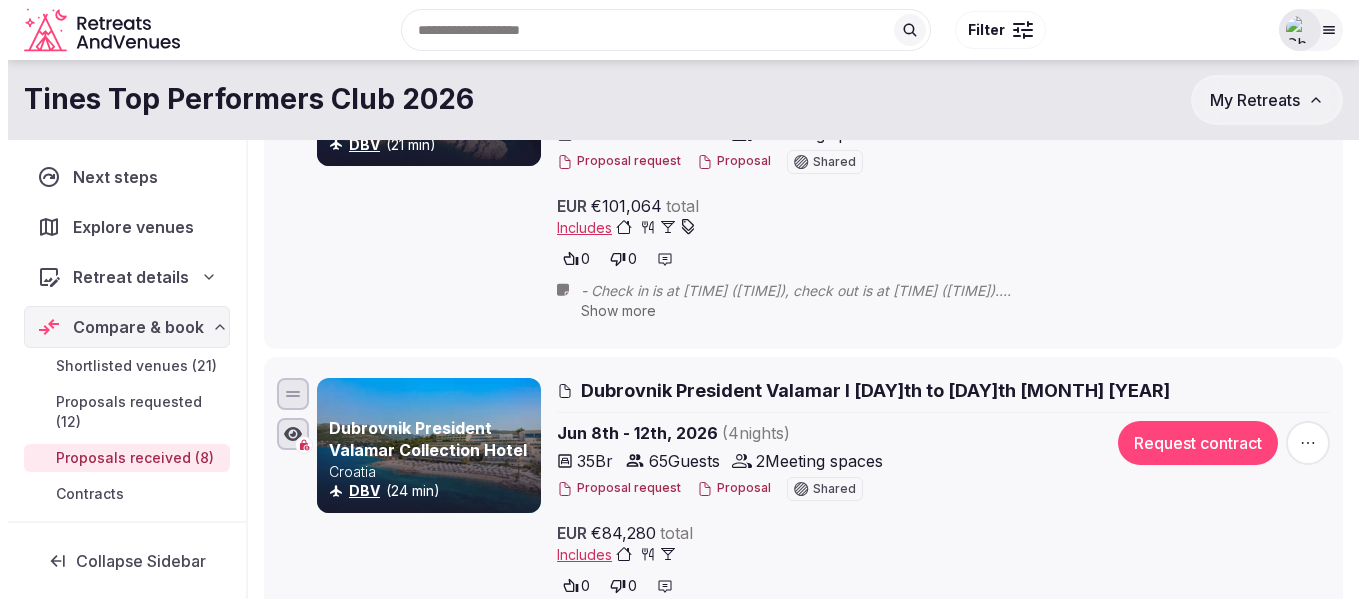 scroll, scrollTop: 200, scrollLeft: 0, axis: vertical 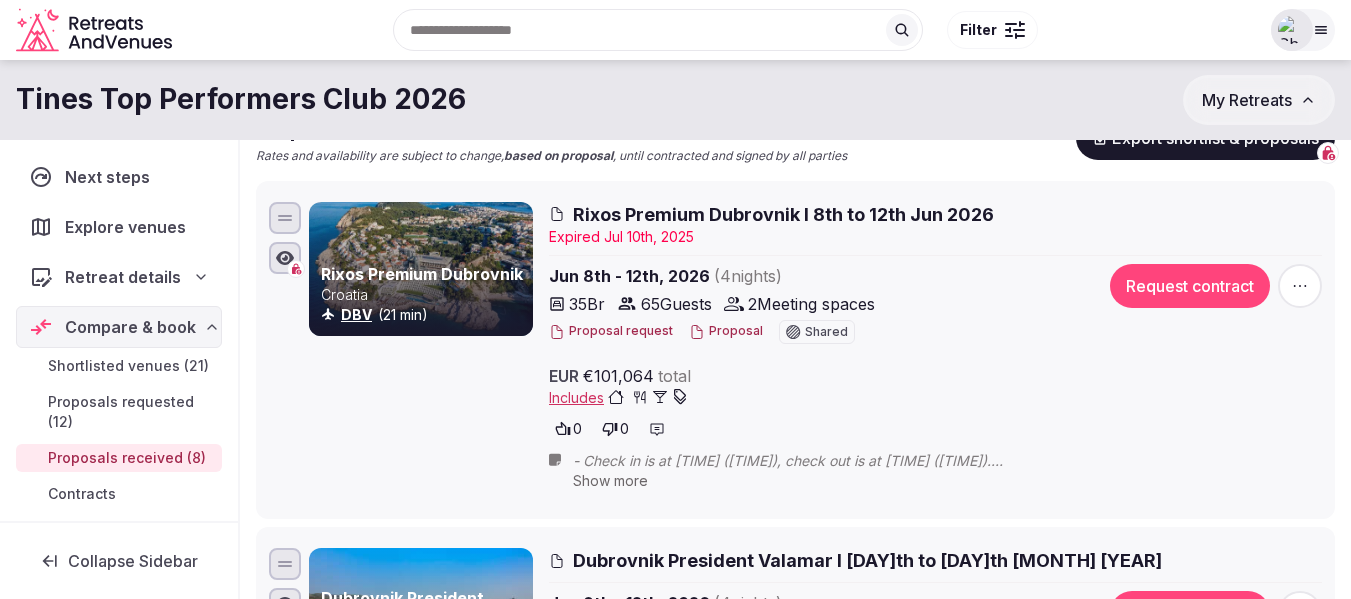 click on "Proposal" at bounding box center [726, 331] 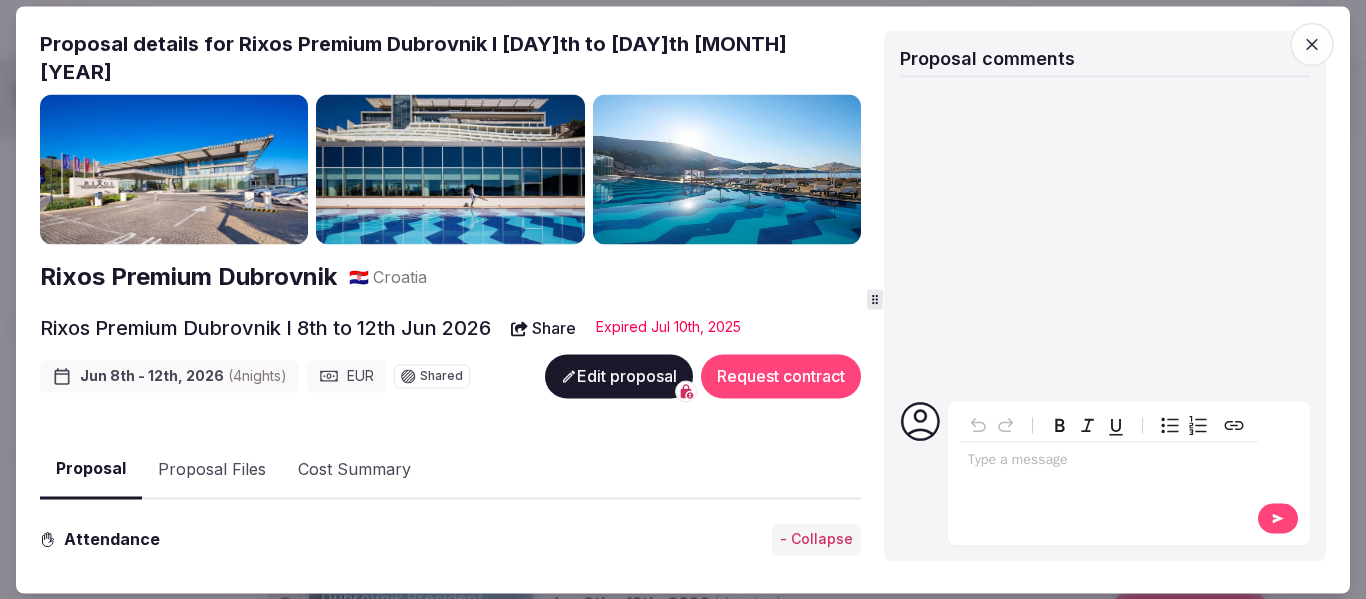 click on "Proposal Files" at bounding box center (212, 470) 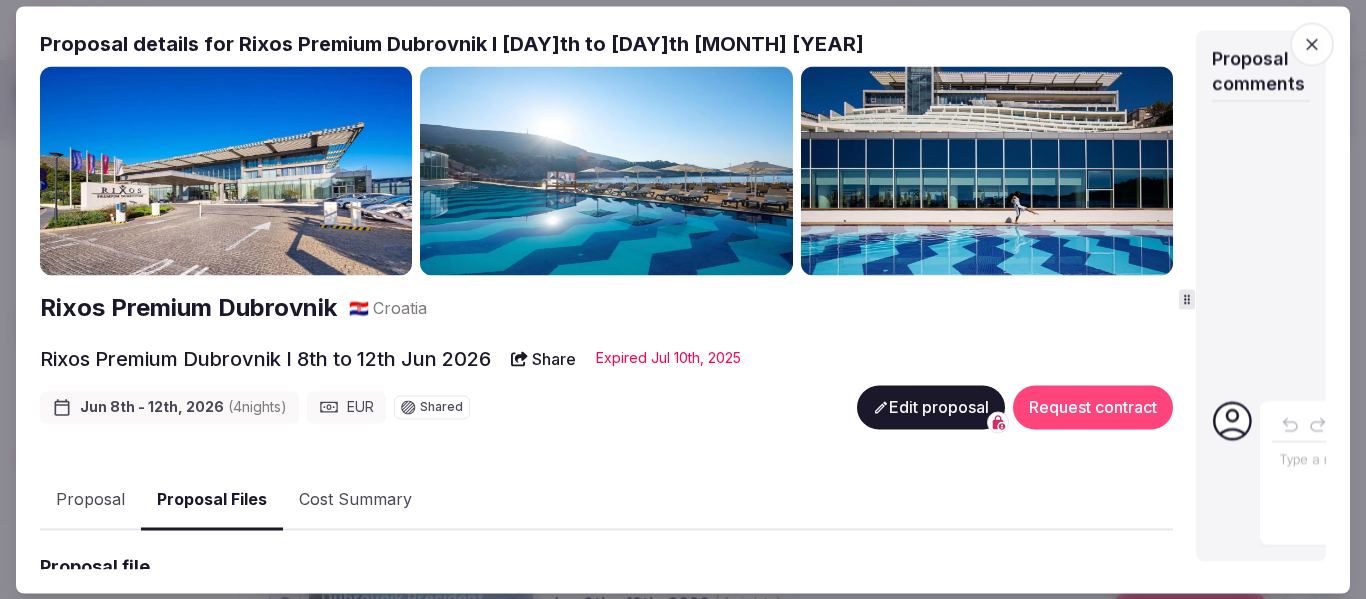 click on "Proposal details for  Rixos Premium Dubrovnik I 8th to 12th Jun 2026  Rixos Premium Dubrovnik 🇭🇷 Croatia  Rixos Premium Dubrovnik I 8th to 12th Jun 2026  Share Expire d   Jul 10th, 2025 Jun 8th - 12th, 2026 ( 4  night s ) EUR Shared Edit proposal Request contract Proposal Proposal Files Cost Summary Proposal file _Rixos Premium Dubrovnik 5_.pdf July 2nd, 2025, 8:13am marina Supporting files Upload files  Beach restaurant & Ballroom.pdf July 7th, 2025, 4:52am marina Rixos Activities.pdf July 3rd, 2025, 5:34am marina Rixos Premium Dubrovnik - Gala dinner menus.pdf July 3rd, 2025, 3:02am marina Rixos Premium Dubrovnik - Finger food 2025.pdf July 2nd, 2025, 8:27am marina Rixos Primium Dubrovnik - Beverage packages 2025.pdf July 2nd, 2025, 8:27am marina Rixos Premium Dubrovnik - Welcome drink  reception 2025.pdf July 2nd, 2025, 8:27am marina Proposal comments Type a message" at bounding box center (683, 299) 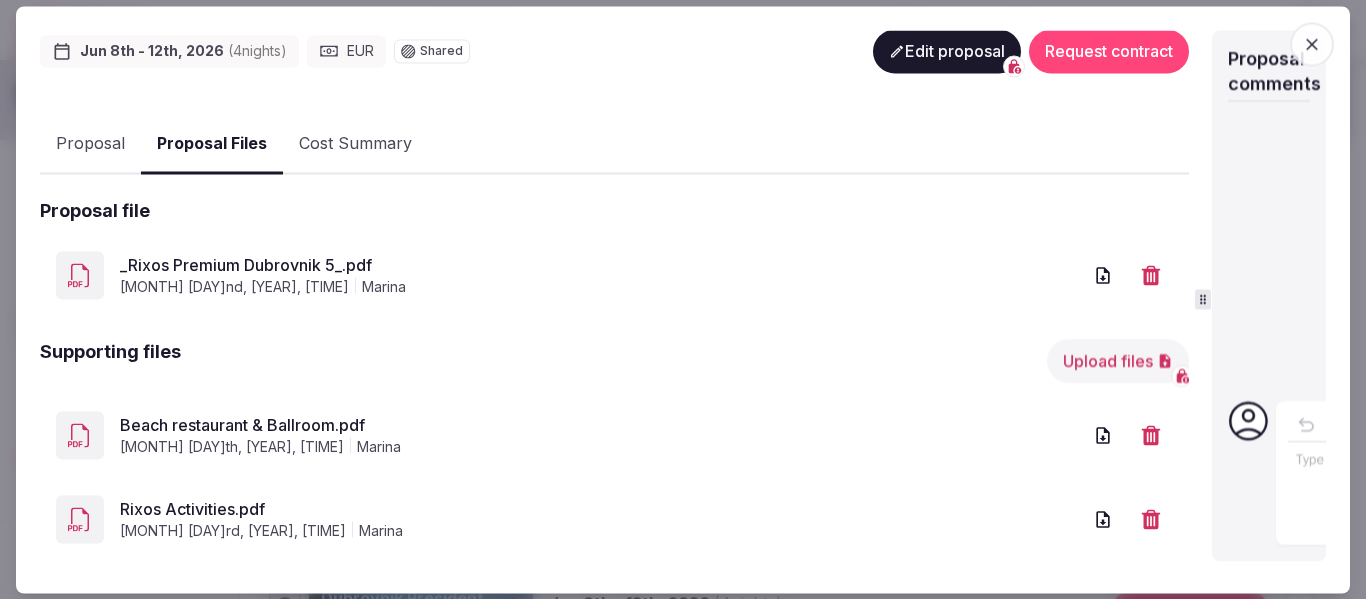scroll, scrollTop: 222, scrollLeft: 0, axis: vertical 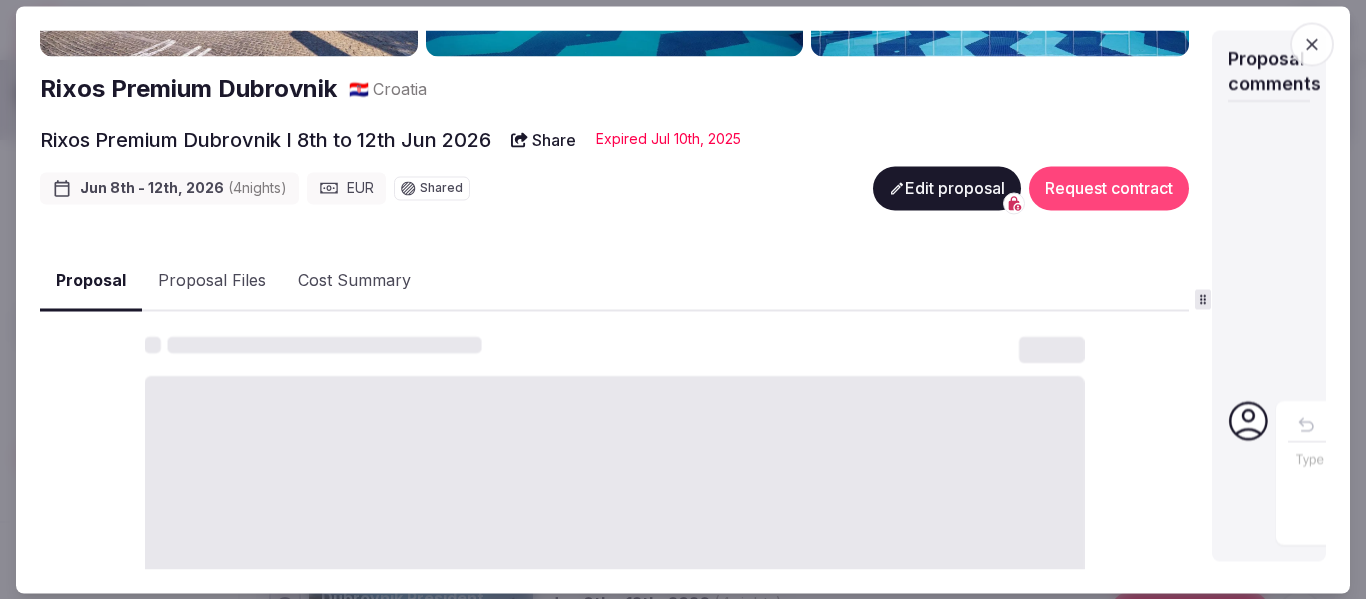 click on "Proposal" at bounding box center (91, 281) 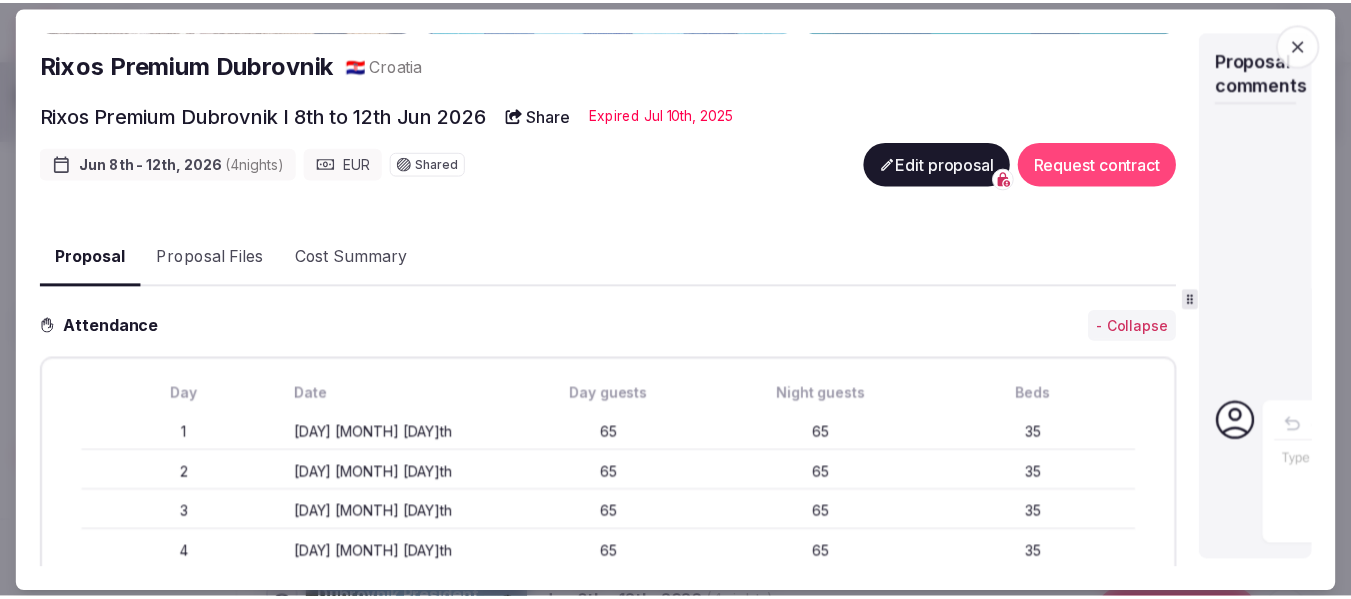 scroll, scrollTop: 0, scrollLeft: 0, axis: both 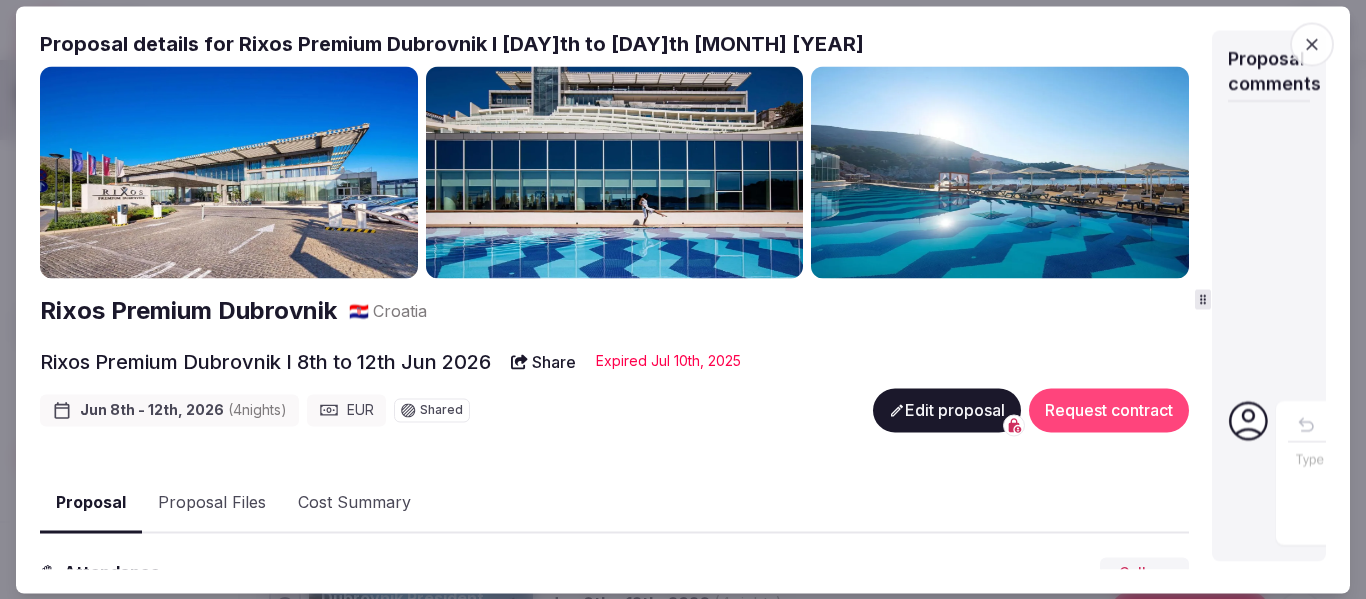 click 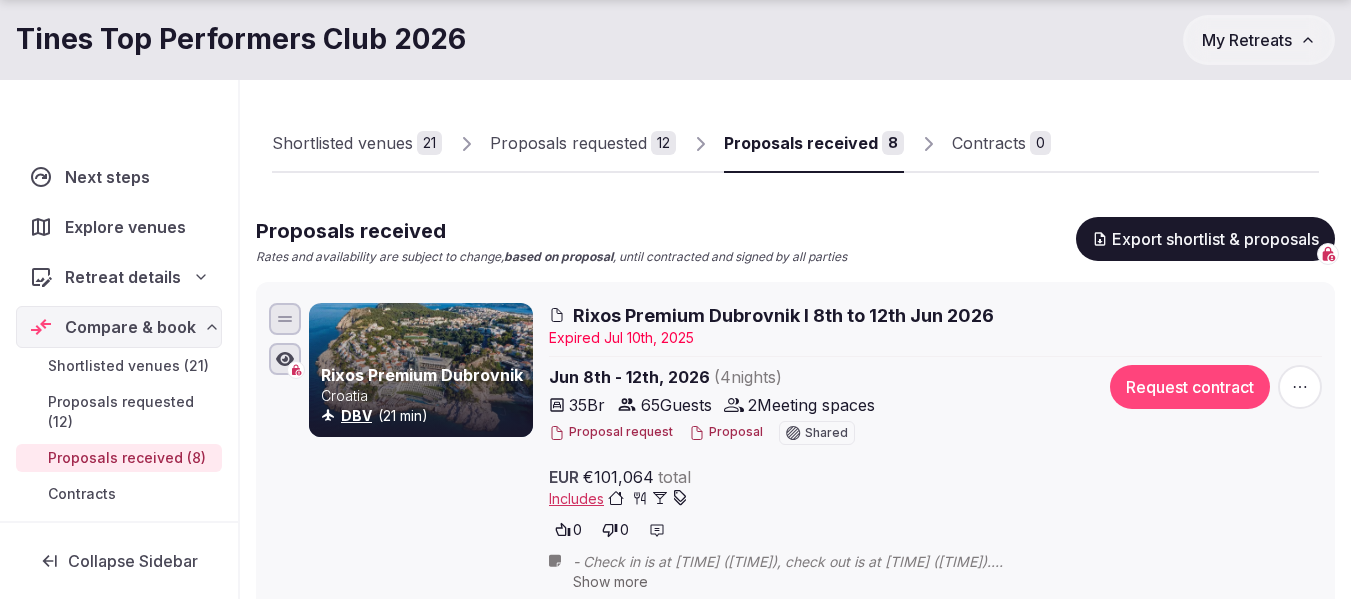 scroll, scrollTop: 100, scrollLeft: 0, axis: vertical 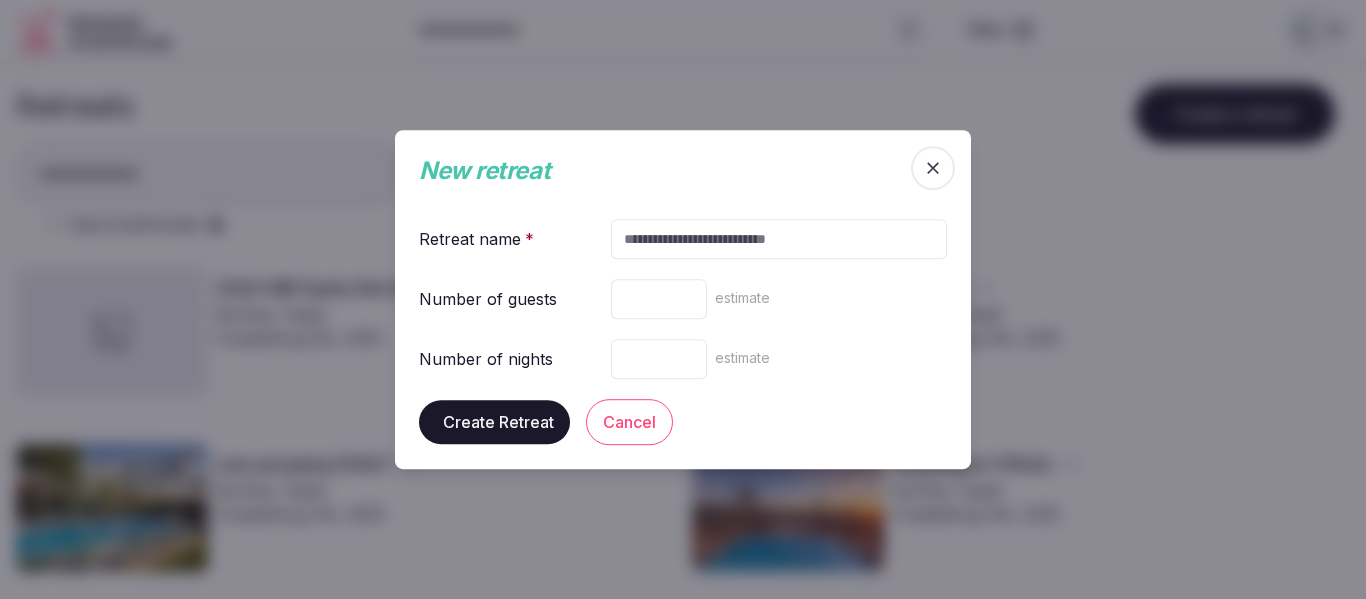 click at bounding box center (779, 239) 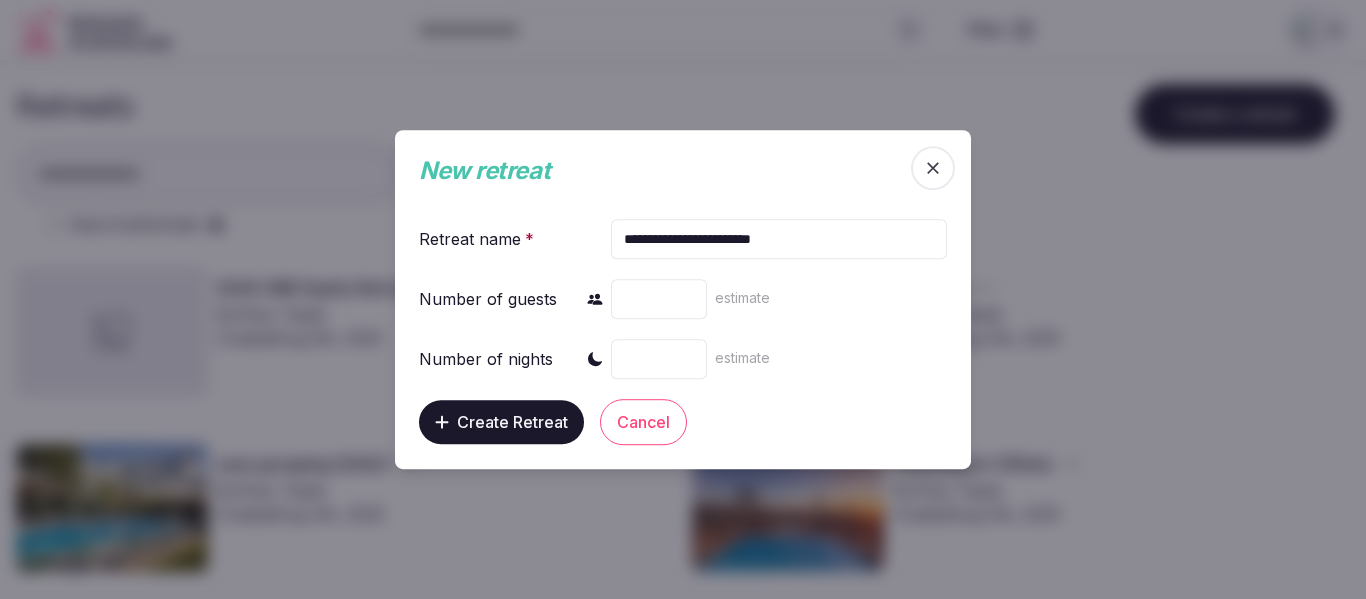 type on "**********" 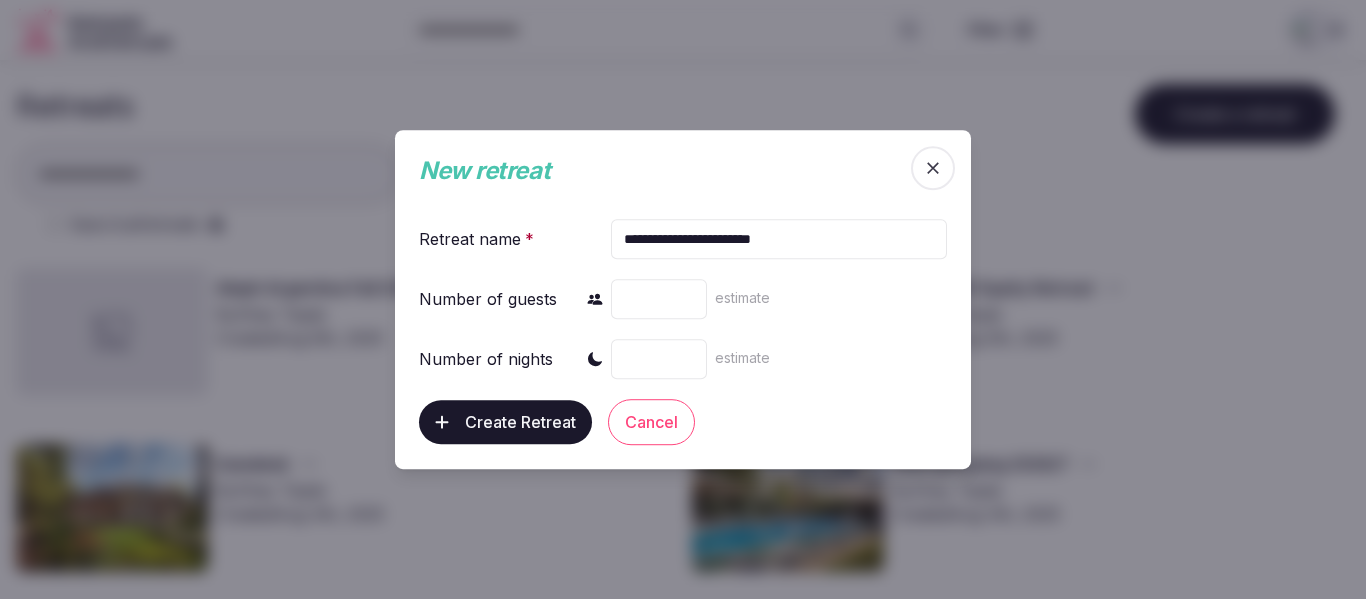click on "Create Retreat" at bounding box center (520, 422) 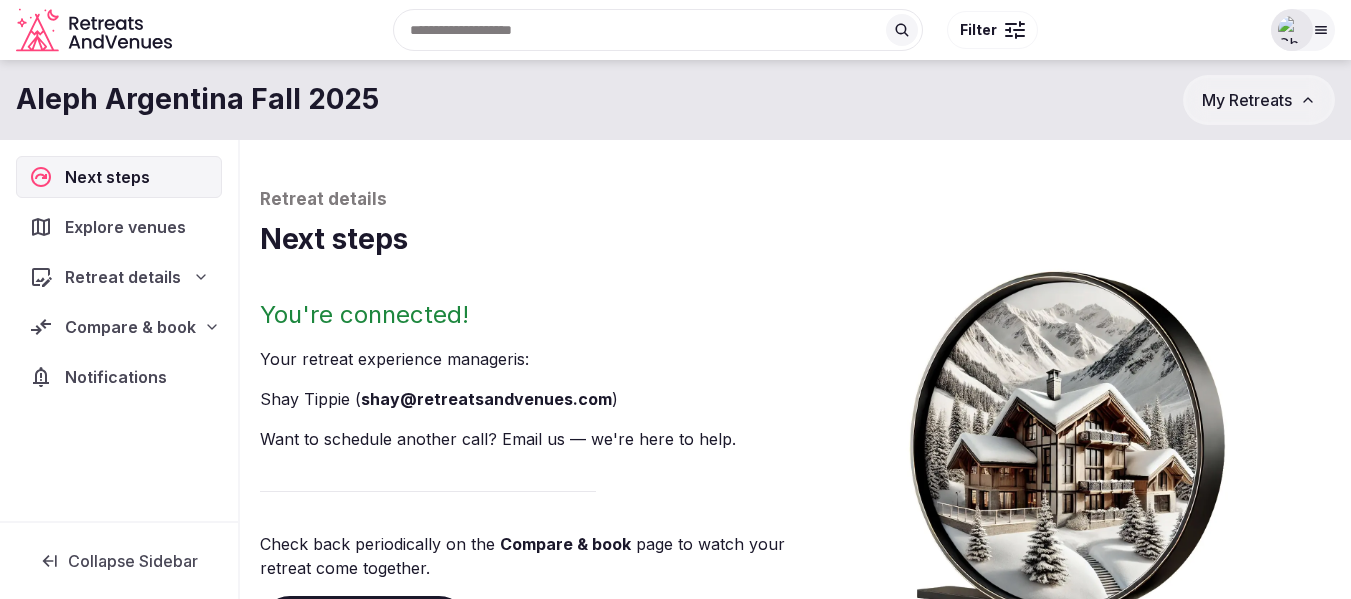 click on "Retreat details" at bounding box center [123, 277] 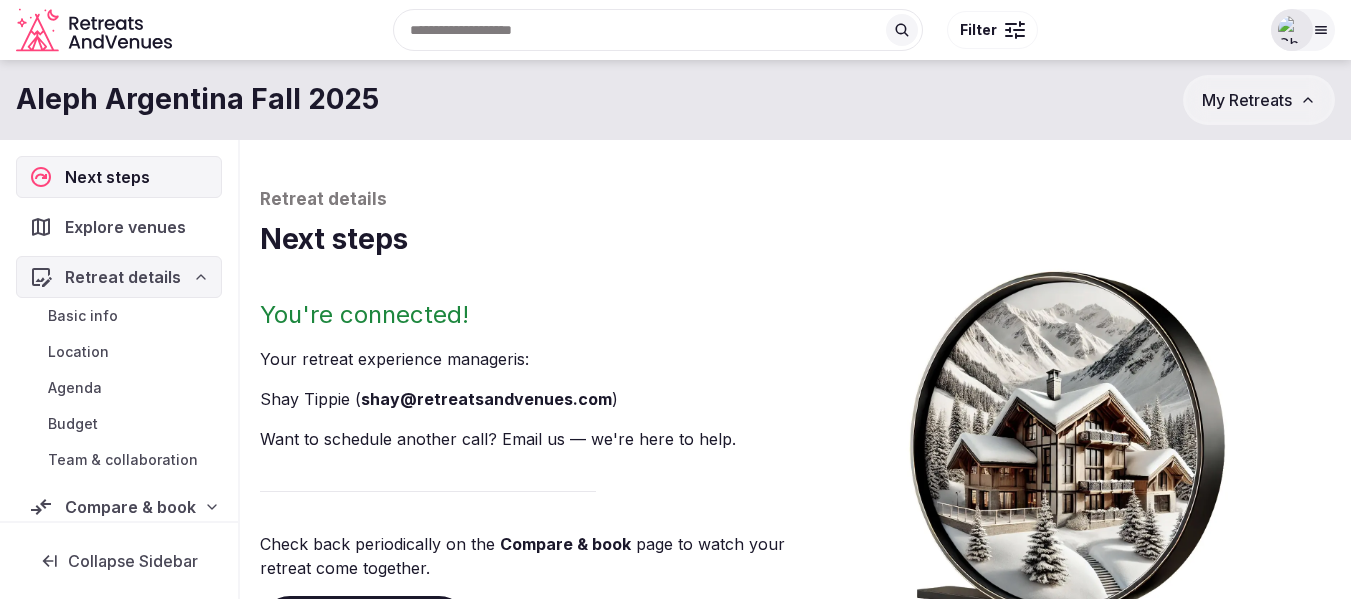 click on "Basic info" at bounding box center (83, 316) 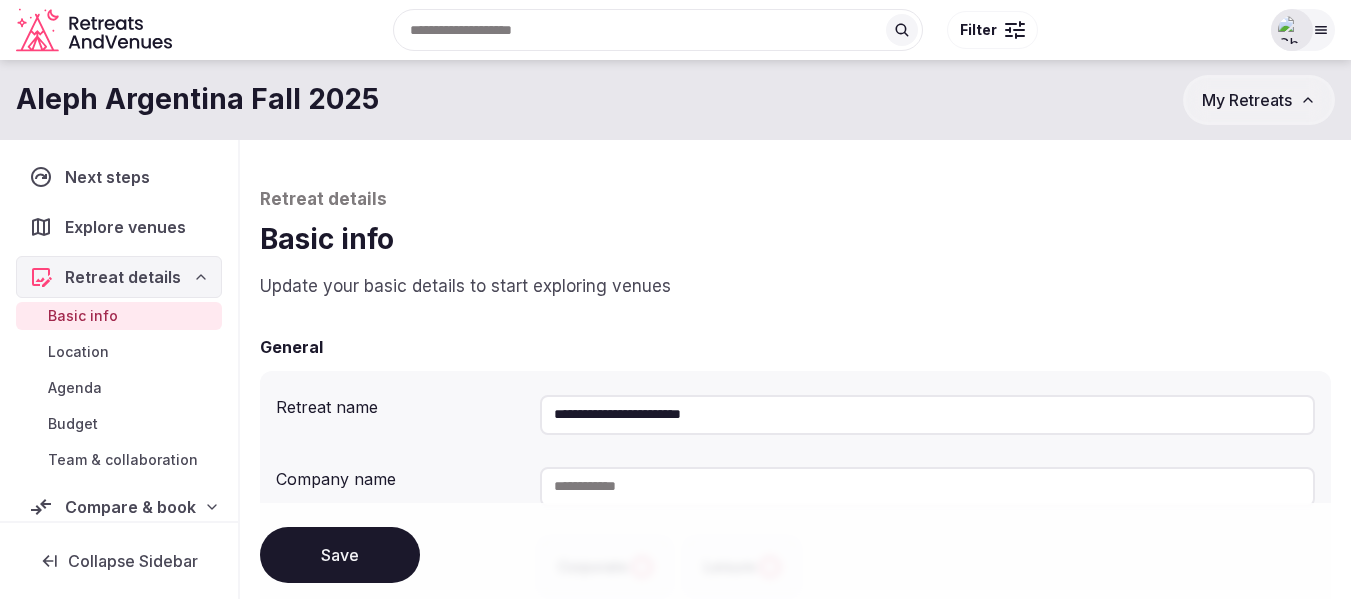 drag, startPoint x: 703, startPoint y: 467, endPoint x: 704, endPoint y: 543, distance: 76.00658 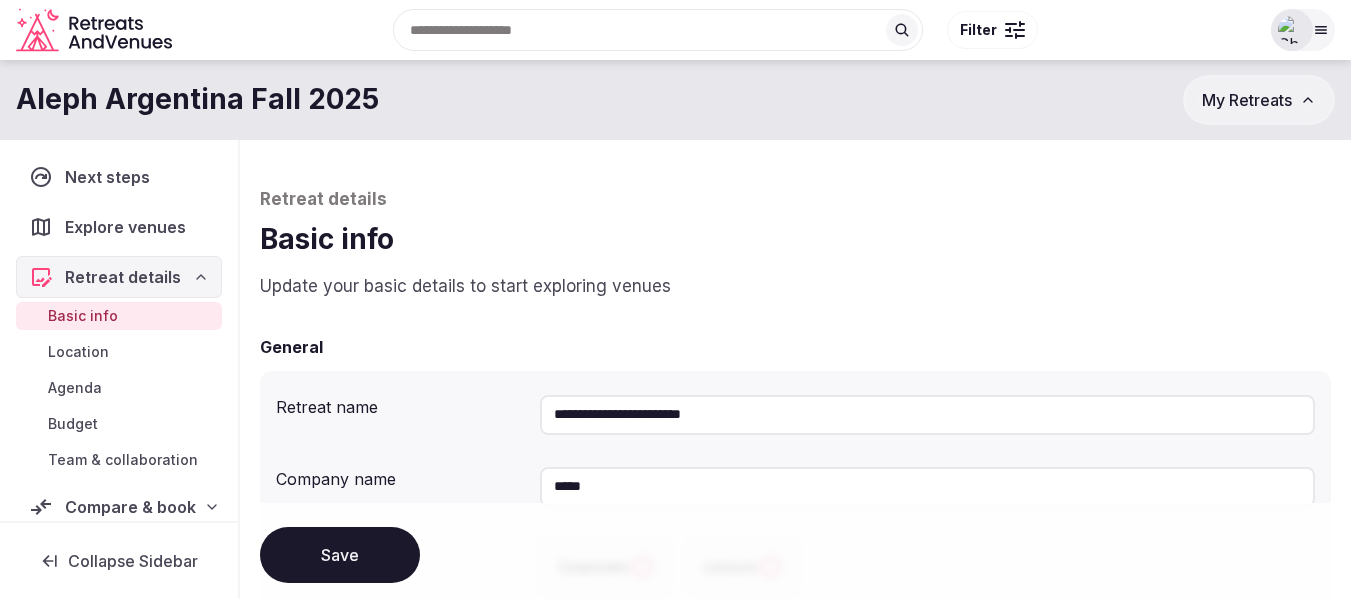 type on "*****" 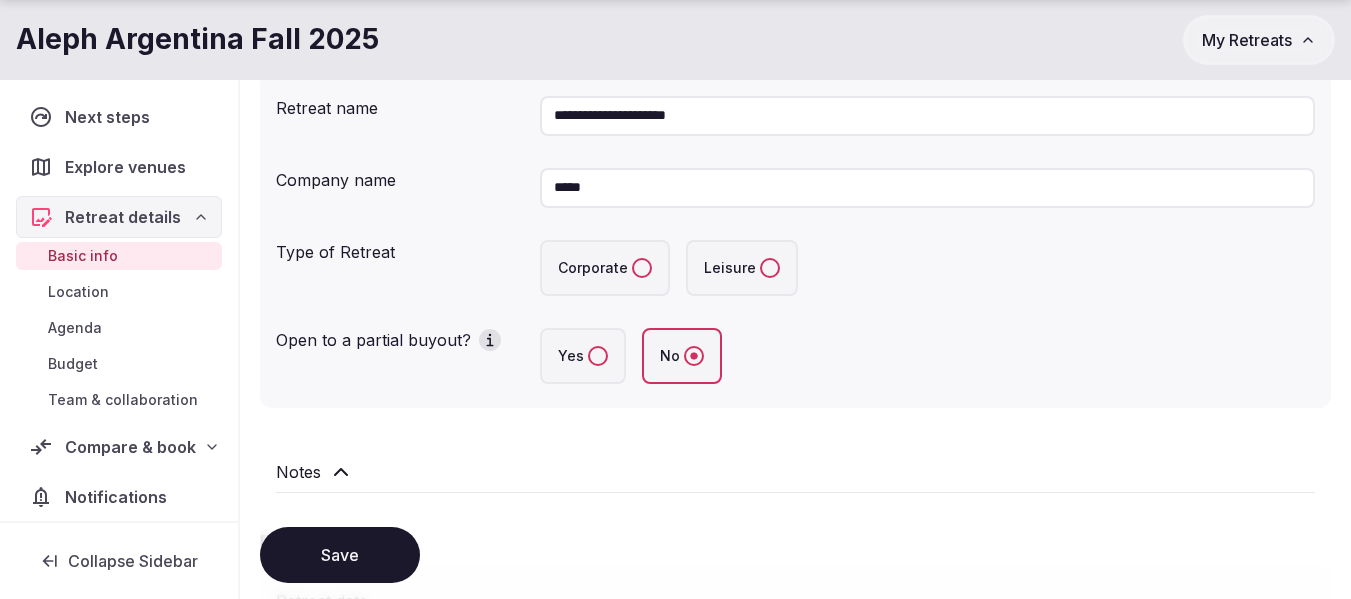 scroll, scrollTop: 300, scrollLeft: 0, axis: vertical 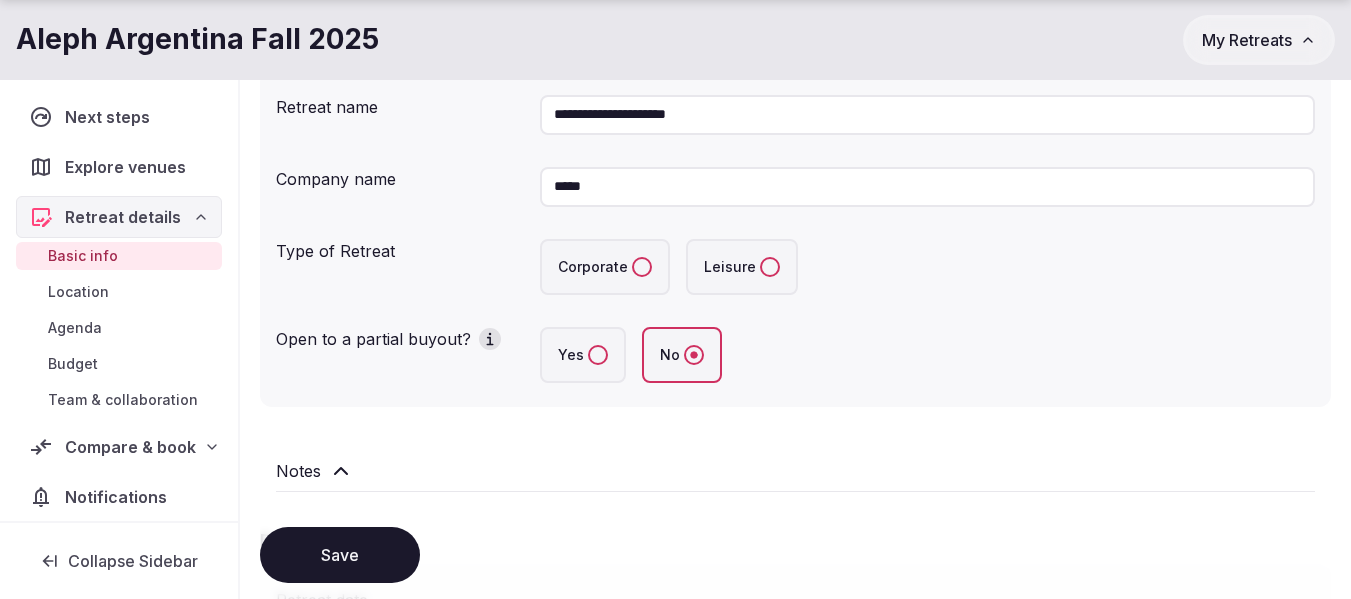 type on "**********" 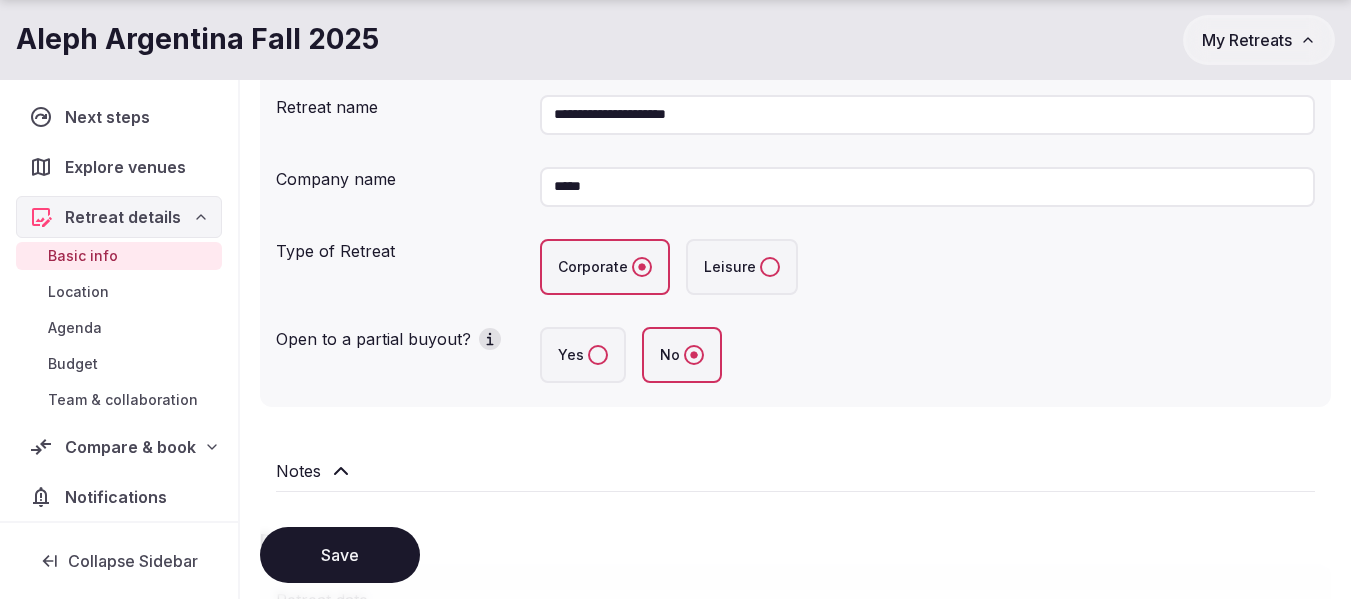 click on "Yes" at bounding box center (598, 355) 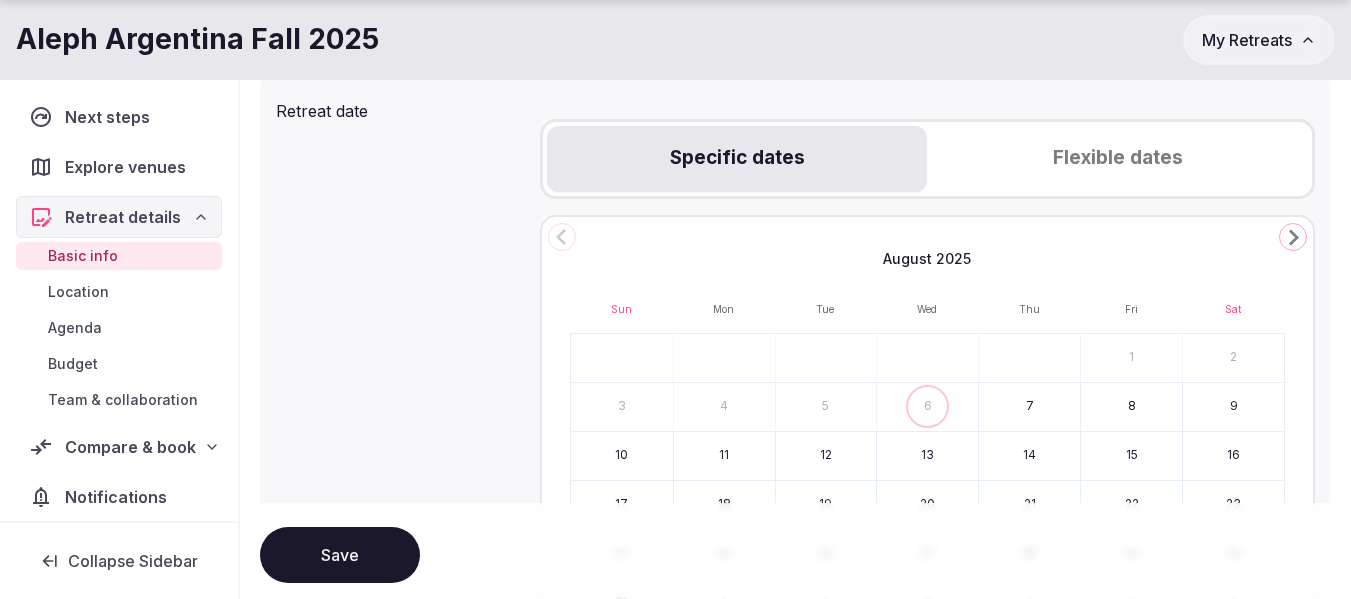 scroll, scrollTop: 800, scrollLeft: 0, axis: vertical 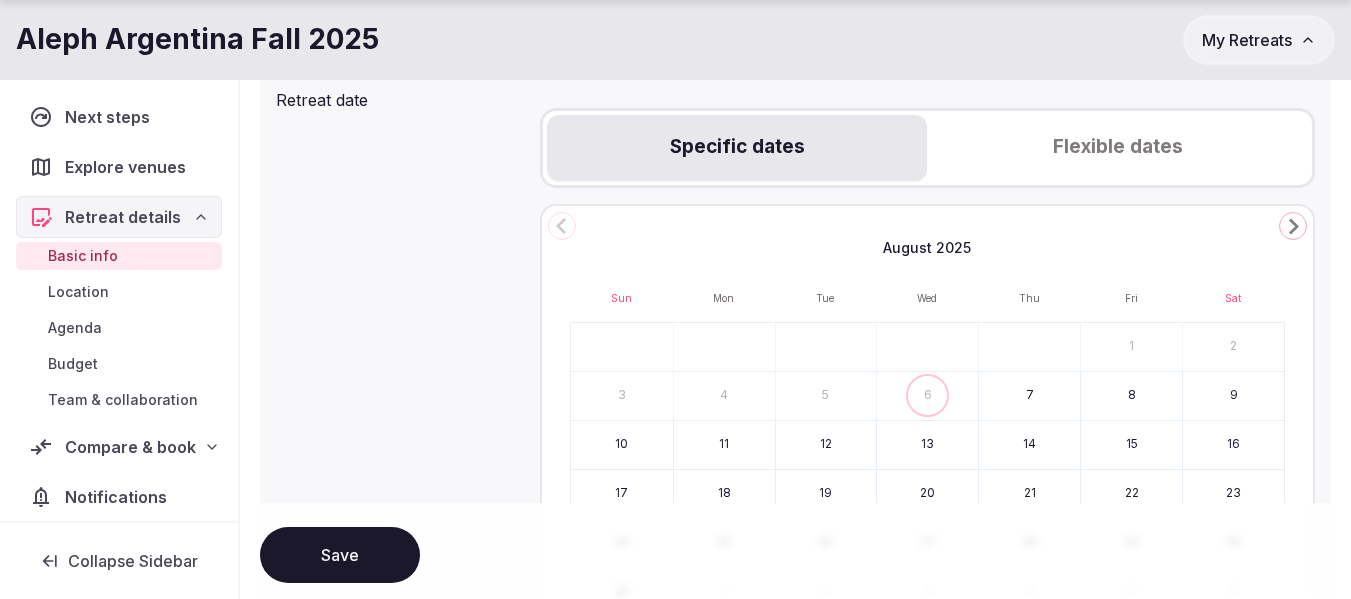 click 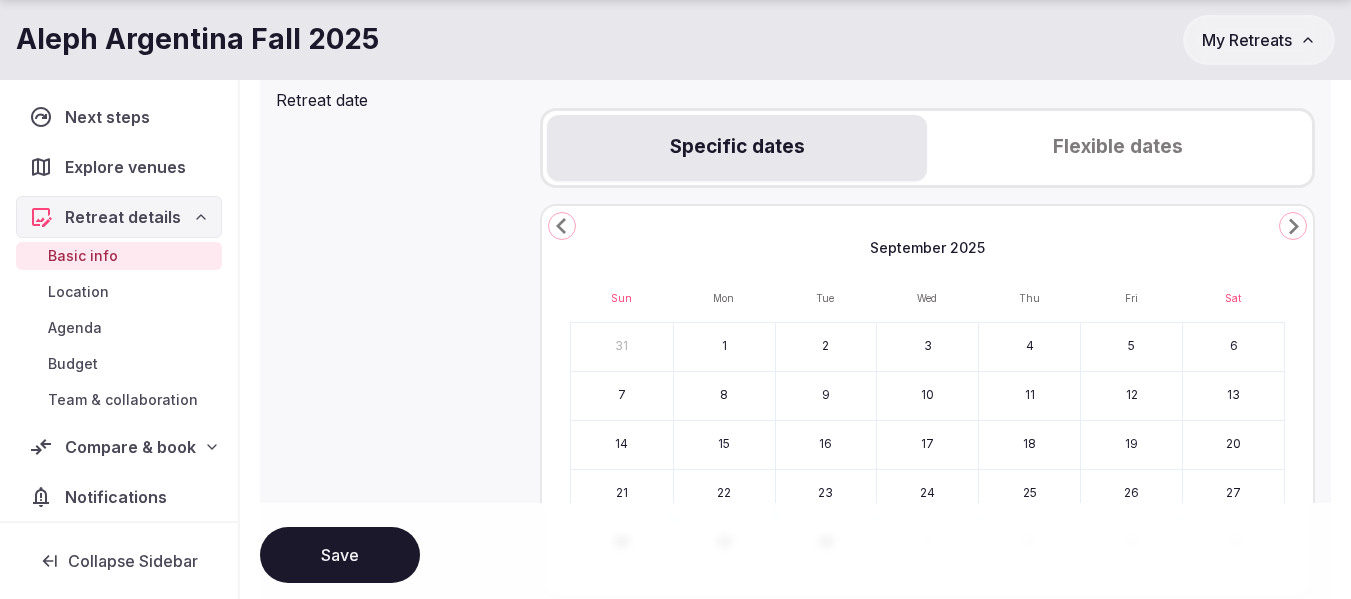 click 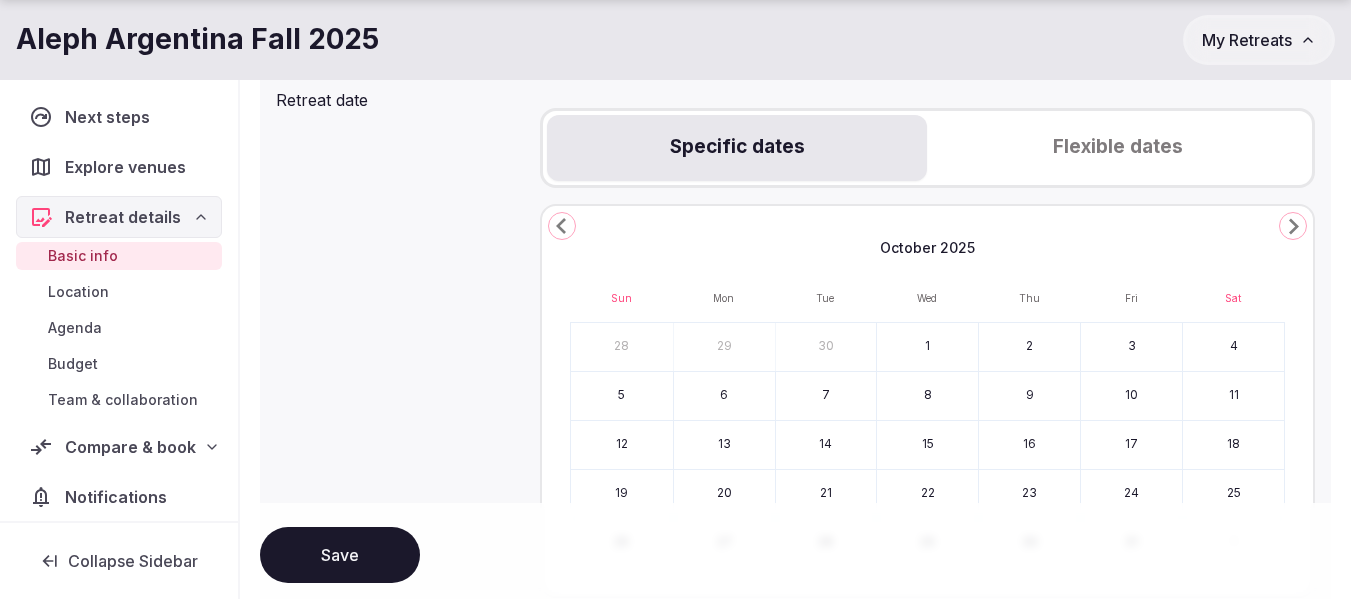 click 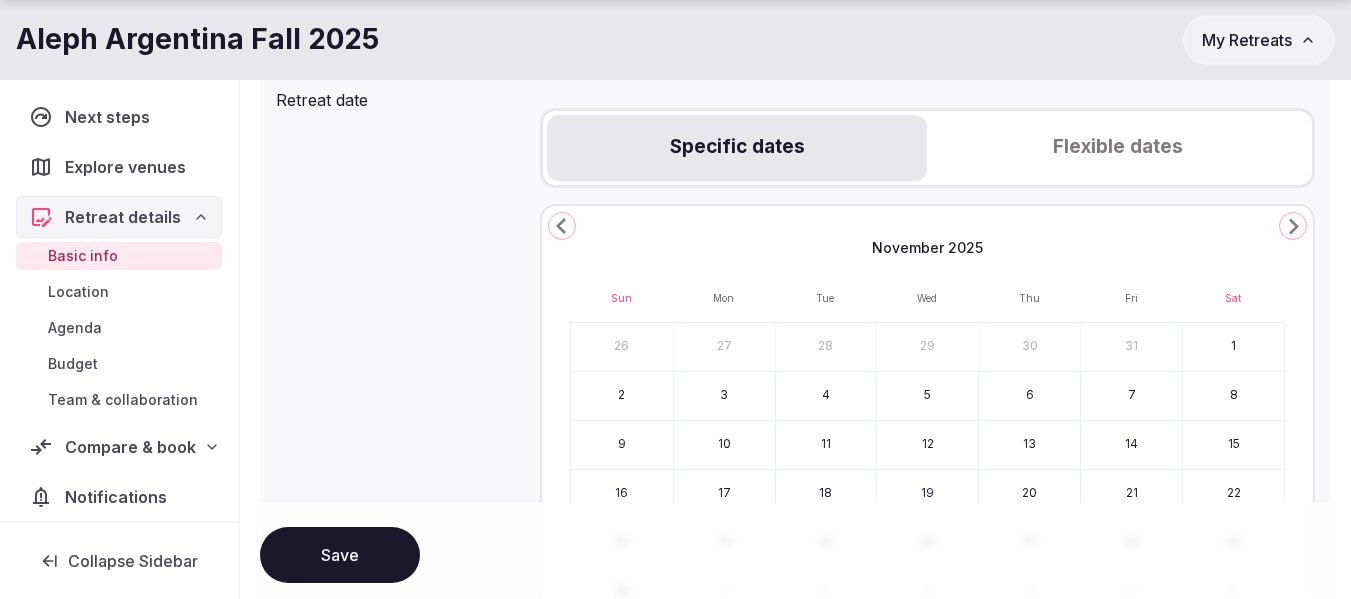 scroll, scrollTop: 900, scrollLeft: 0, axis: vertical 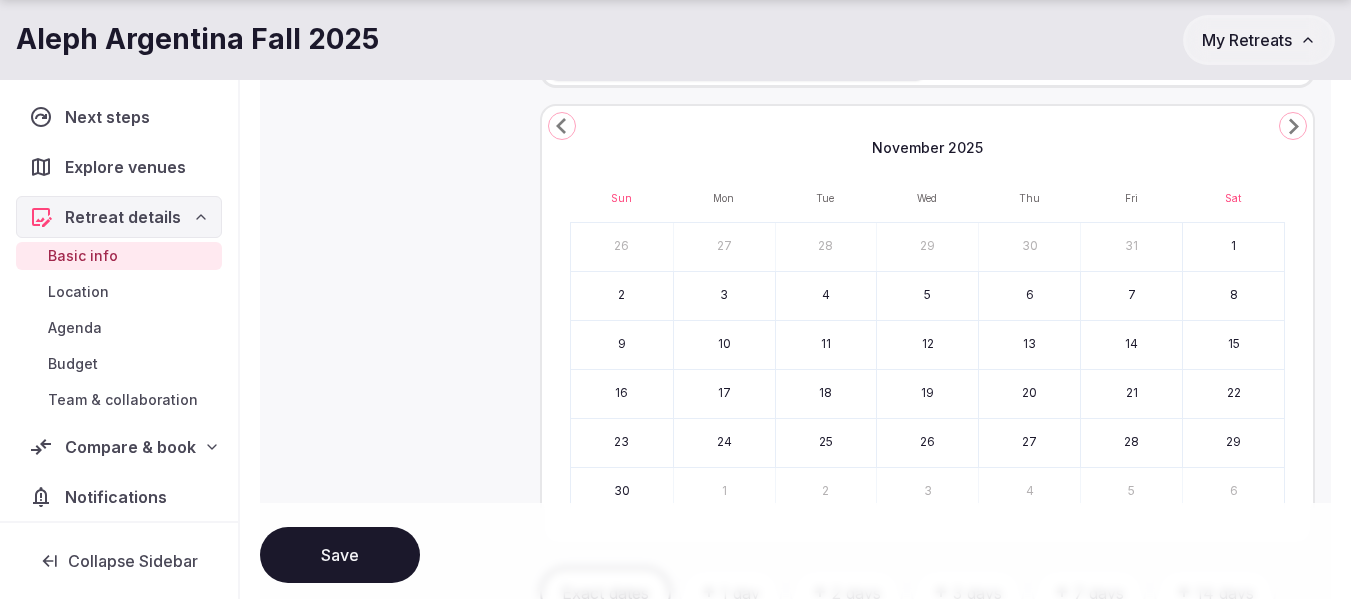 click on "16" at bounding box center (622, 394) 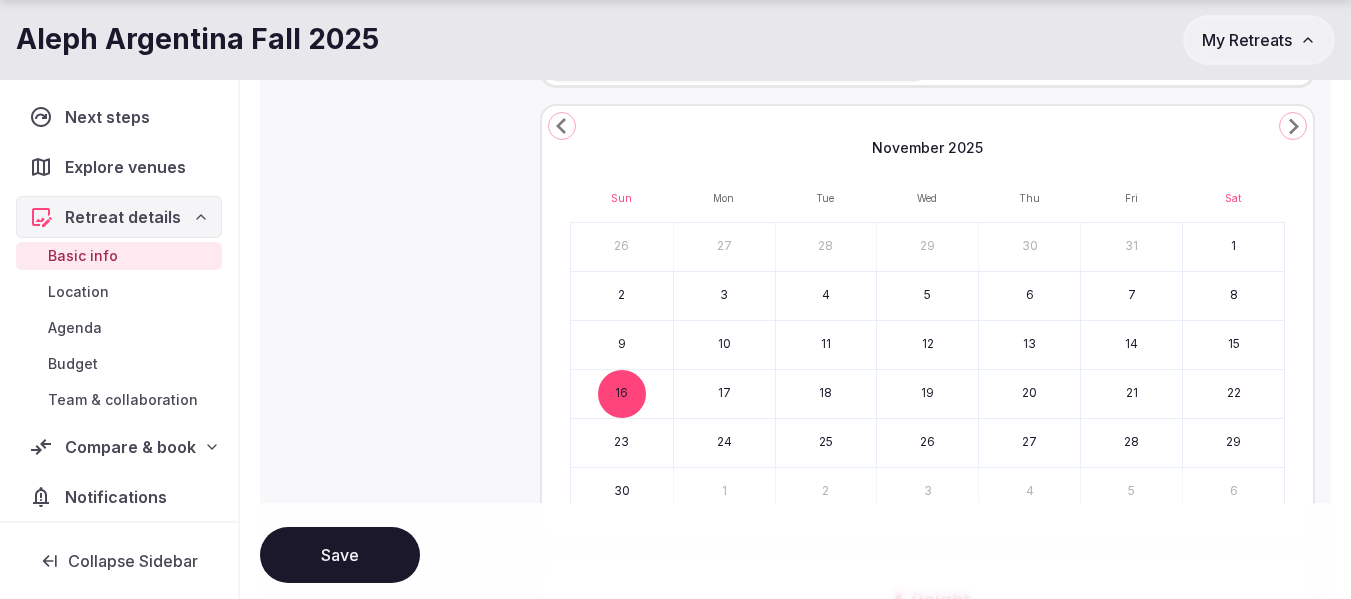 click on "21" at bounding box center [1131, 394] 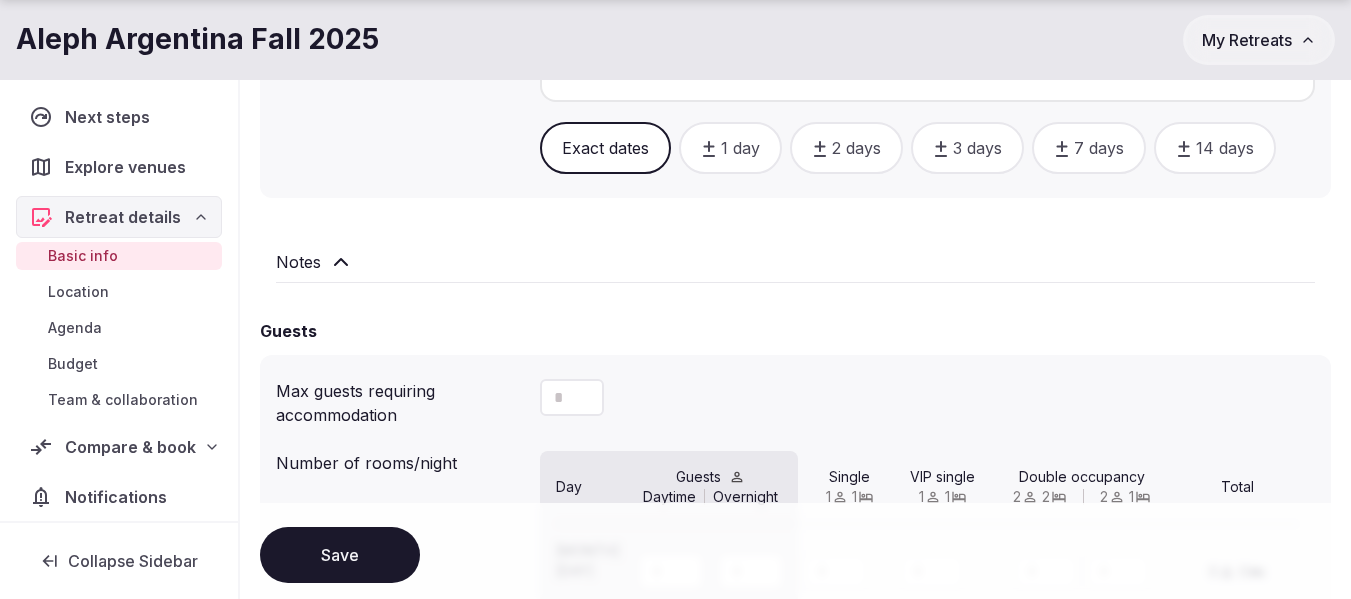 scroll, scrollTop: 1500, scrollLeft: 0, axis: vertical 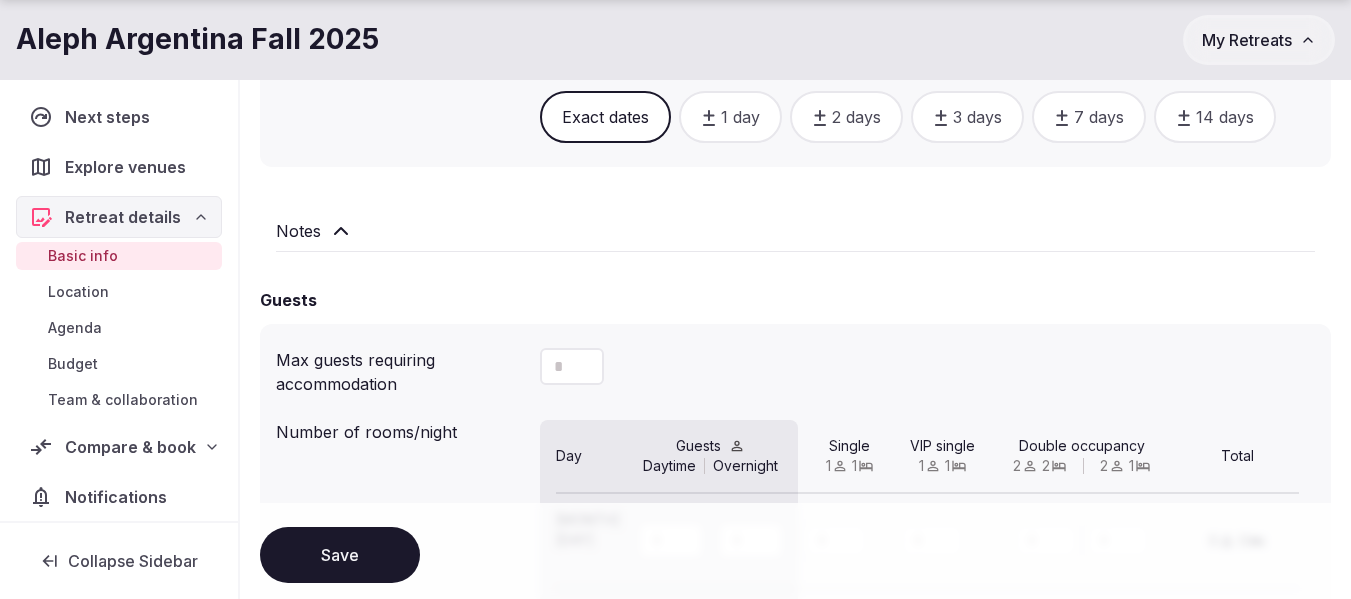 drag, startPoint x: 566, startPoint y: 371, endPoint x: 532, endPoint y: 374, distance: 34.132095 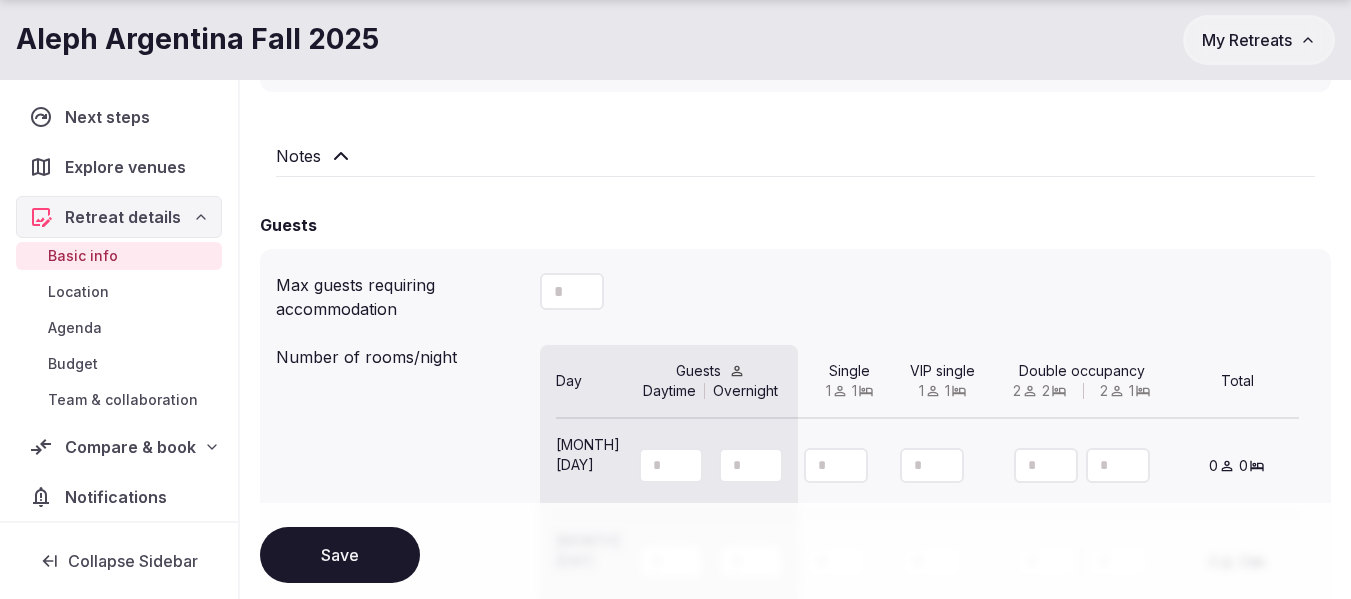 scroll, scrollTop: 1700, scrollLeft: 0, axis: vertical 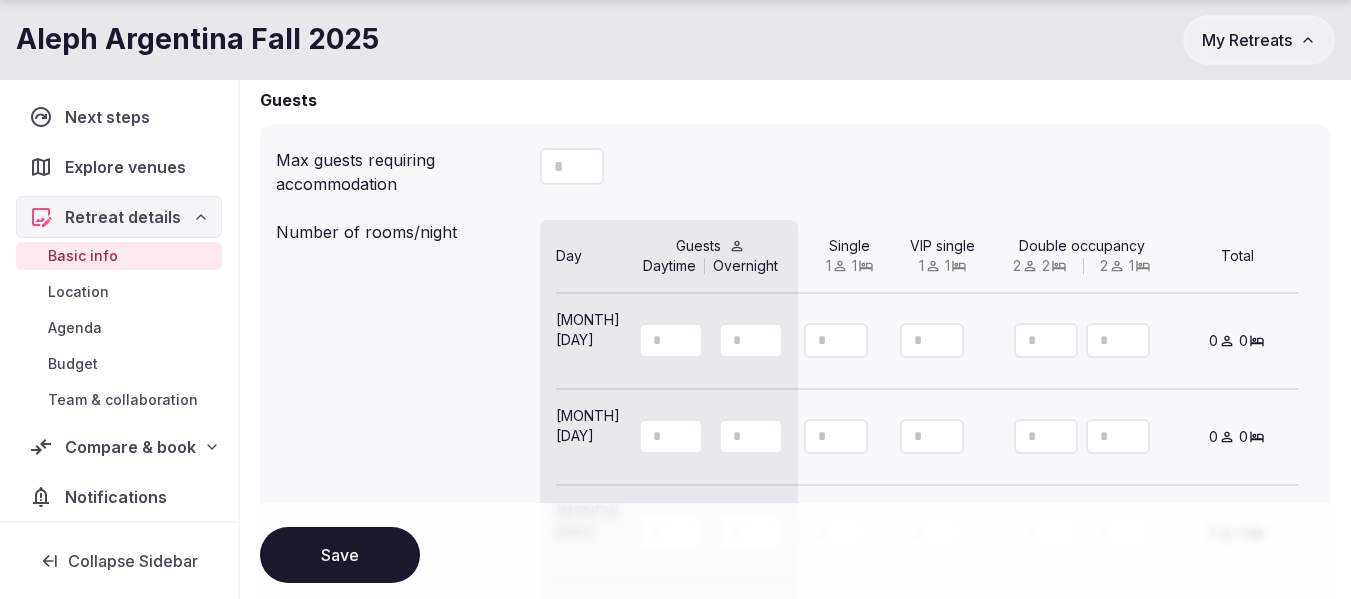 type on "**" 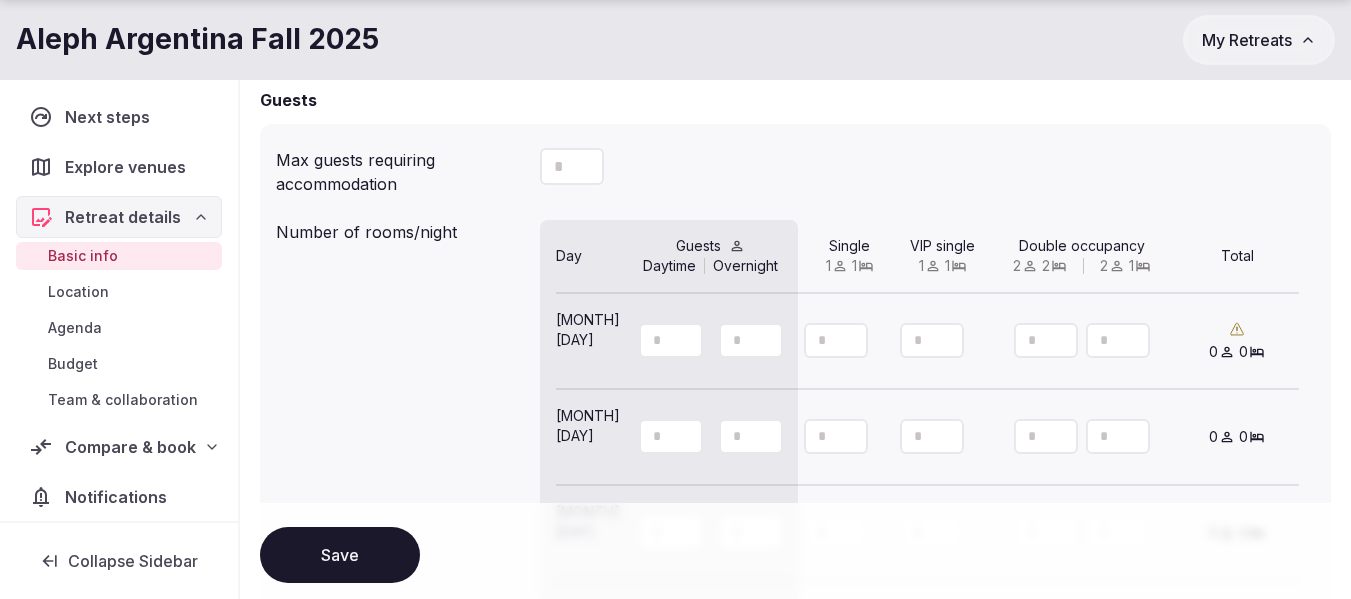 type on "**" 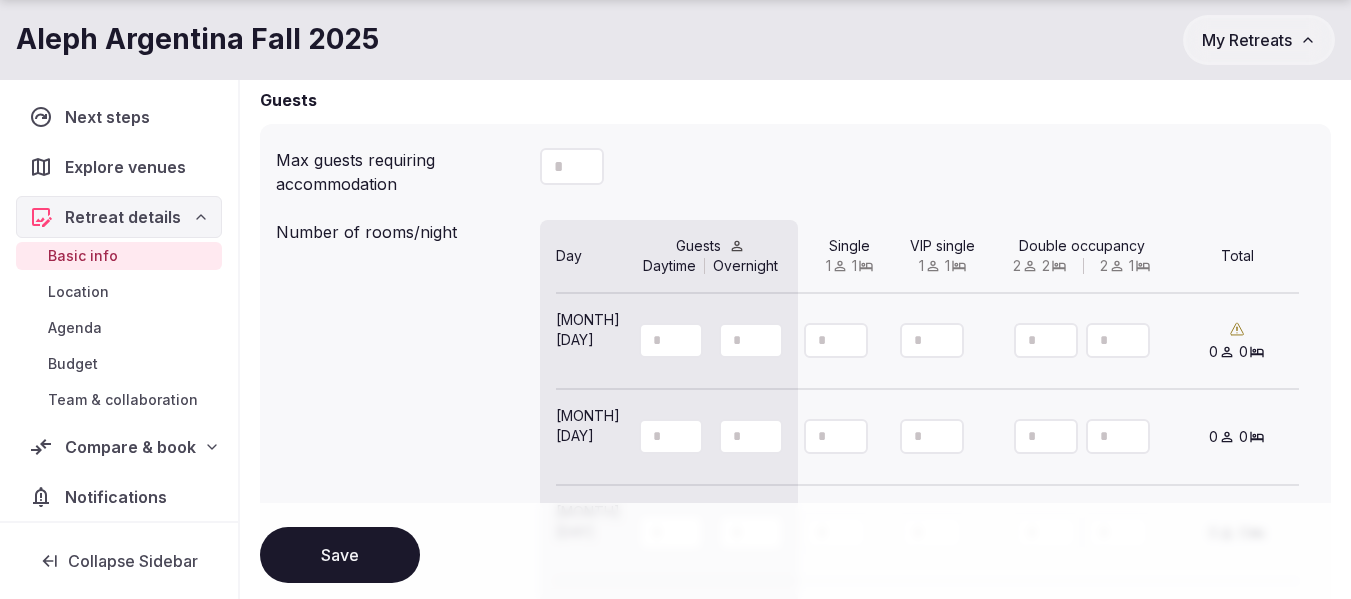 drag, startPoint x: 837, startPoint y: 334, endPoint x: 816, endPoint y: 335, distance: 21.023796 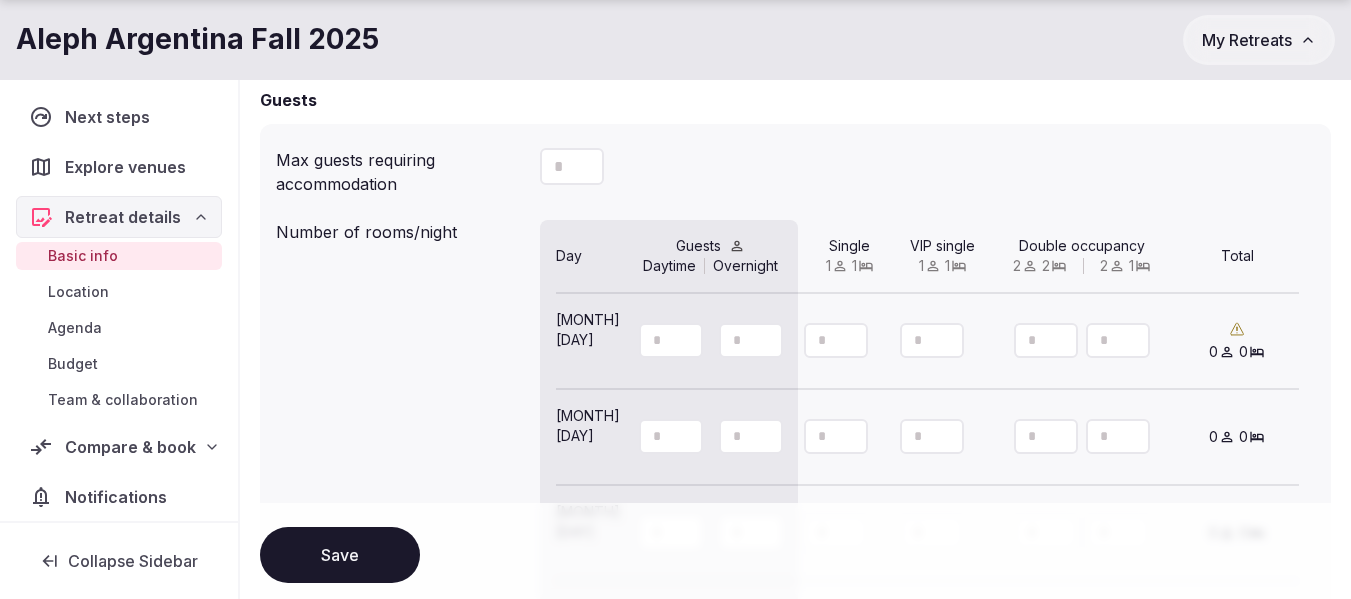 click at bounding box center [836, 340] 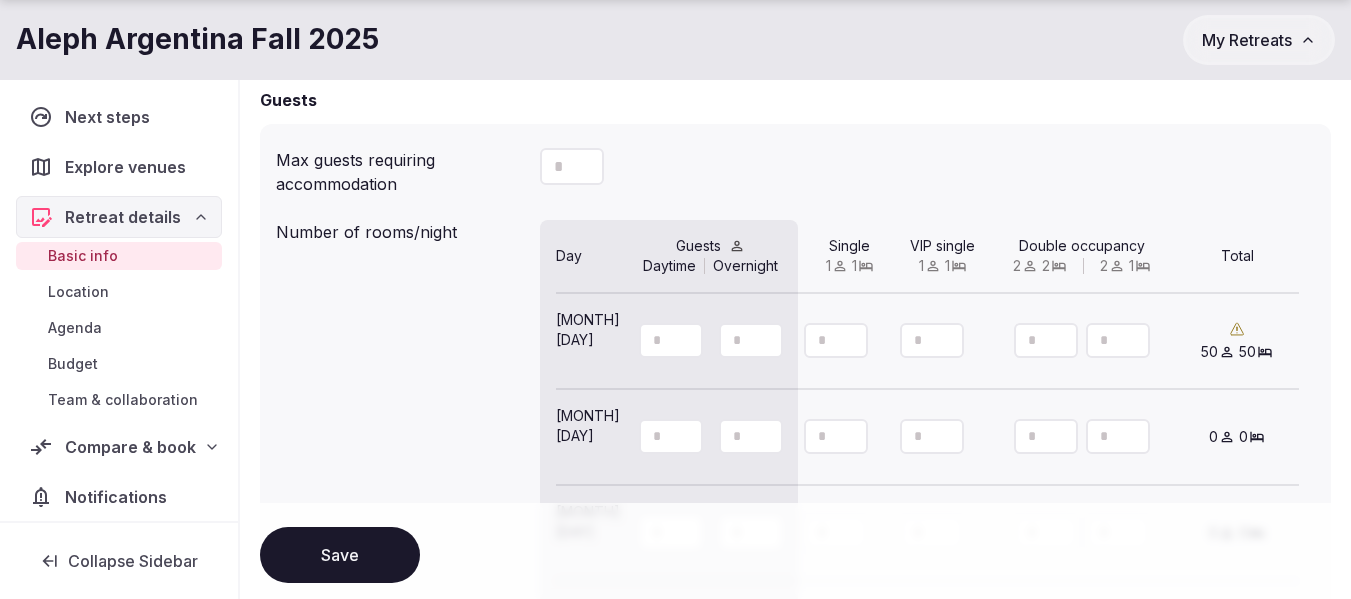 type on "**" 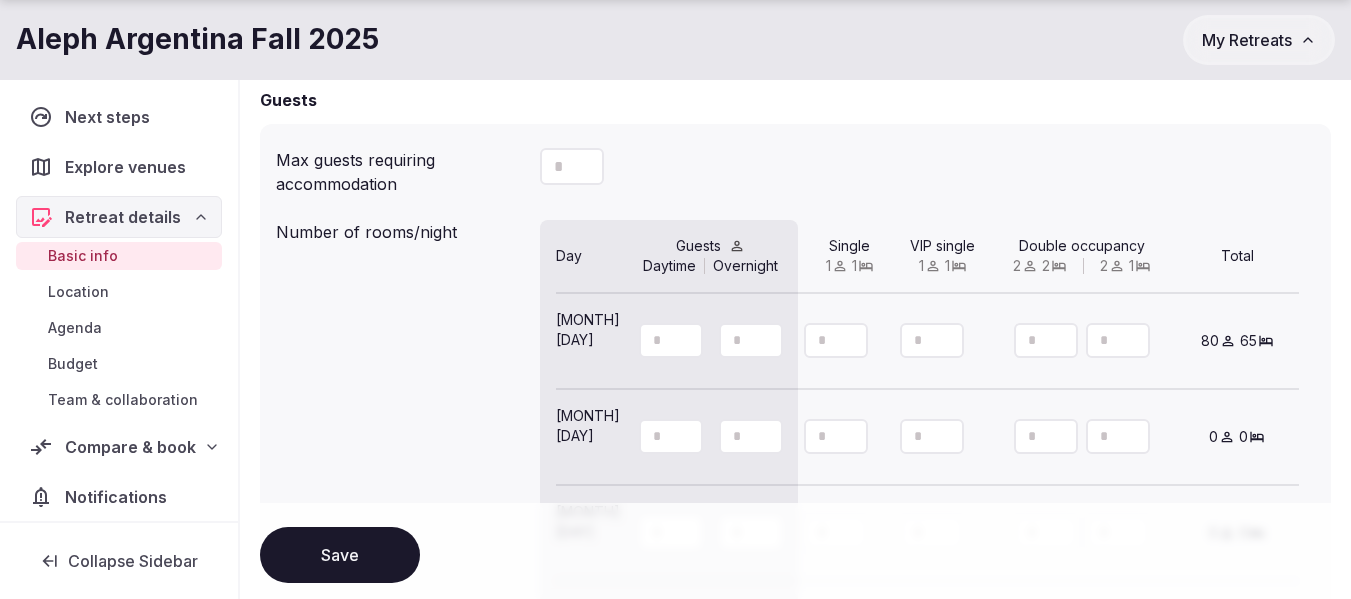type on "**" 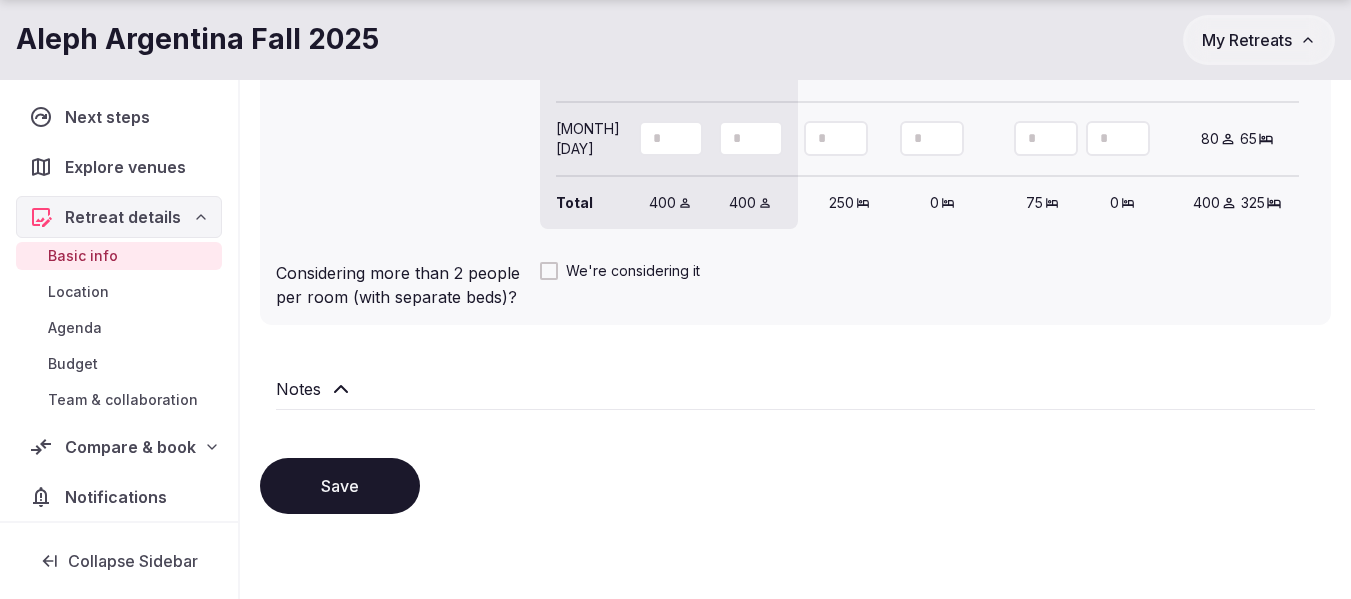 scroll, scrollTop: 2283, scrollLeft: 0, axis: vertical 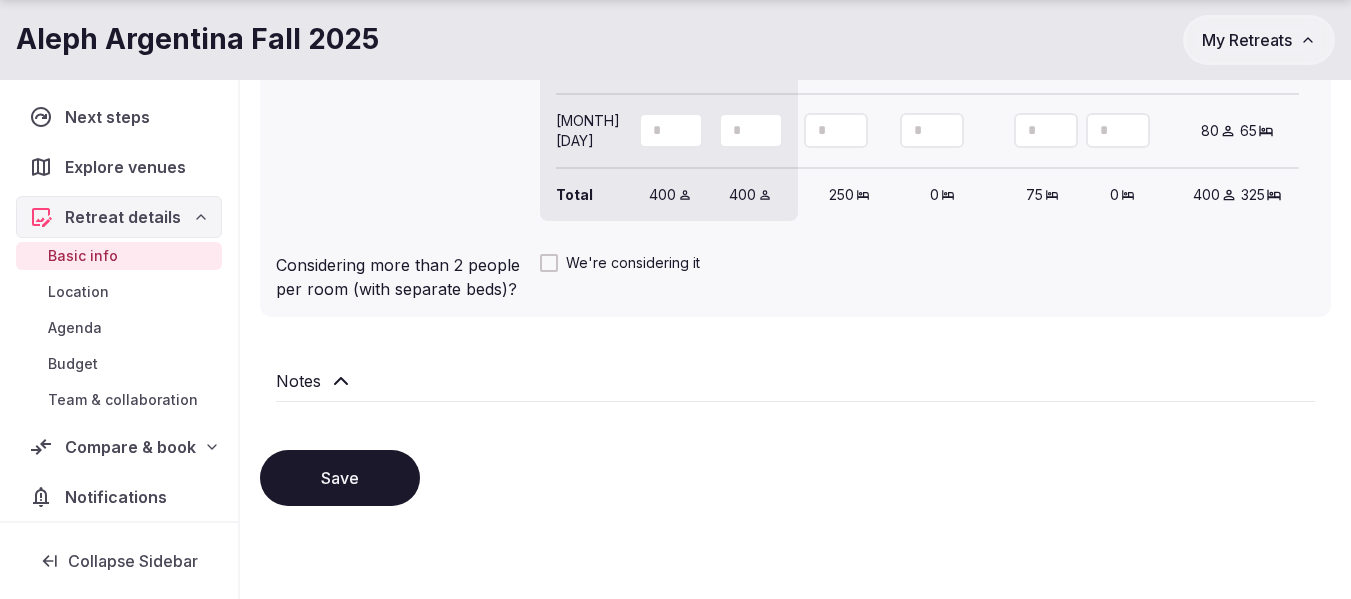 click on "Save" at bounding box center [340, 478] 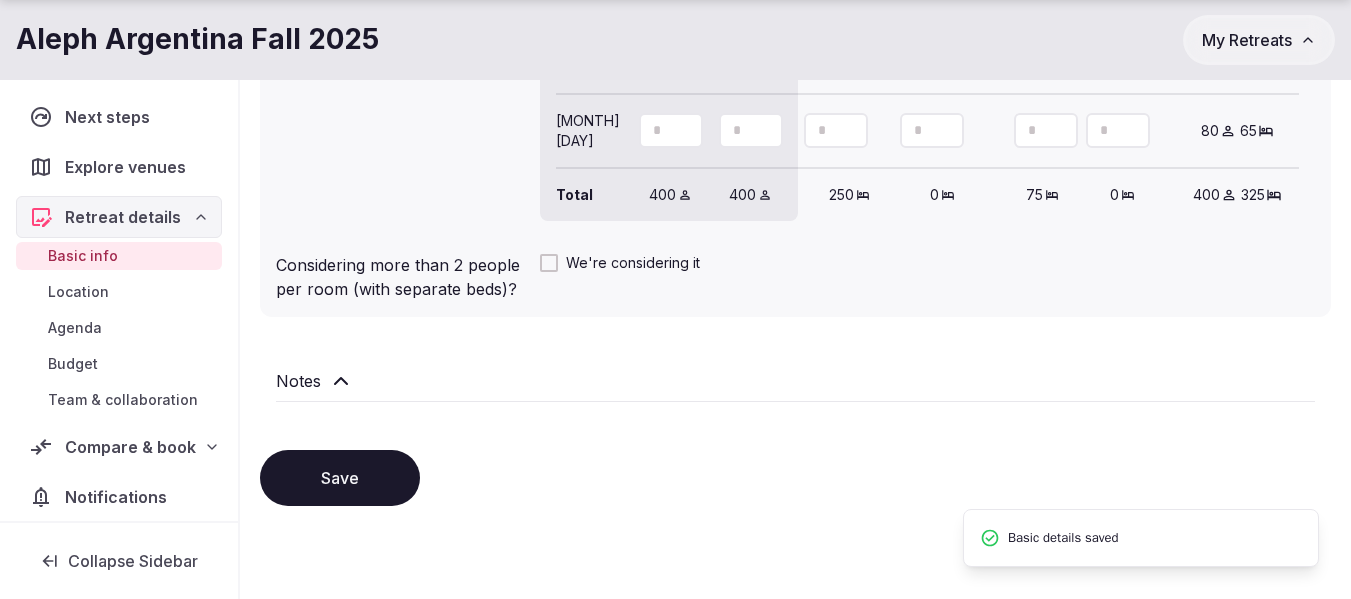 click on "Location" at bounding box center [78, 292] 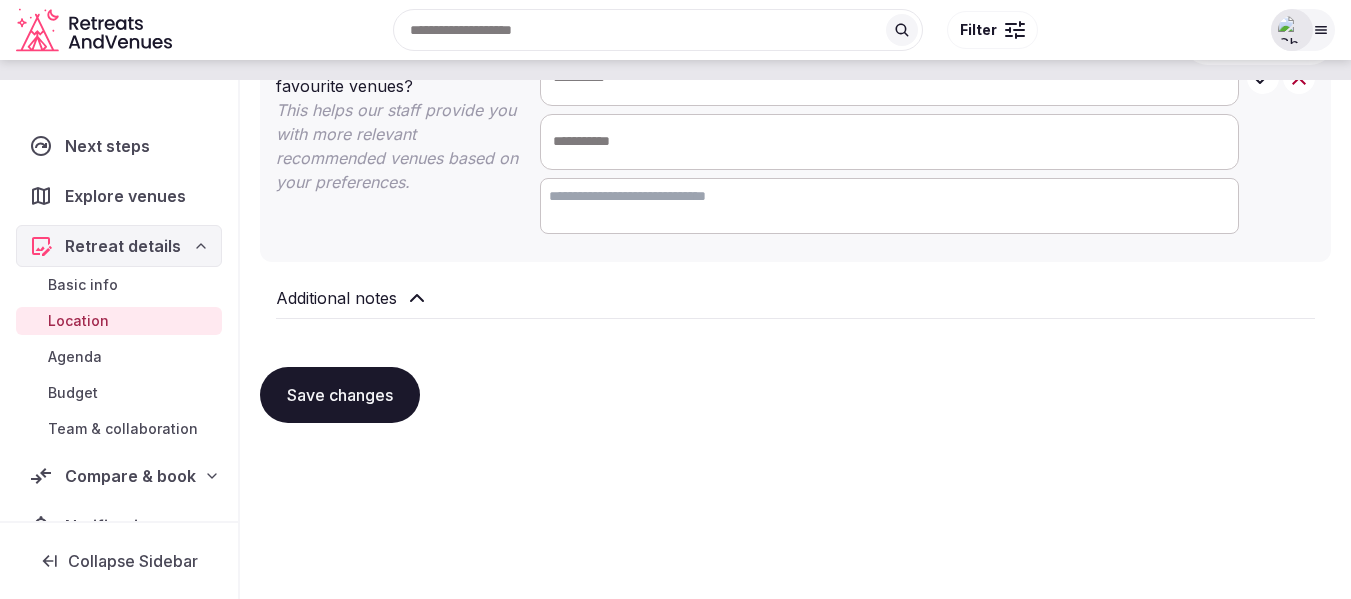 scroll, scrollTop: 0, scrollLeft: 0, axis: both 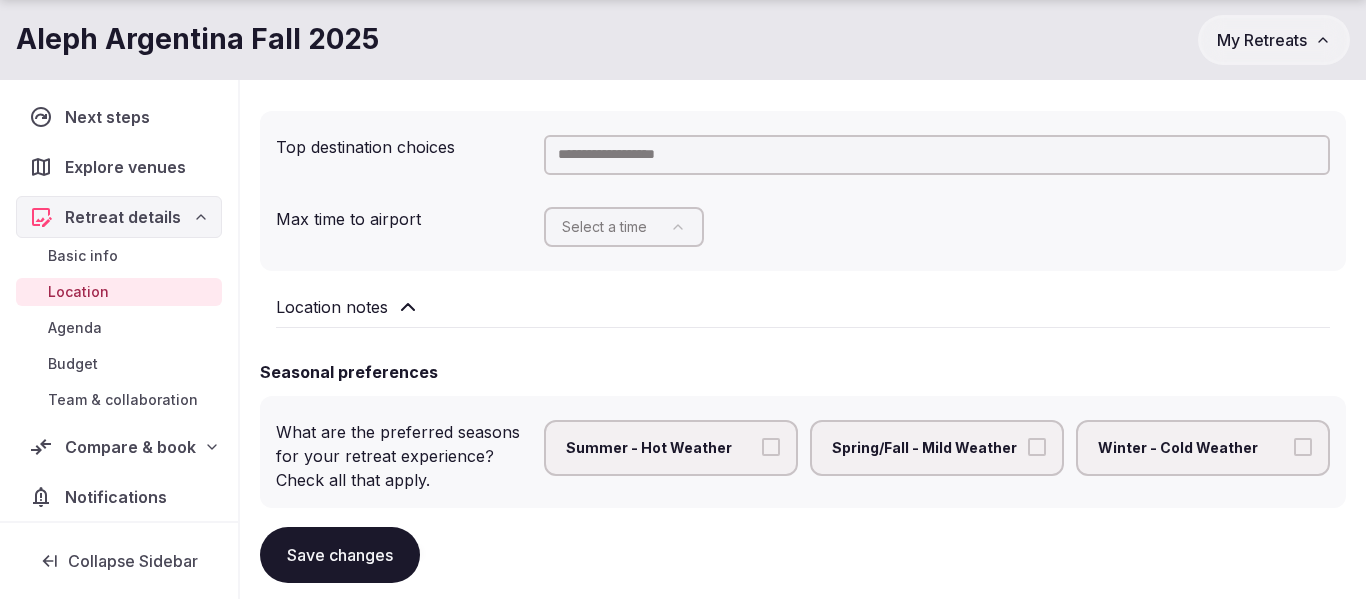 click on "Recent searches Lakeway, [STATE] Amsterdam, Netherlands Türkiye Lisbon, Portugal Montenegro Search Popular Destinations Toscana, Italy Riviera Maya, Mexico Indonesia, Bali California, USA New York, USA Napa Valley, USA Beja, Portugal Canarias, Spain Filter Explore  destinations Filter Logged in as  [FIRST] [LAST] Account Staff admin Group flight planner Client view Log out Logged in as  [FIRST] [LAST] Account Staff admin Group flight planner Client view Log out Aleph Argentina Fall 2025 My Retreats Next steps Explore venues Retreat details Basic info Location Agenda Budget Team  & collaboration Compare  & book Notifications Collapse Sidebar Retreat details Location Top destination choices   Max time to airport   Select a time Location notes Seasonal preferences What are the preferred seasons for your retreat experience?  Check all that apply.   Summer - Hot Weather Spring/Fall - Mild Weather Winter - Cold Weather Seasonal notes Environment What environment/setting are you looking for?   + Select environment Property type" at bounding box center (683, 99) 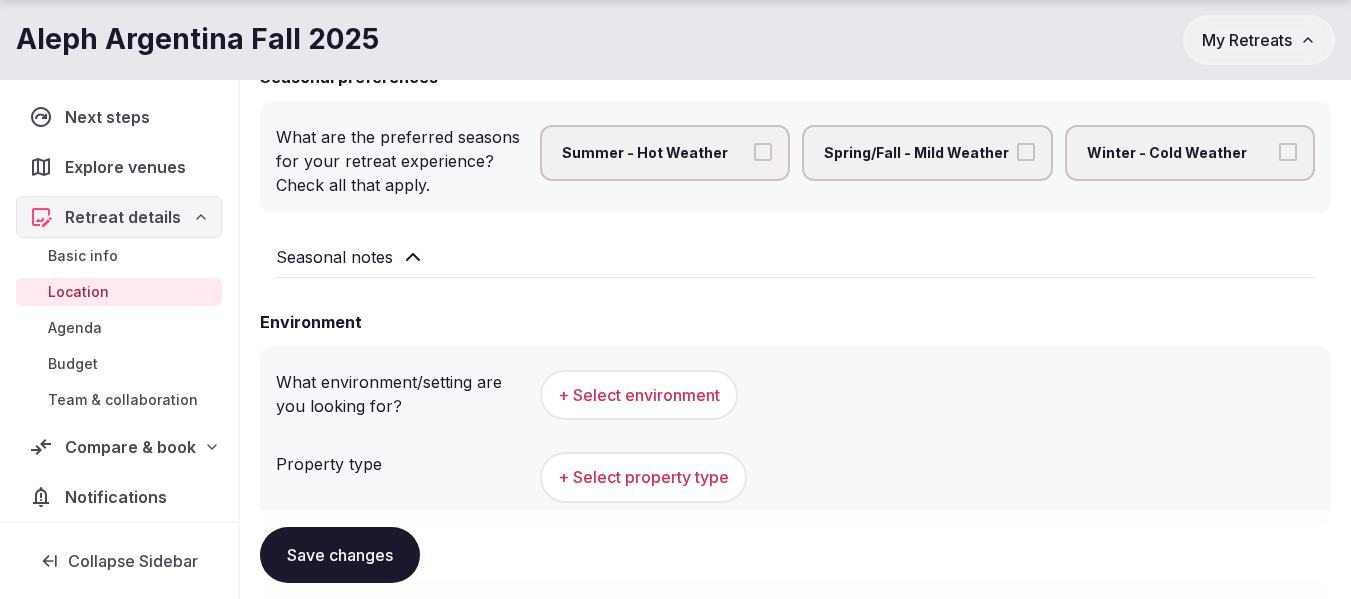 scroll, scrollTop: 600, scrollLeft: 0, axis: vertical 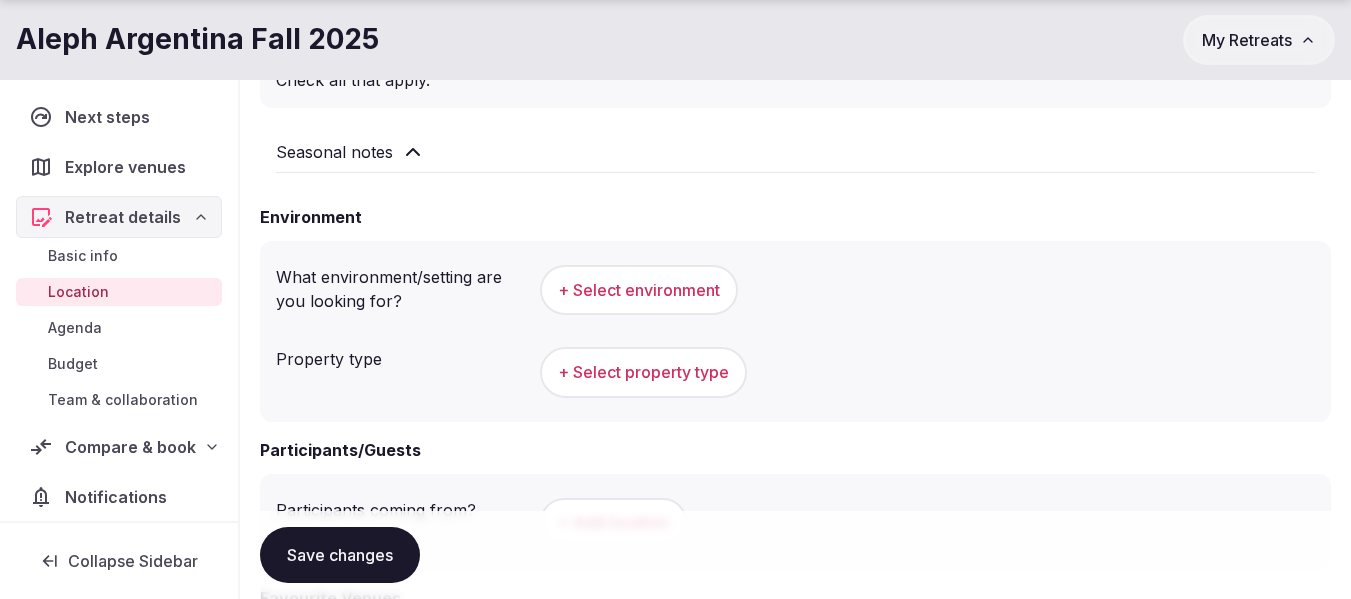 drag, startPoint x: 338, startPoint y: 557, endPoint x: 326, endPoint y: 566, distance: 15 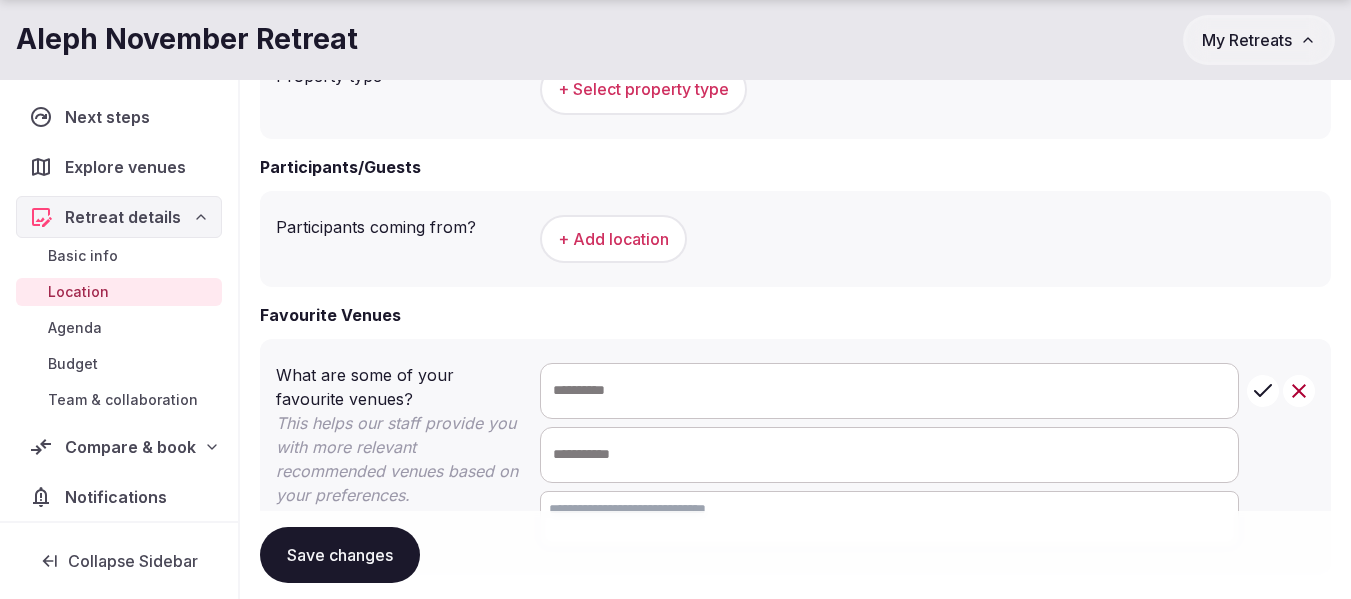 scroll, scrollTop: 900, scrollLeft: 0, axis: vertical 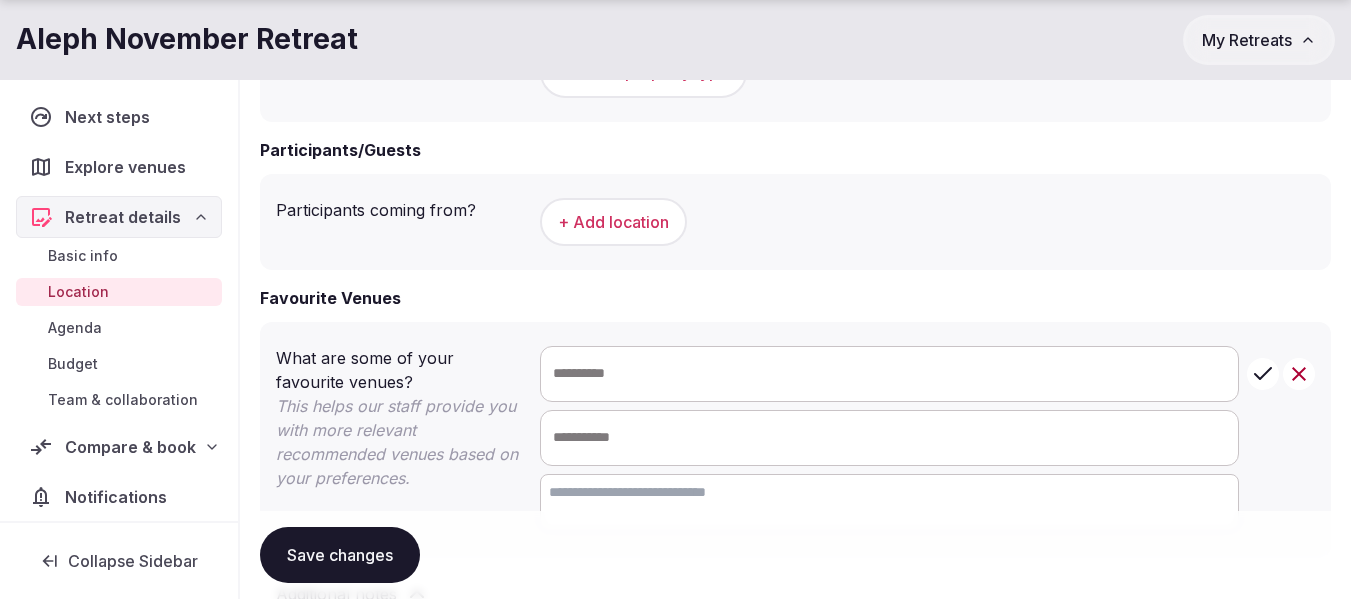 click on "Agenda" at bounding box center (75, 328) 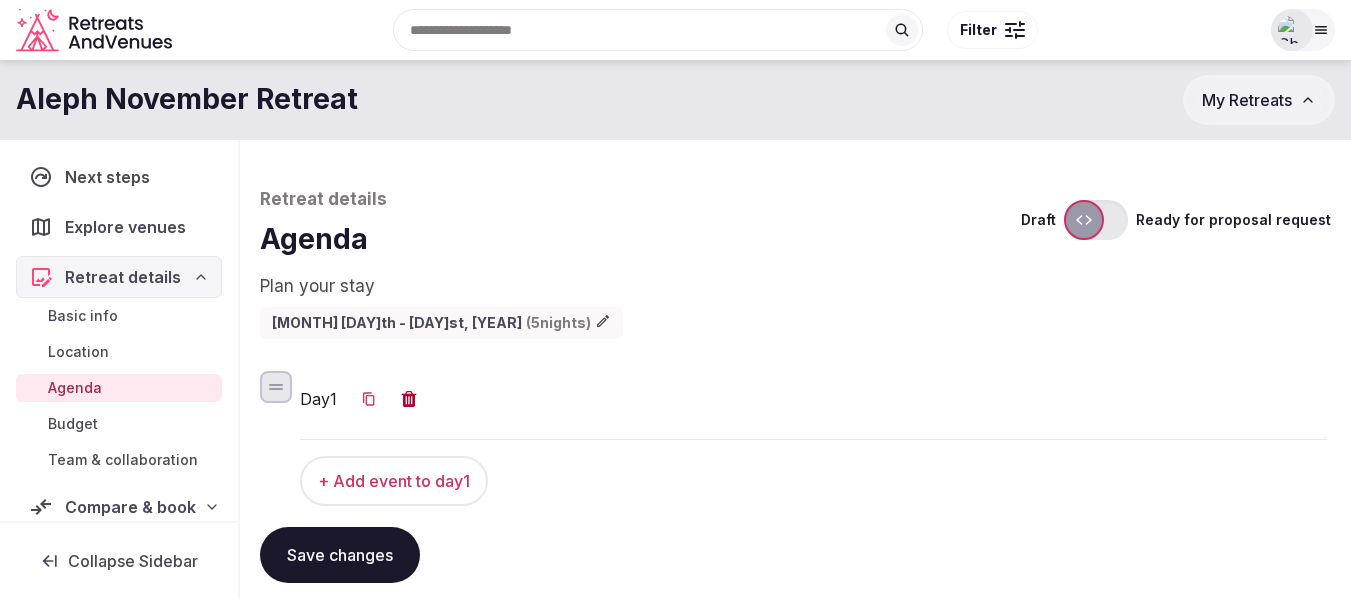 scroll, scrollTop: 73, scrollLeft: 0, axis: vertical 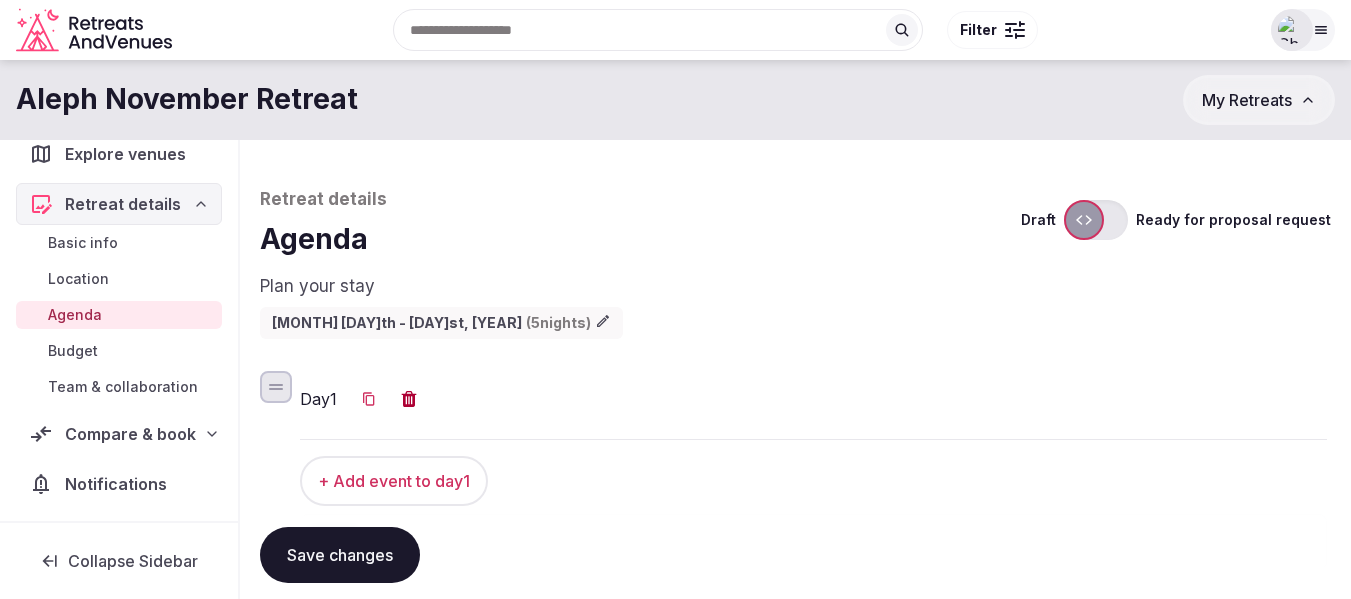 click on "Budget" at bounding box center (73, 351) 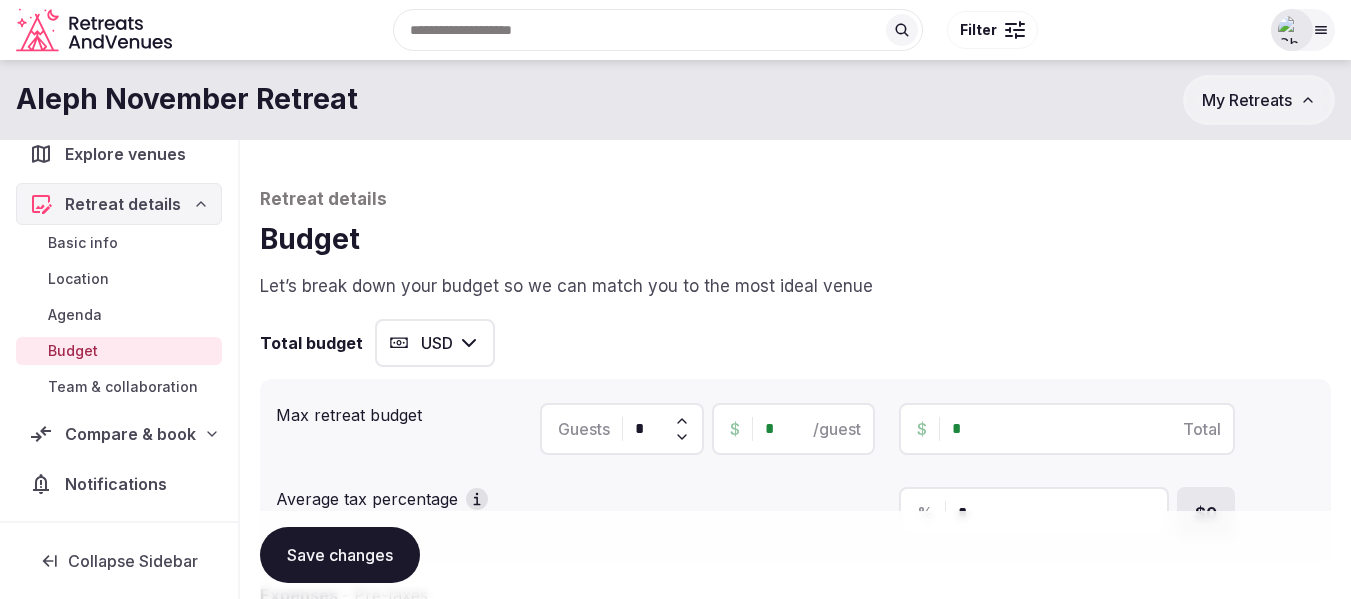 click on "Save changes" at bounding box center [340, 555] 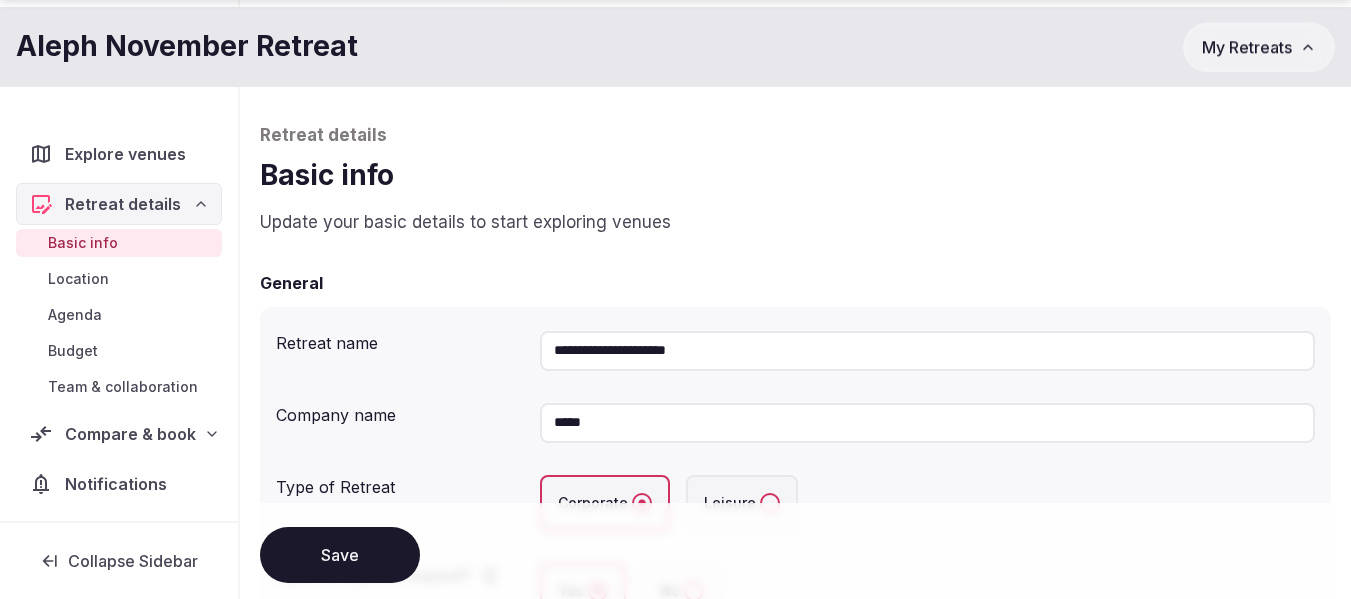 scroll, scrollTop: 186, scrollLeft: 0, axis: vertical 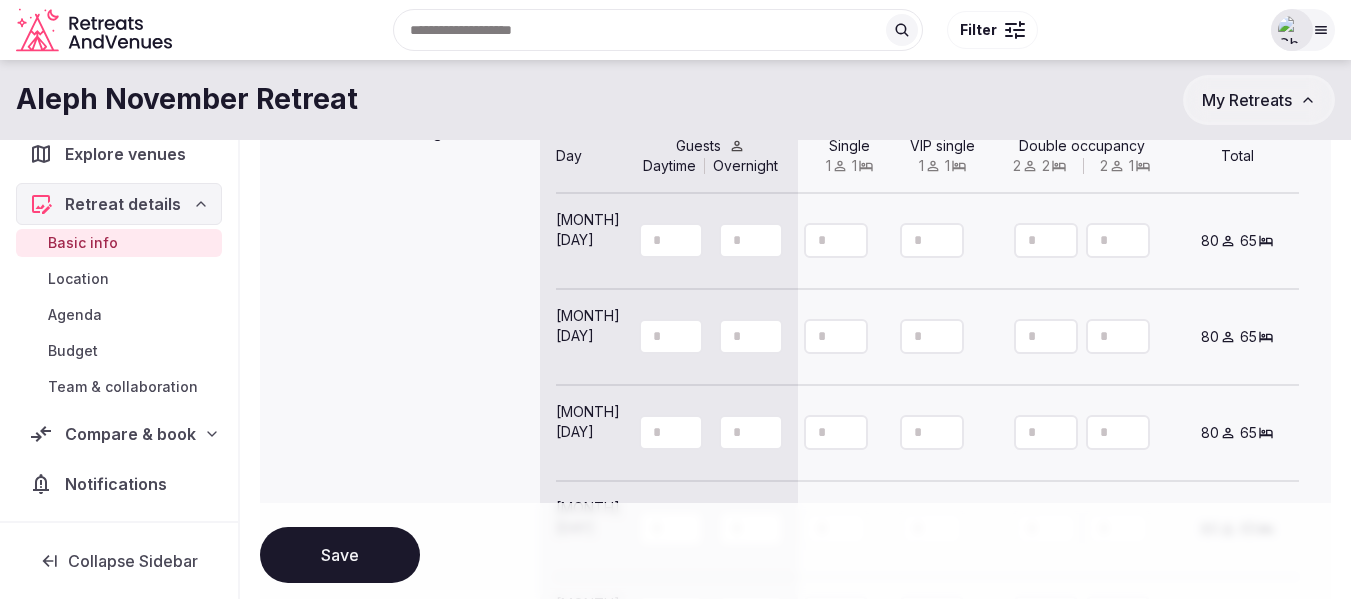 click on "Save" at bounding box center [340, 555] 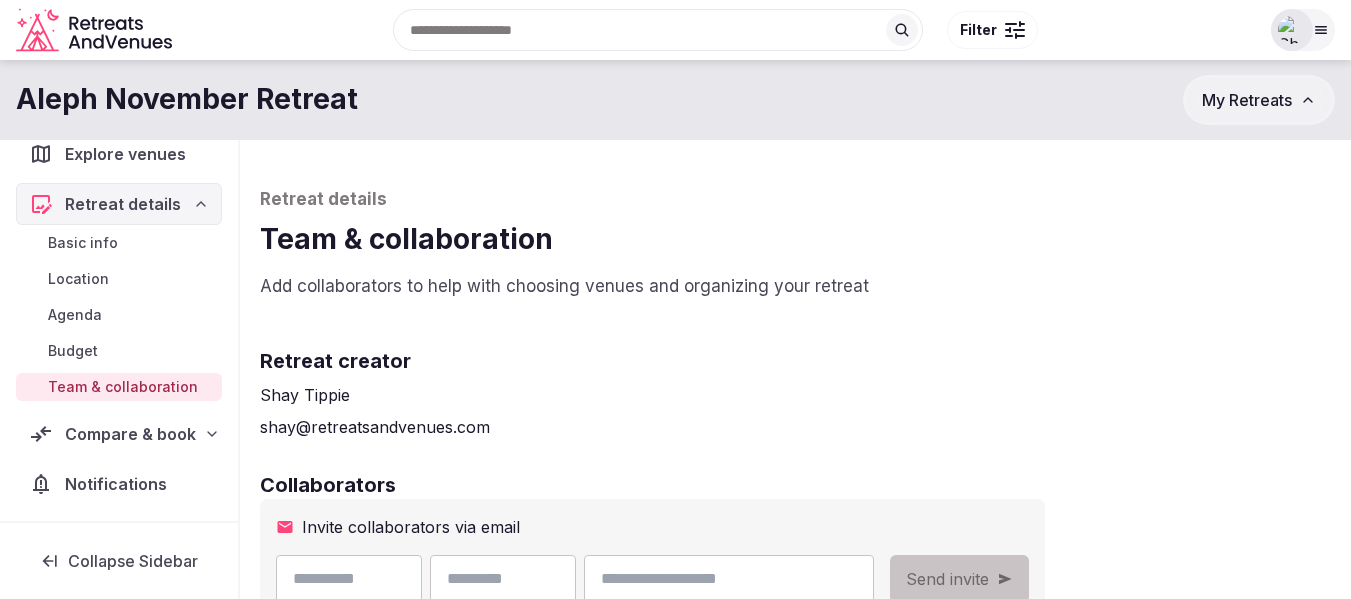 scroll, scrollTop: 188, scrollLeft: 0, axis: vertical 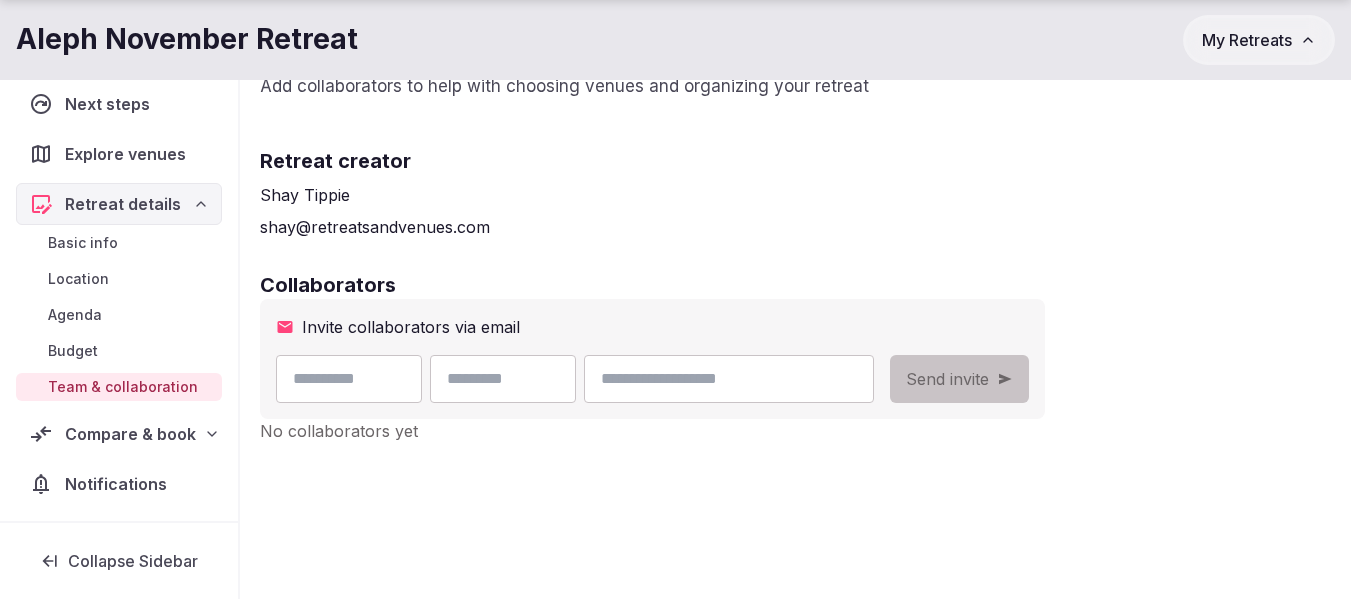 click at bounding box center [349, 379] 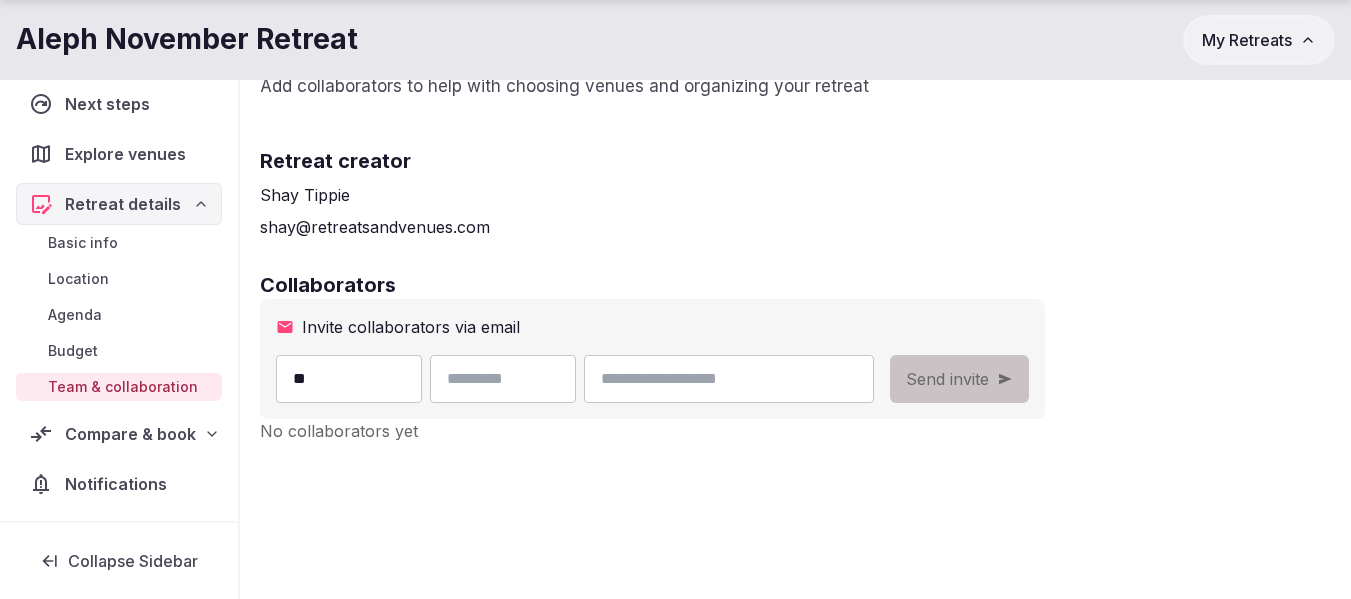 type on "*" 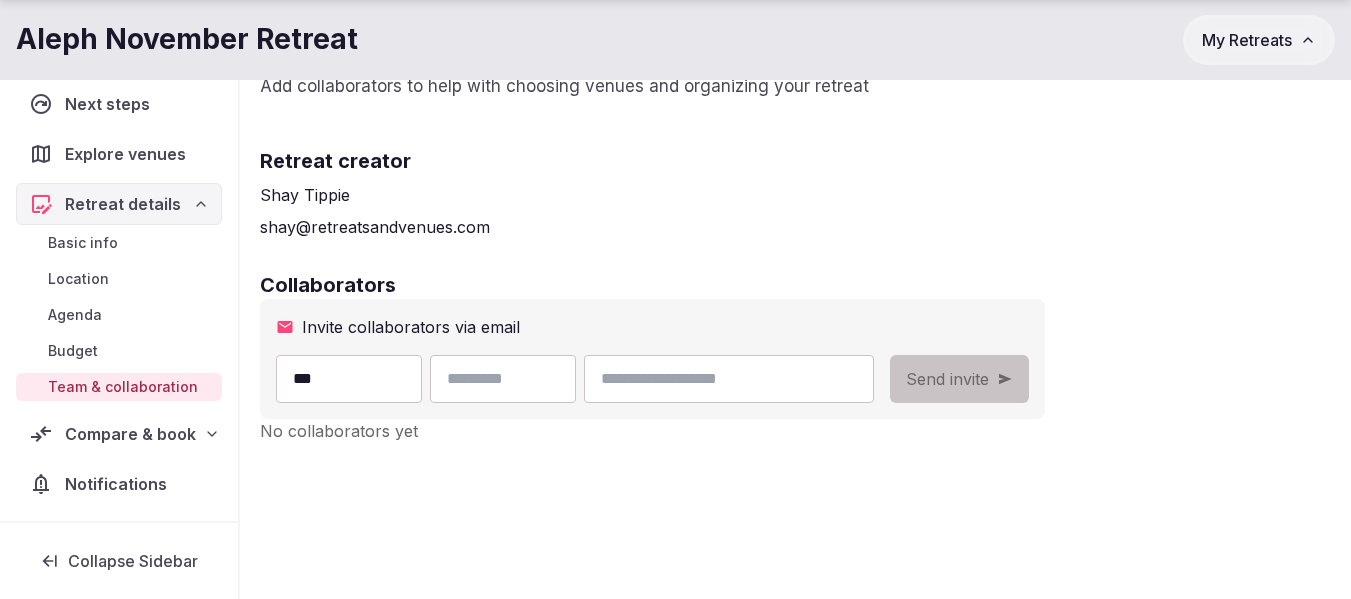 type on "******" 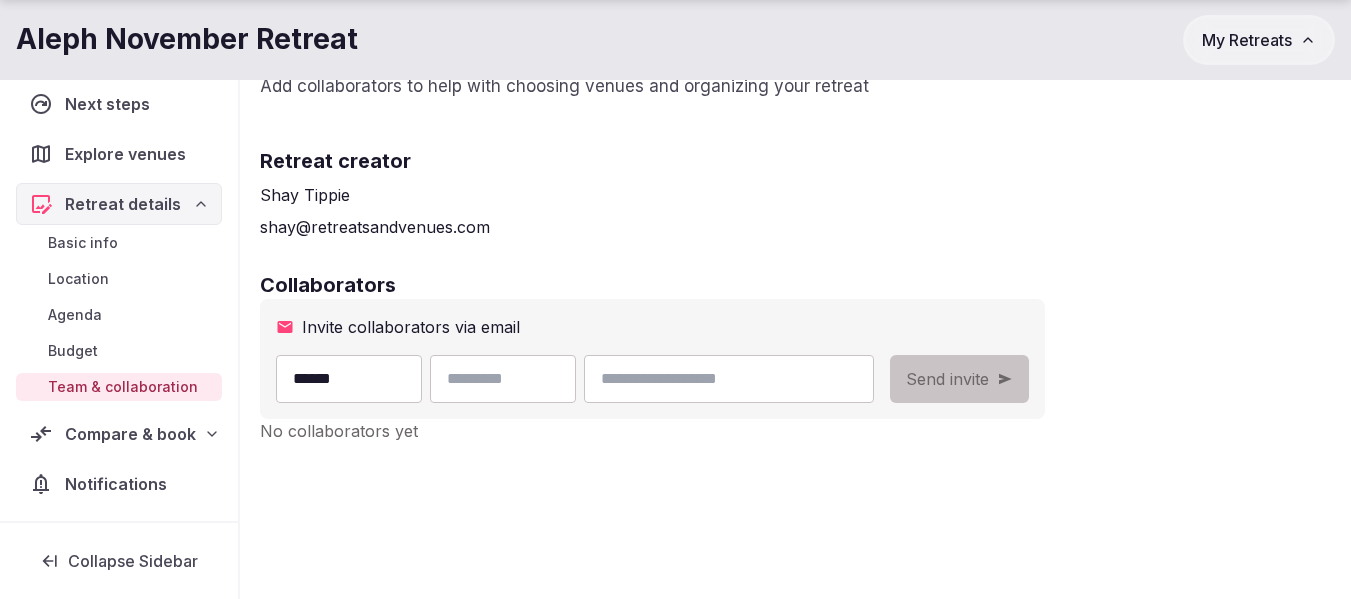 click at bounding box center [503, 379] 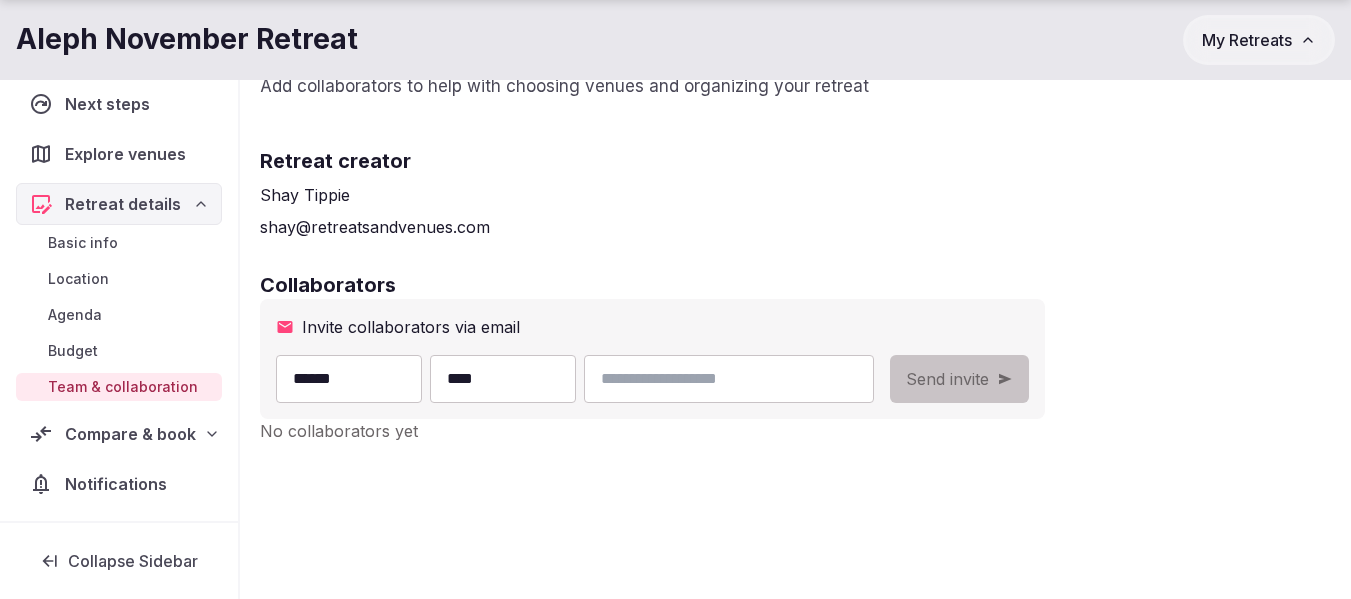 type on "*****" 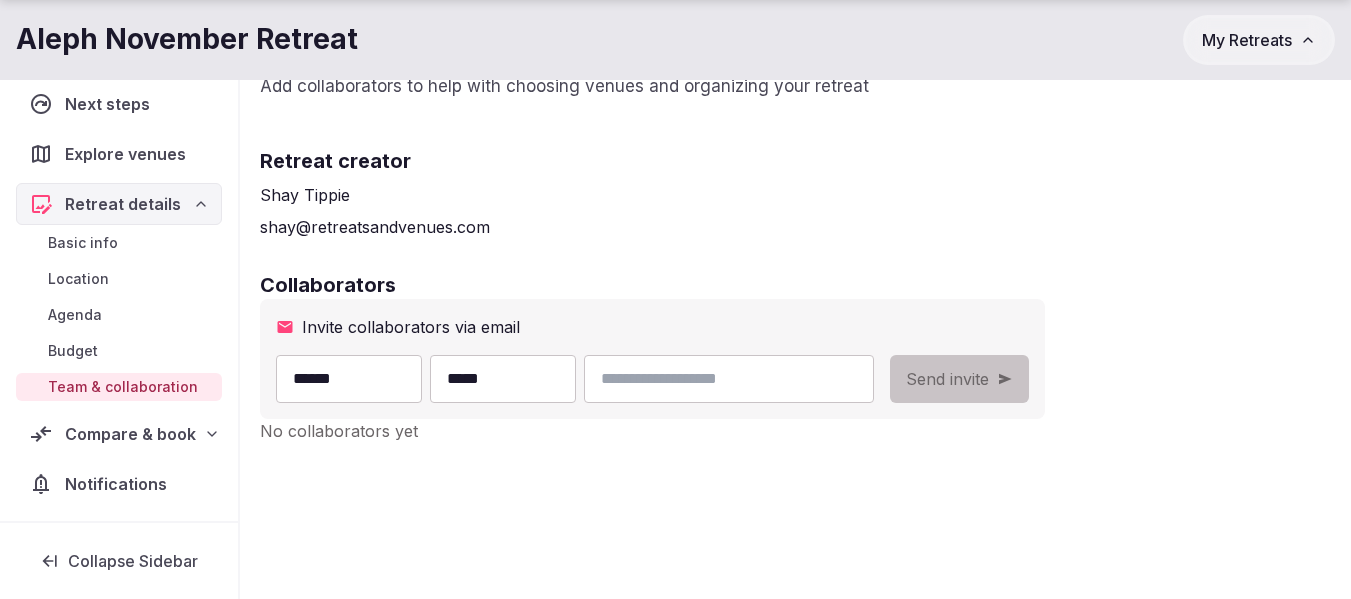 click at bounding box center [729, 379] 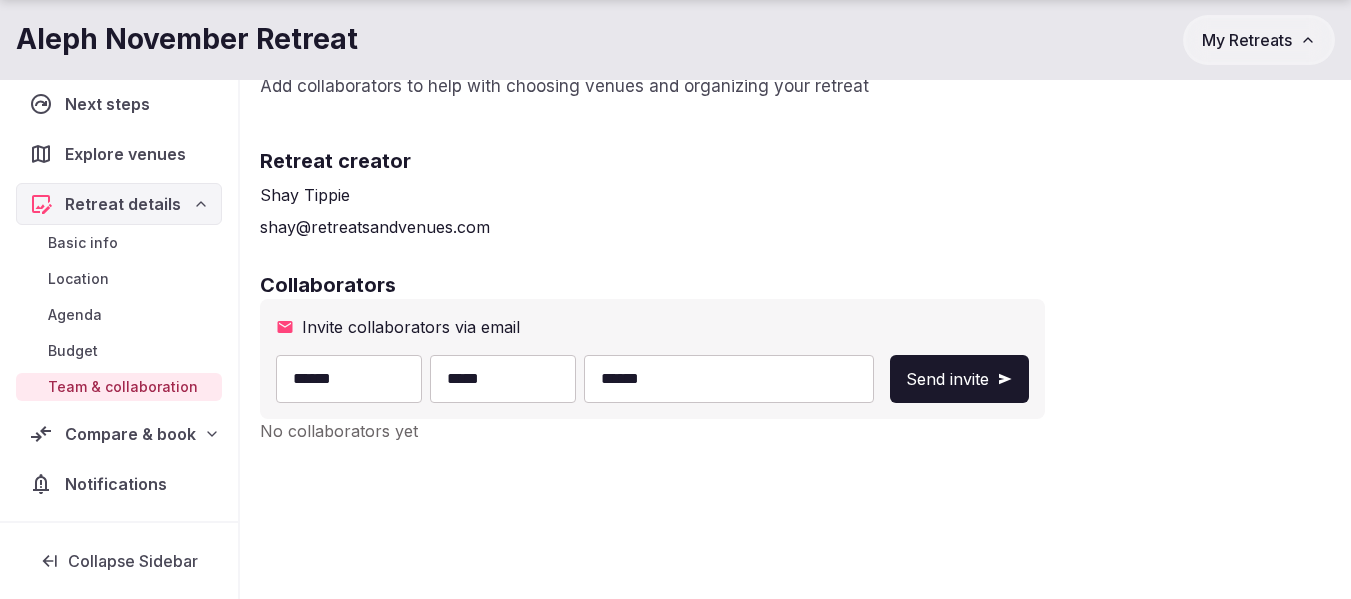 type on "**********" 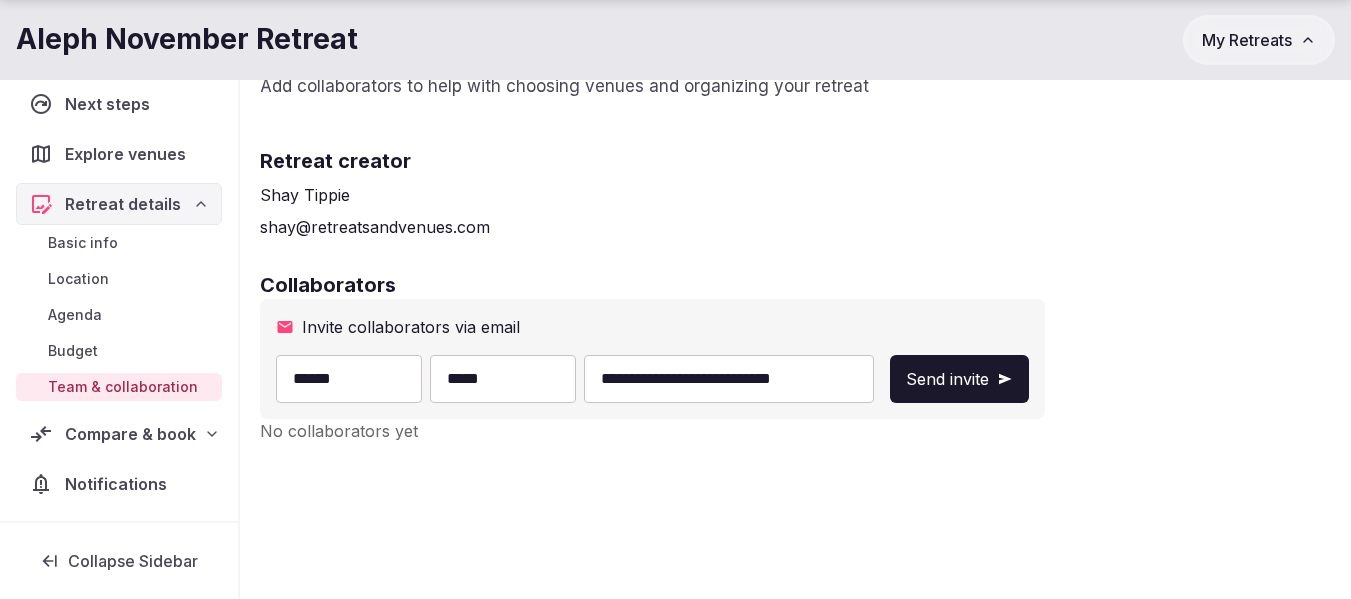 click on "Send invite" at bounding box center (947, 379) 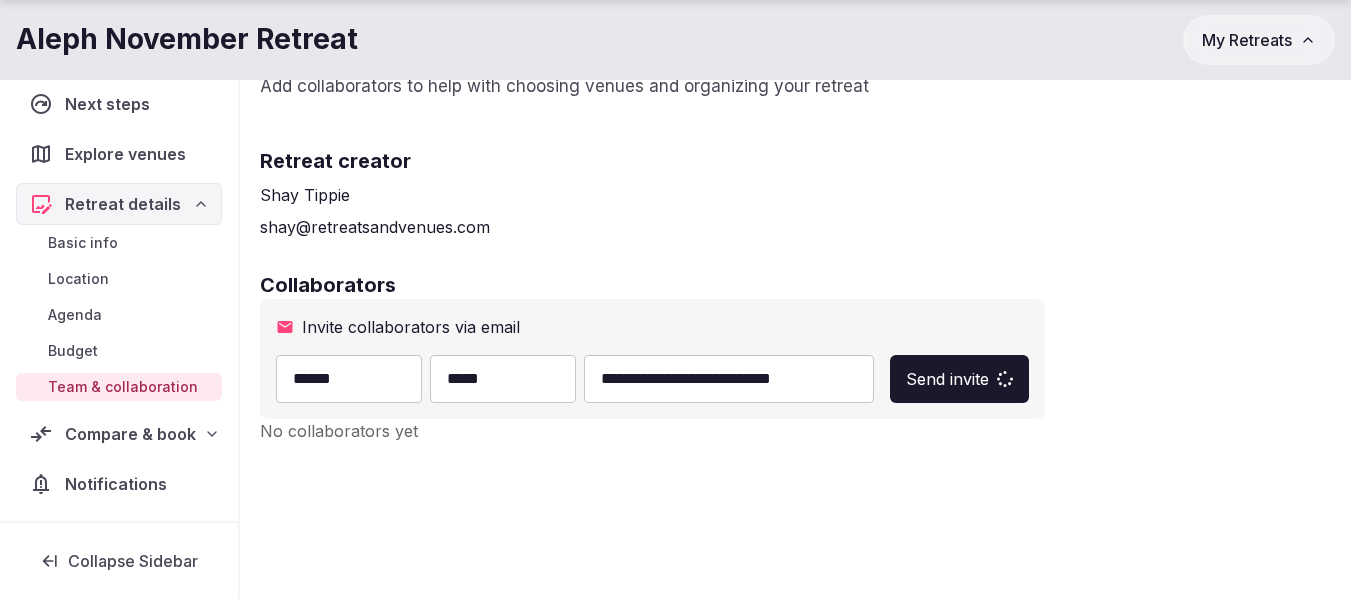 type 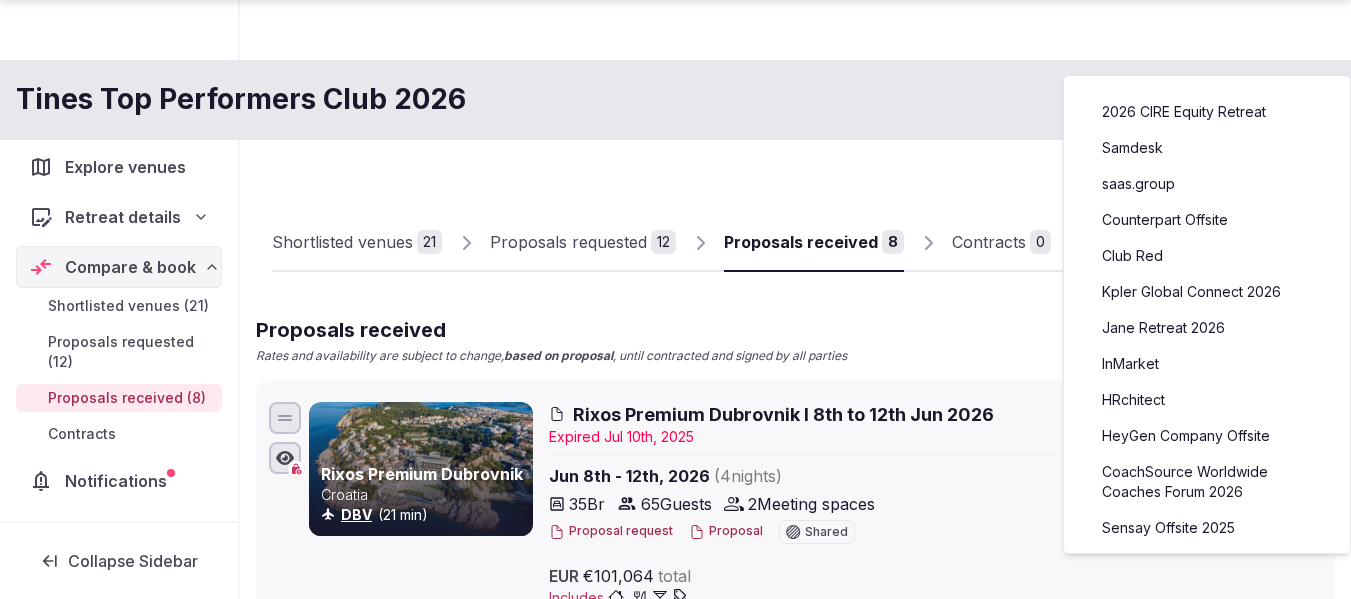 scroll, scrollTop: 100, scrollLeft: 0, axis: vertical 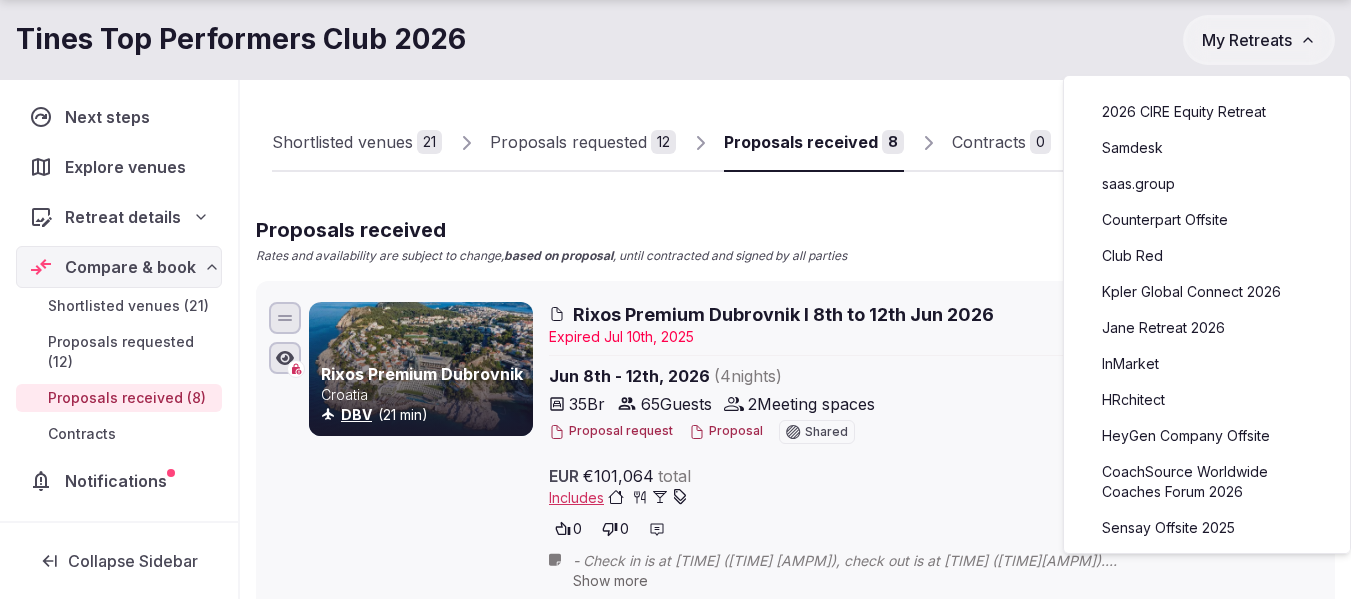 click on "saas.group" at bounding box center [1207, 184] 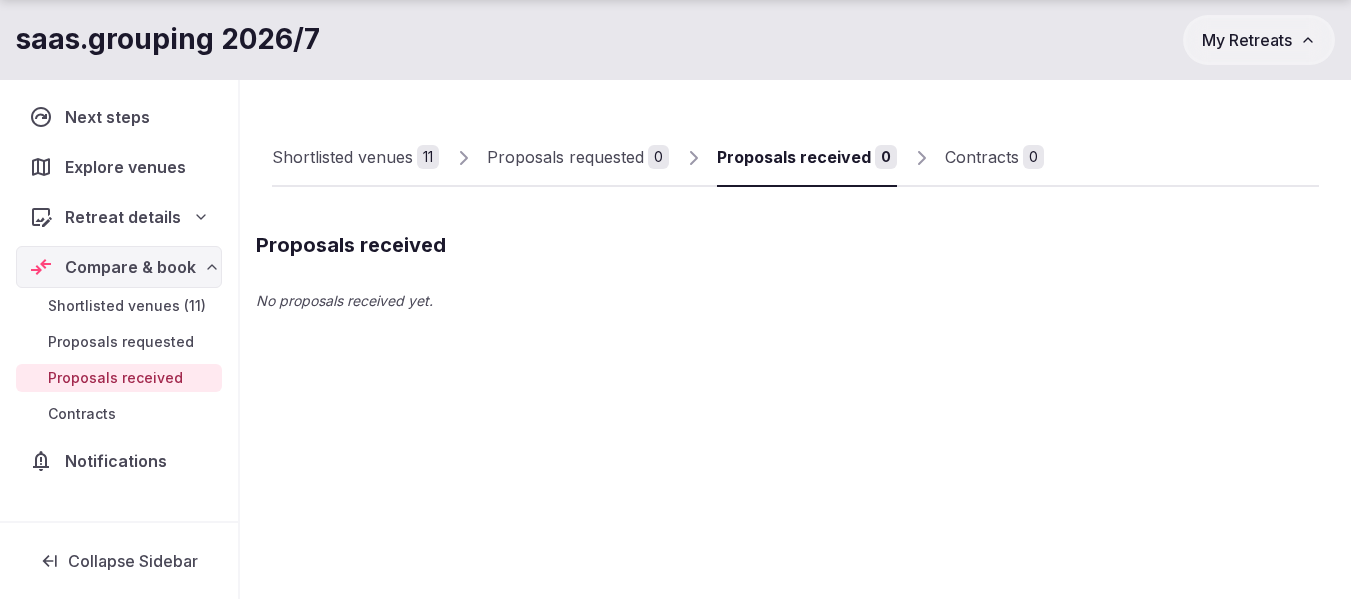 scroll, scrollTop: 100, scrollLeft: 0, axis: vertical 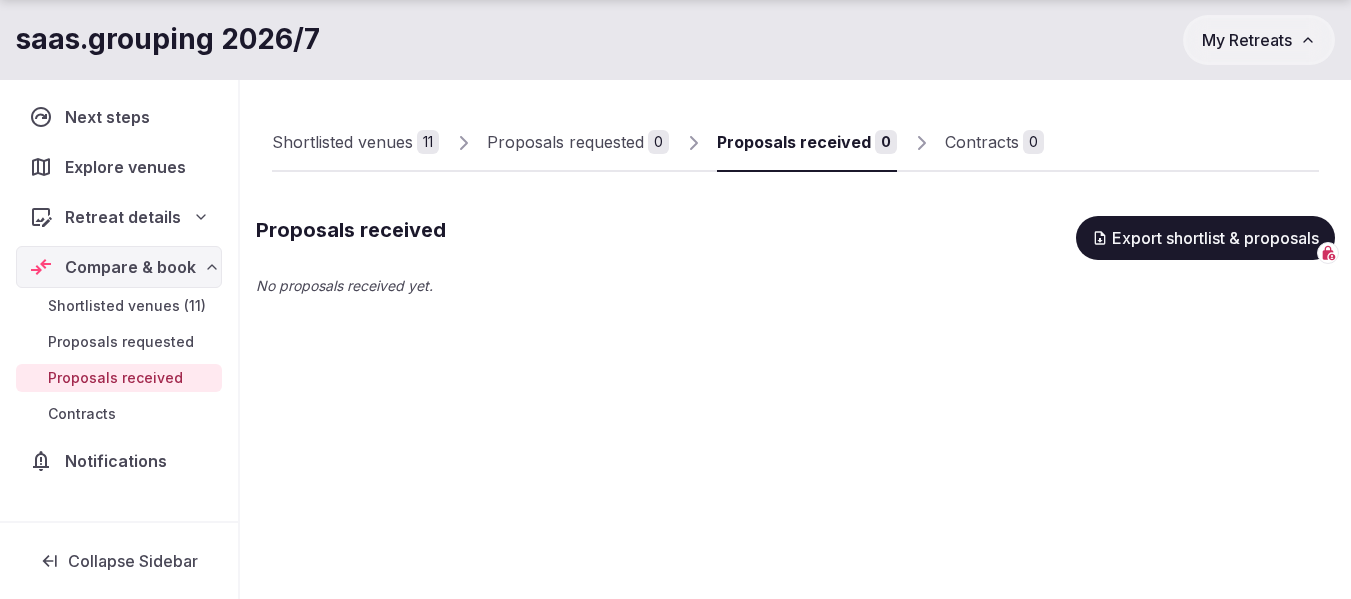 click on "Retreat details" at bounding box center [123, 217] 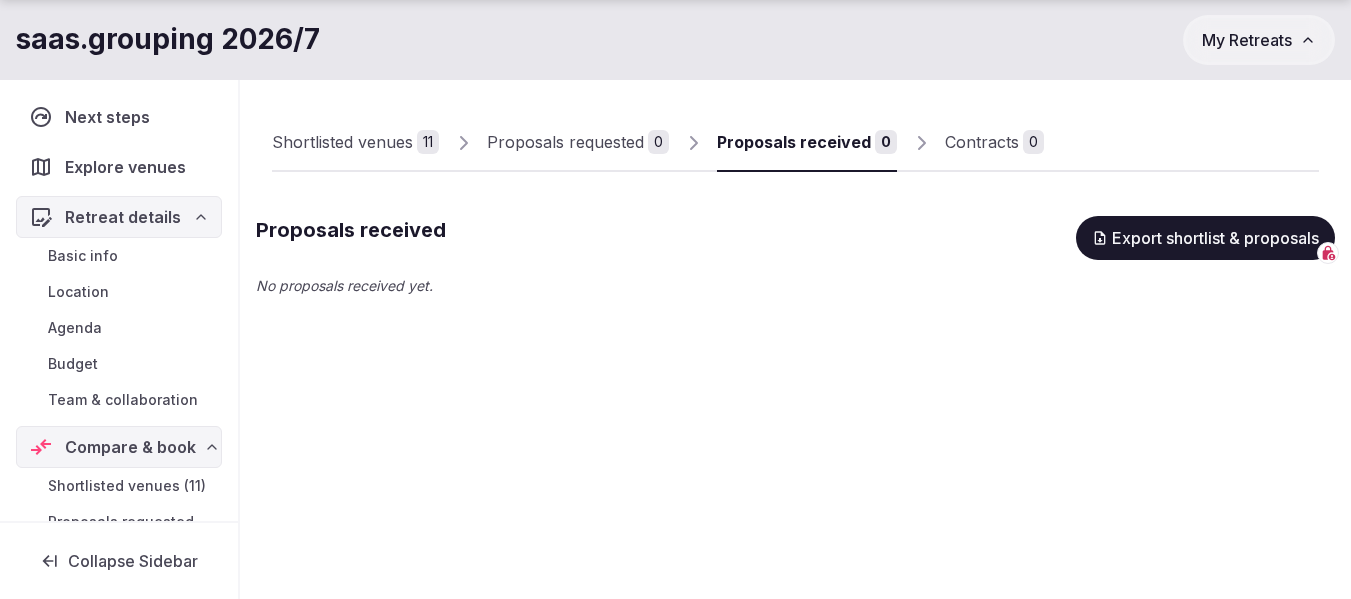click on "Budget" at bounding box center (73, 364) 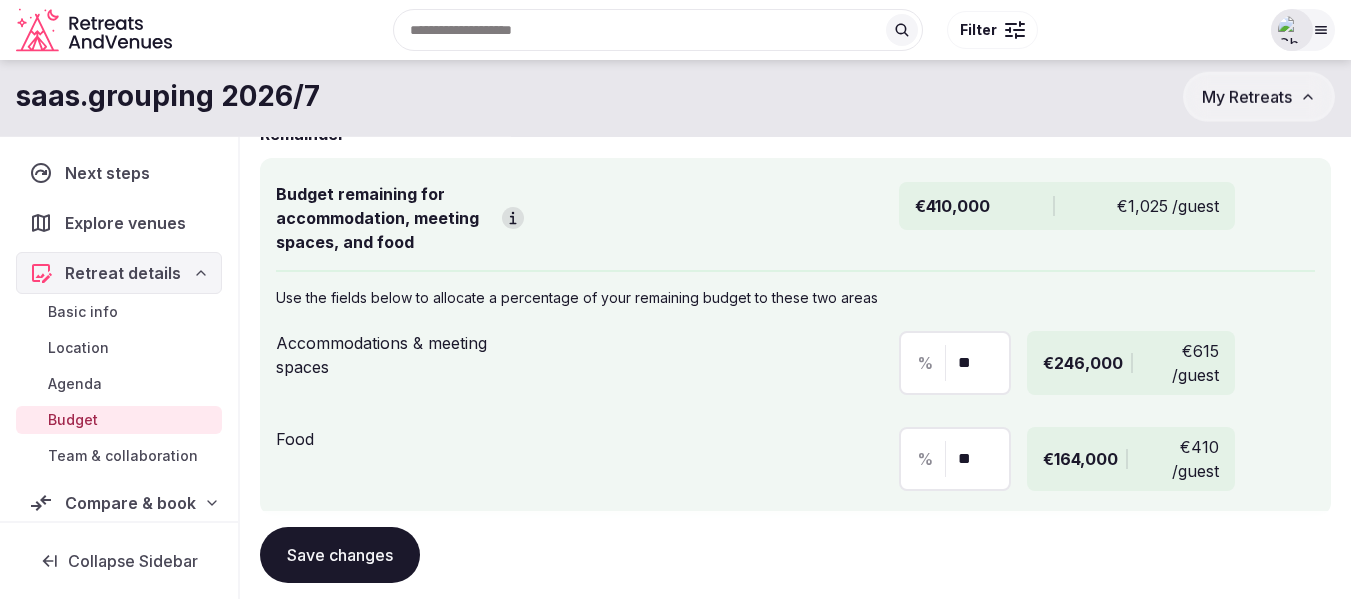 scroll, scrollTop: 1089, scrollLeft: 0, axis: vertical 